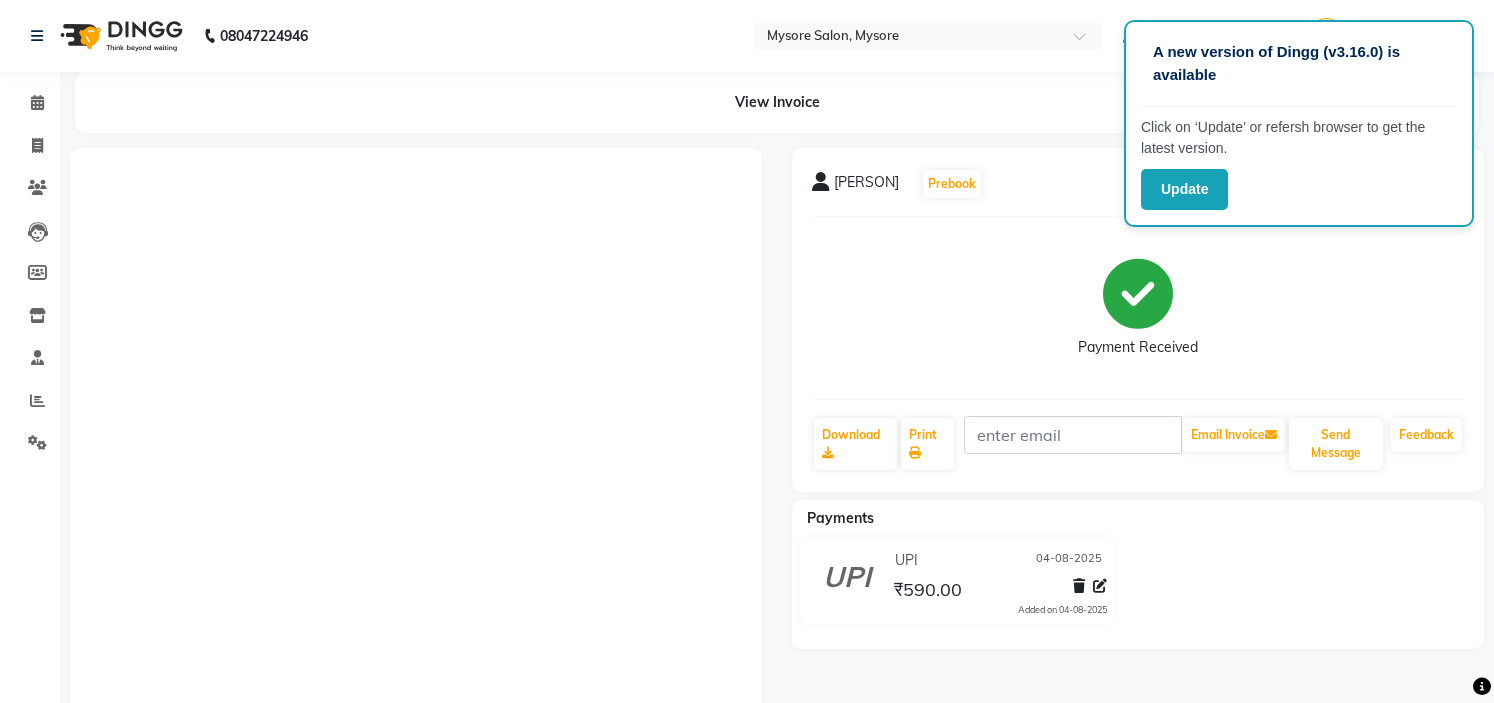 scroll, scrollTop: 47, scrollLeft: 0, axis: vertical 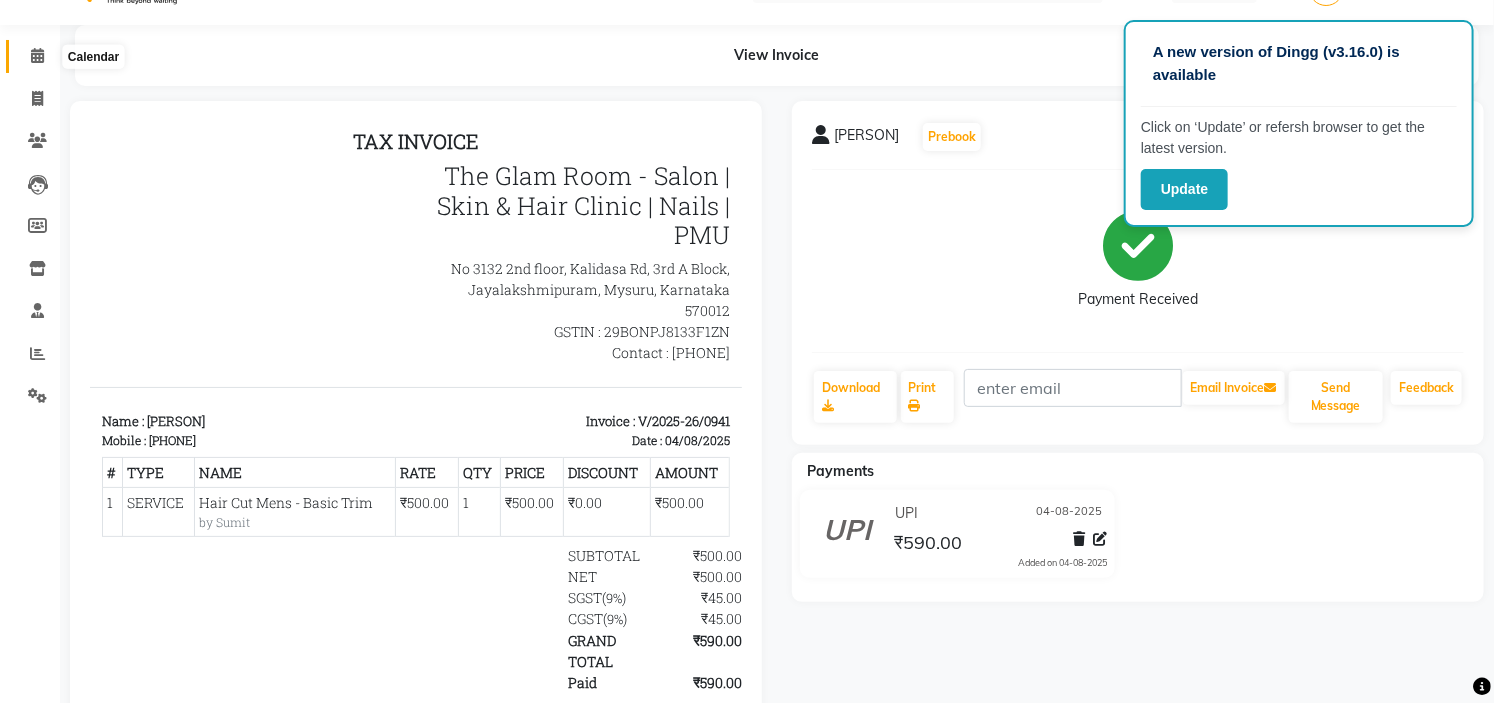 click 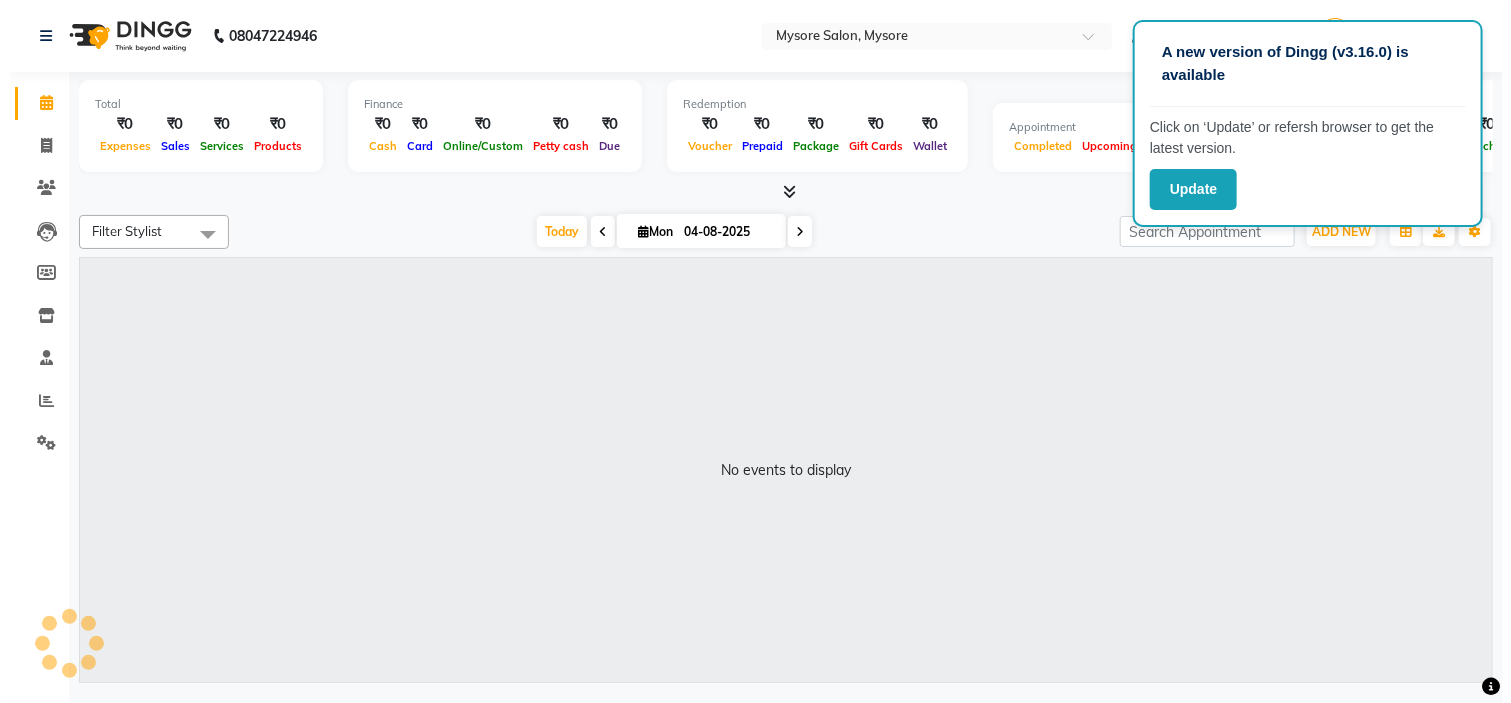 scroll, scrollTop: 0, scrollLeft: 0, axis: both 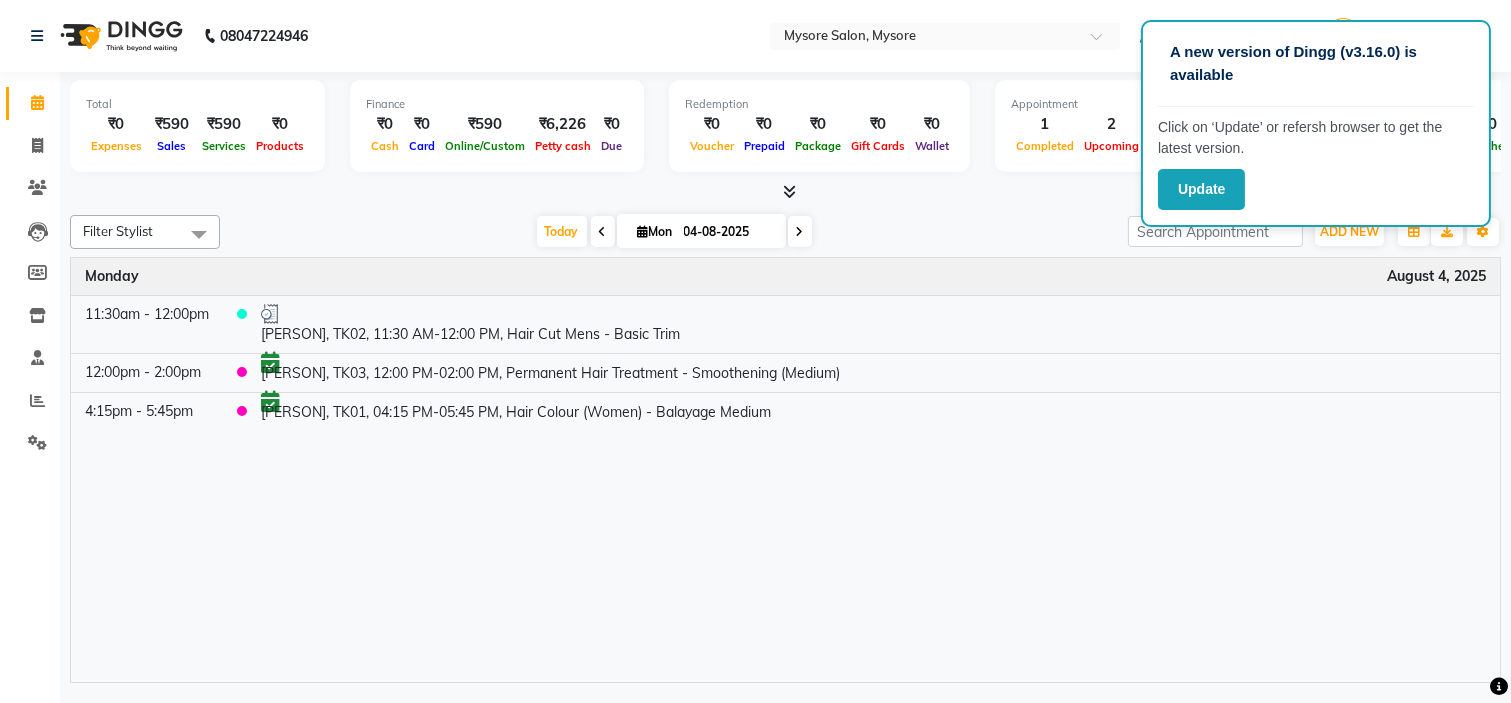 click on "Total  ₹0  Expenses ₹590  Sales ₹590  Services ₹0  Products Finance  ₹0  Cash ₹0  Card ₹590  Online/Custom ₹6,226 Petty cash ₹0 Due  Redemption  ₹0 Voucher ₹0 Prepaid ₹0 Package ₹0  Gift Cards ₹0  Wallet  Appointment  1 Completed 2 Upcoming 0 Ongoing 0 No show  Other sales  ₹0  Packages ₹0  Memberships ₹0  Vouchers ₹0  Prepaids ₹0  Gift Cards Filter Stylist Select All Ankita Arti Ashwini Ayaan DR. Apurva Fatma Jayshree Lakshmi Paul Ruhul alom Shangnimwon Steve Sumaiya Banu Sumit Teja Tezz The Glam Room Mysore Today  Mon 04-08-2025 Toggle Dropdown Add Appointment Add Invoice Add Expense Add Attendance Add Client Add Transaction Toggle Dropdown Add Appointment Add Invoice Add Expense Add Attendance Add Client ADD NEW Toggle Dropdown Add Appointment Add Invoice Add Expense Add Attendance Add Client Add Transaction Filter Stylist Select All Ankita Arti Ashwini Ayaan DR. Apurva Fatma Jayshree Lakshmi Paul Ruhul alom Shangnimwon Steve Sumaiya Banu Sumit Teja Tezz Group By List" 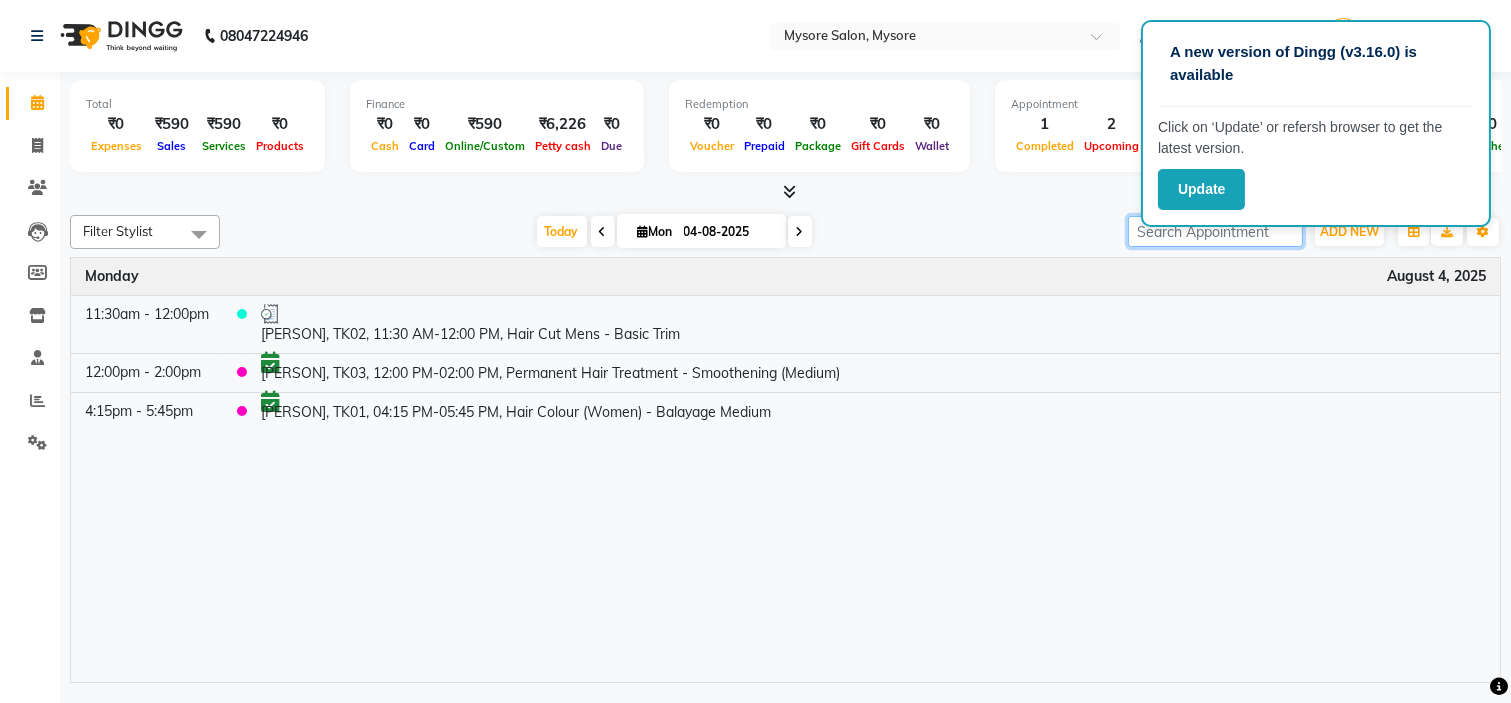 click at bounding box center (1215, 231) 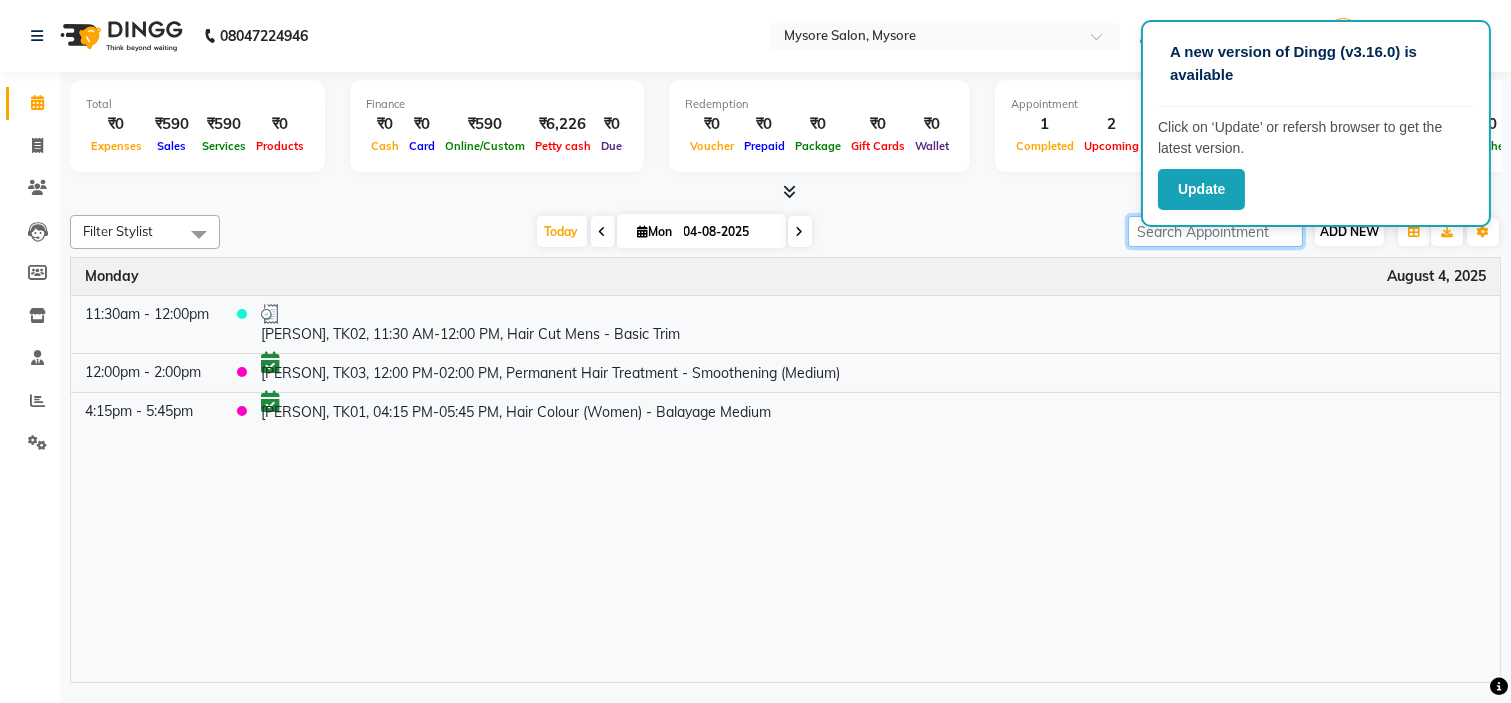 drag, startPoint x: 991, startPoint y: 562, endPoint x: 1360, endPoint y: 234, distance: 493.70538 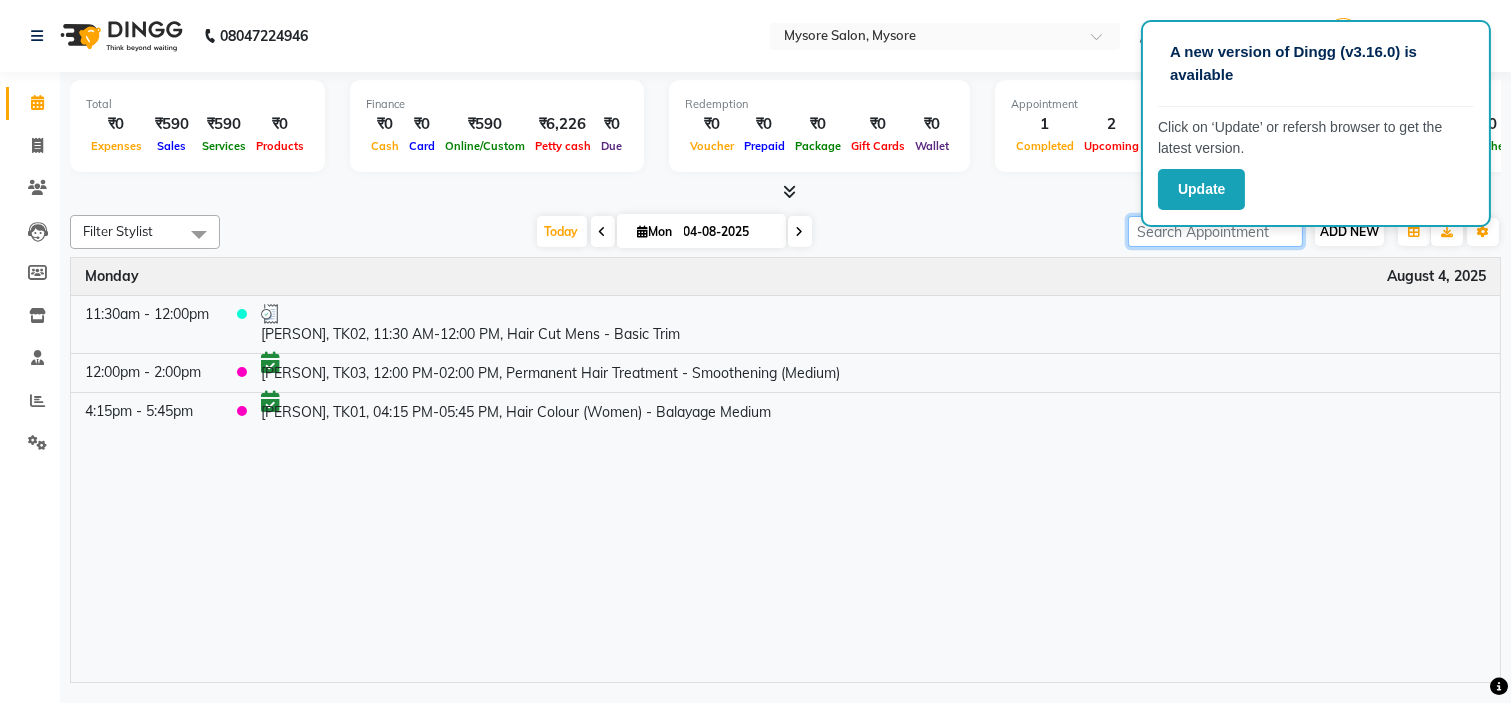 click on "Filter Stylist Select All Ankita Arti Ashwini Ayaan DR. Apurva Fatma Jayshree Lakshmi Paul Ruhul alom Shangnimwon Steve Sumaiya Banu Sumit Teja Tezz The Glam Room Mysore Today  Mon 04-08-2025 Toggle Dropdown Add Appointment Add Invoice Add Expense Add Attendance Add Client Add Transaction Toggle Dropdown Add Appointment Add Invoice Add Expense Add Attendance Add Client ADD NEW Toggle Dropdown Add Appointment Add Invoice Add Expense Add Attendance Add Client Add Transaction Filter Stylist Select All Ankita Arti Ashwini Ayaan DR. Apurva Fatma Jayshree Lakshmi Paul Ruhul alom Shangnimwon Steve Sumaiya Banu Sumit Teja Tezz The Glam Room Mysore Group By  Staff View   Room View  View as Vertical  Vertical - Week View  Horizontal  Horizontal - Week View  List  Toggle Dropdown Calendar Settings Manage Tags   Arrange Stylists   Reset Stylists  Full Screen  Show Available Stylist  Appointment Form Zoom 25% Time Event Monday August 4, 2025 11:30am - 12:00pm     Sholan, TK02, 11:30 AM-12:00 PM, Hair Cut Mens - Basic Trim" 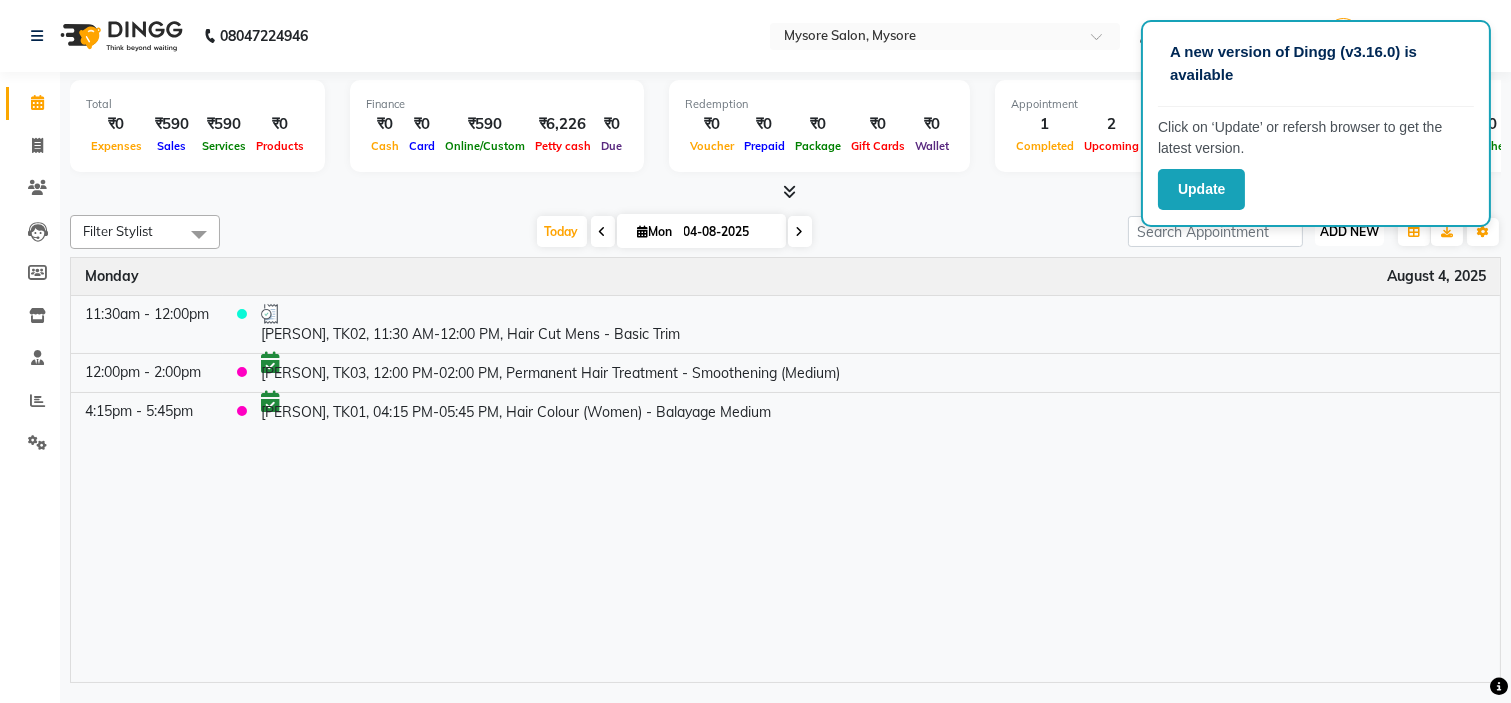 click on "ADD NEW" at bounding box center (1349, 231) 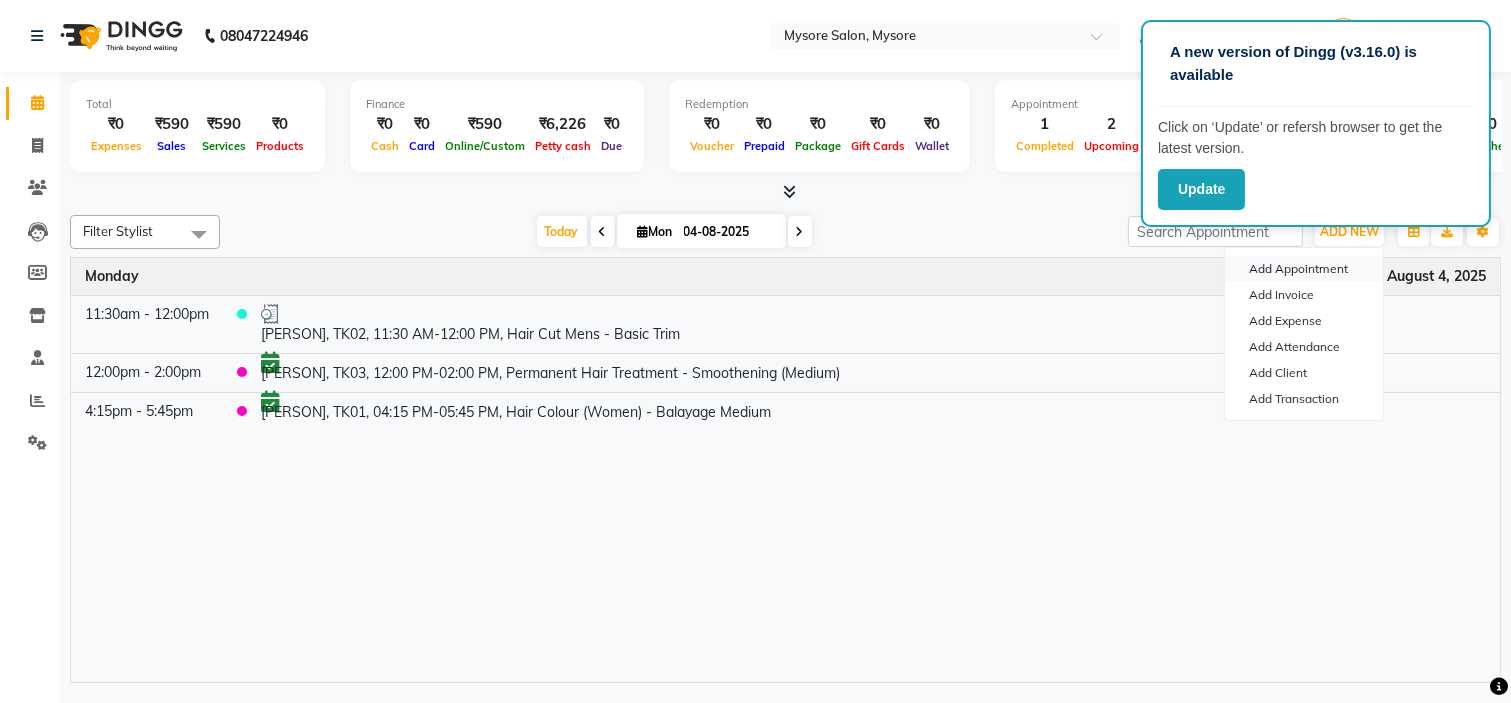 click on "Add Appointment" at bounding box center (1304, 269) 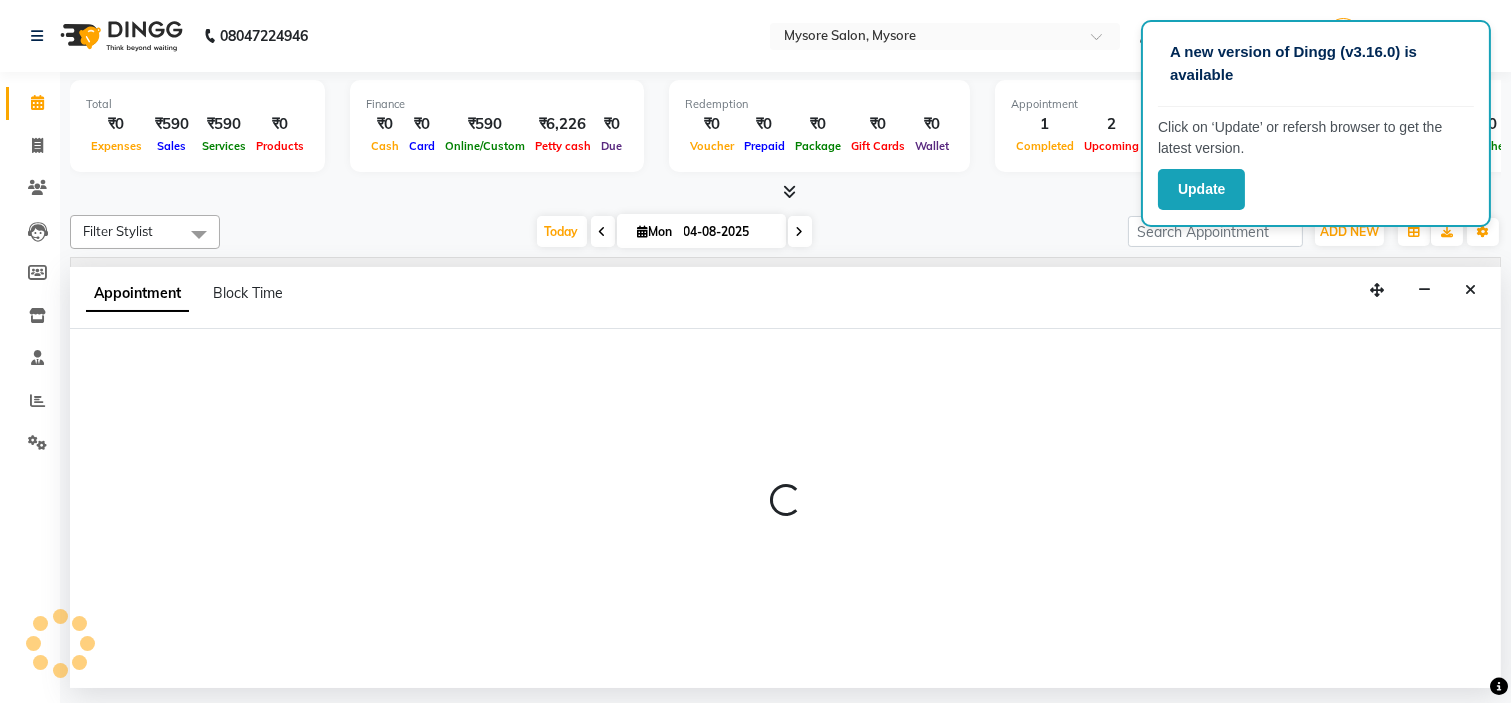 select on "540" 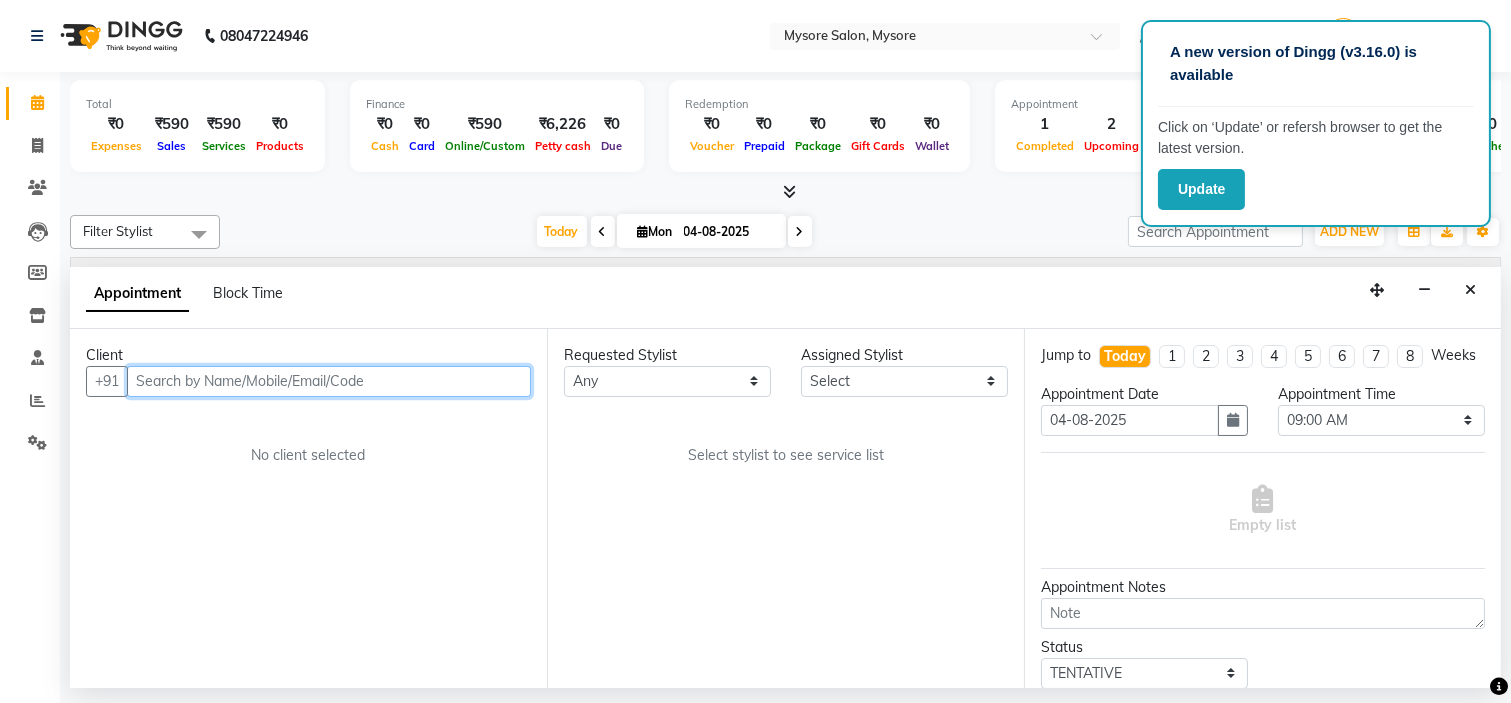 click at bounding box center [329, 381] 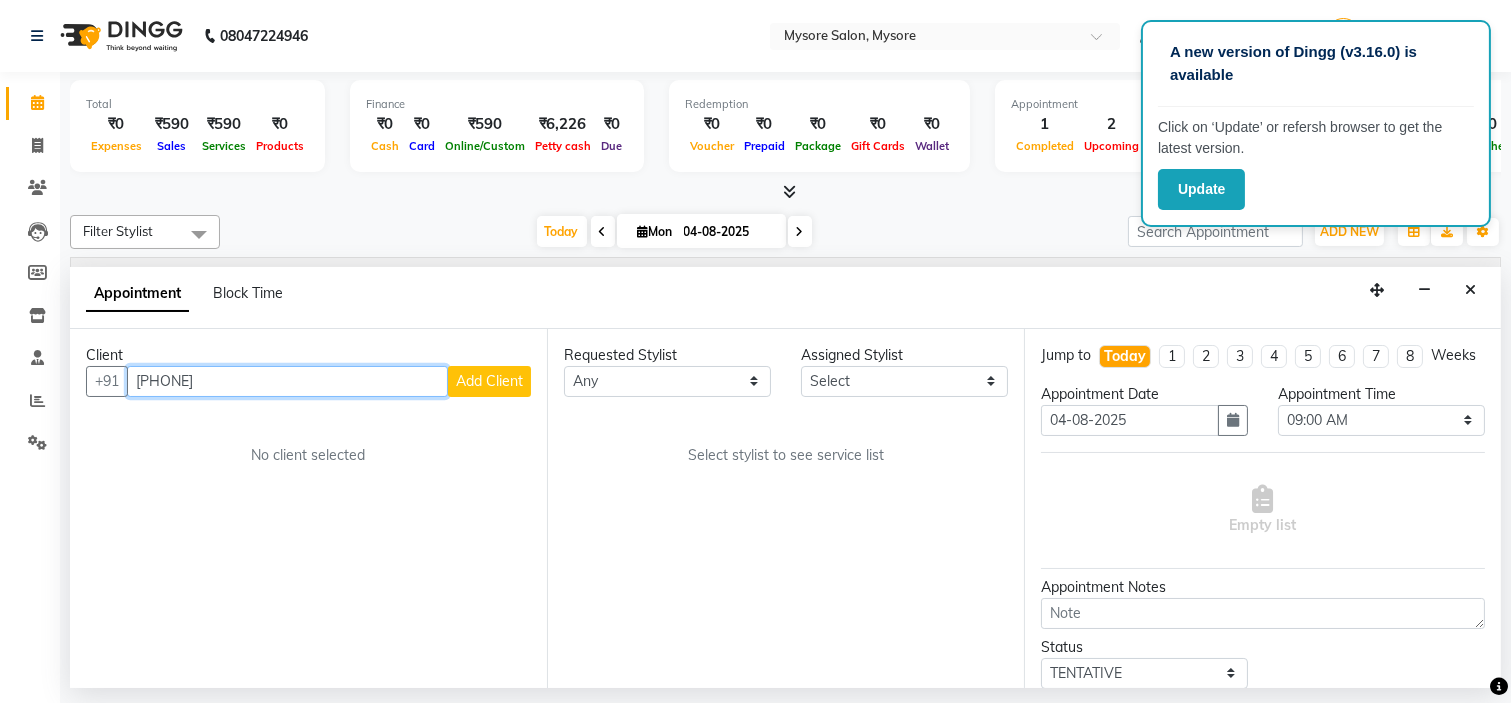 type on "[PHONE]" 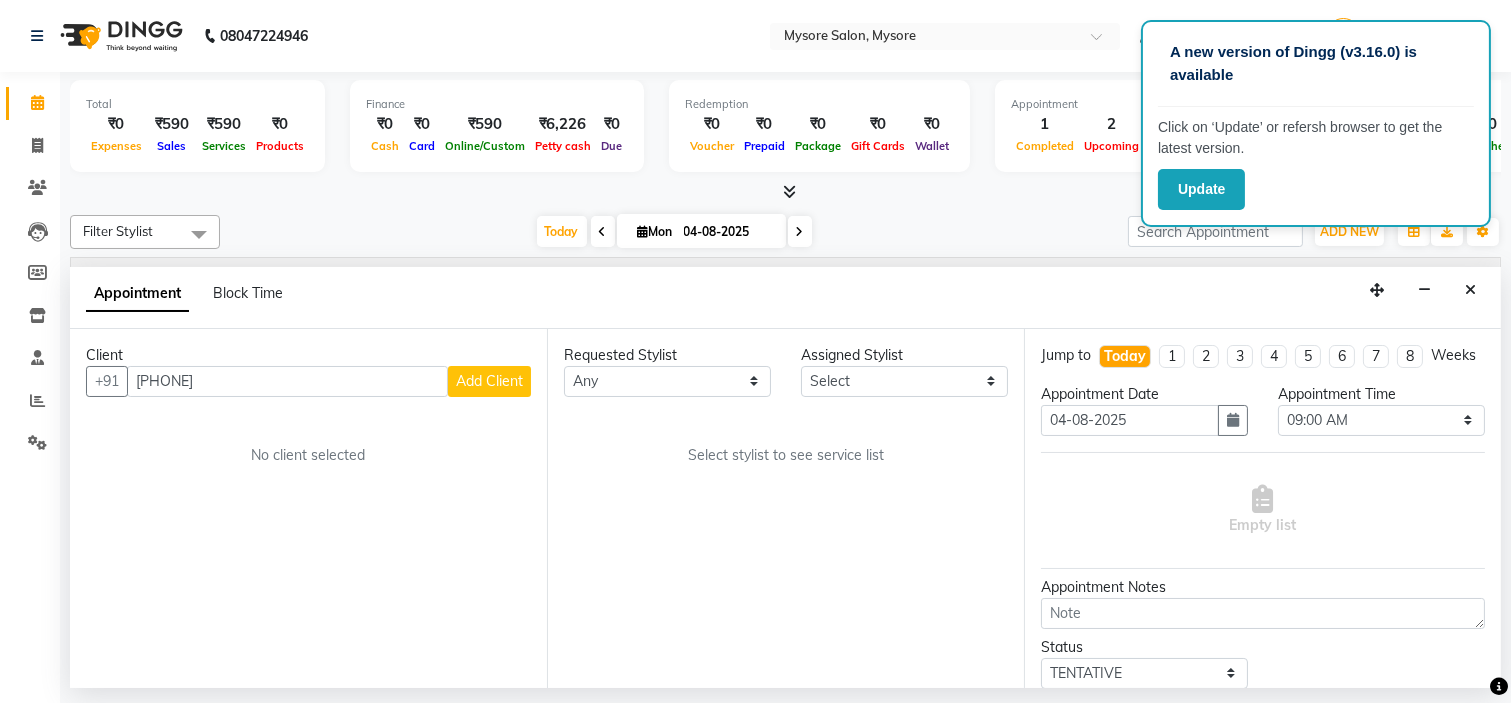 click on "Add Client" at bounding box center (489, 381) 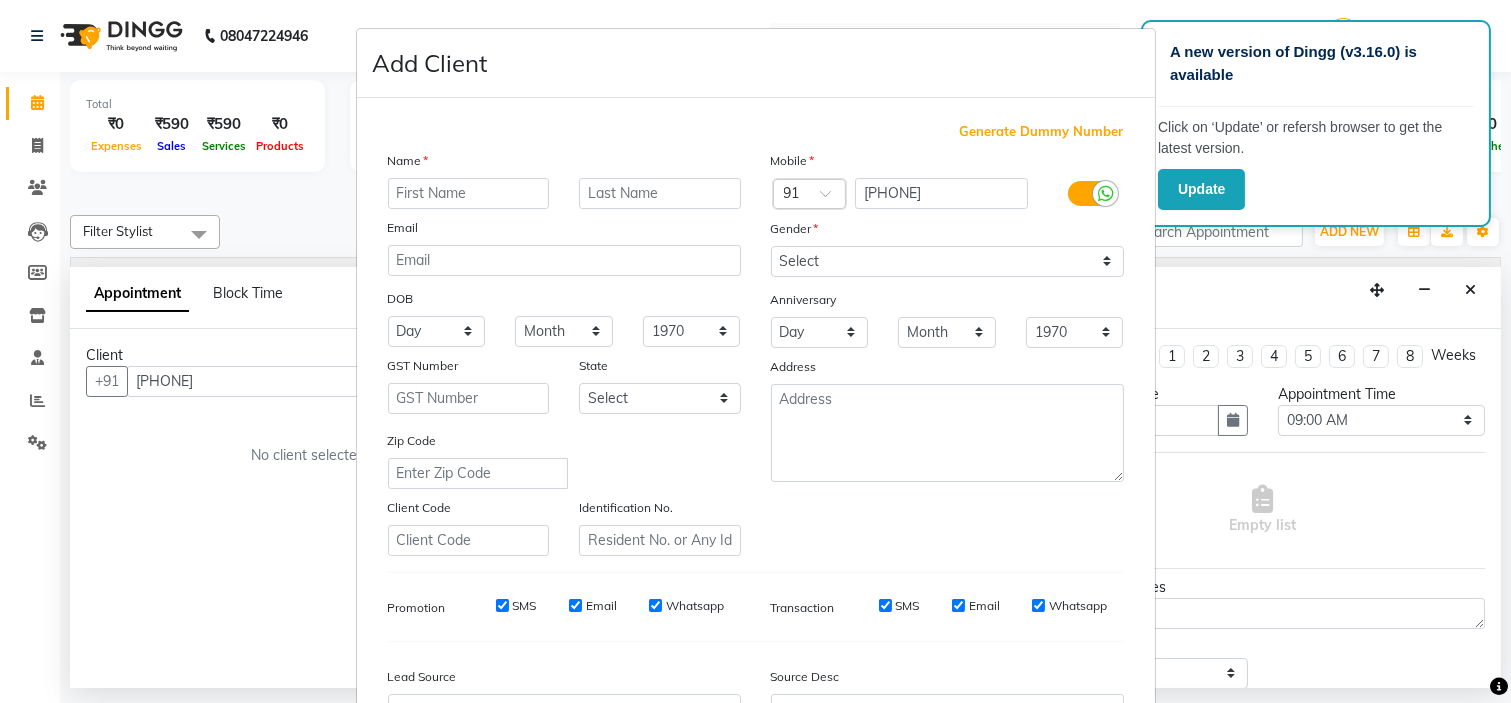 click at bounding box center [469, 193] 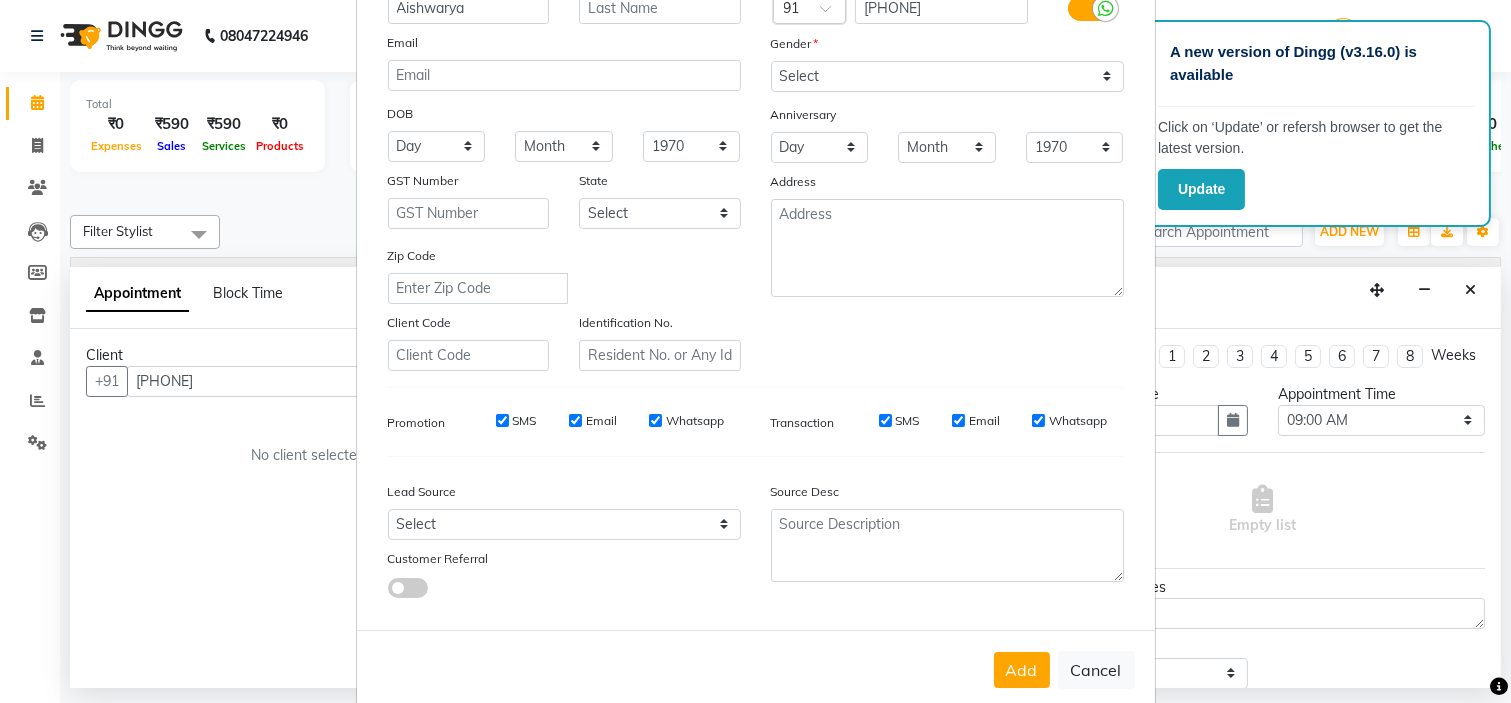 scroll, scrollTop: 186, scrollLeft: 0, axis: vertical 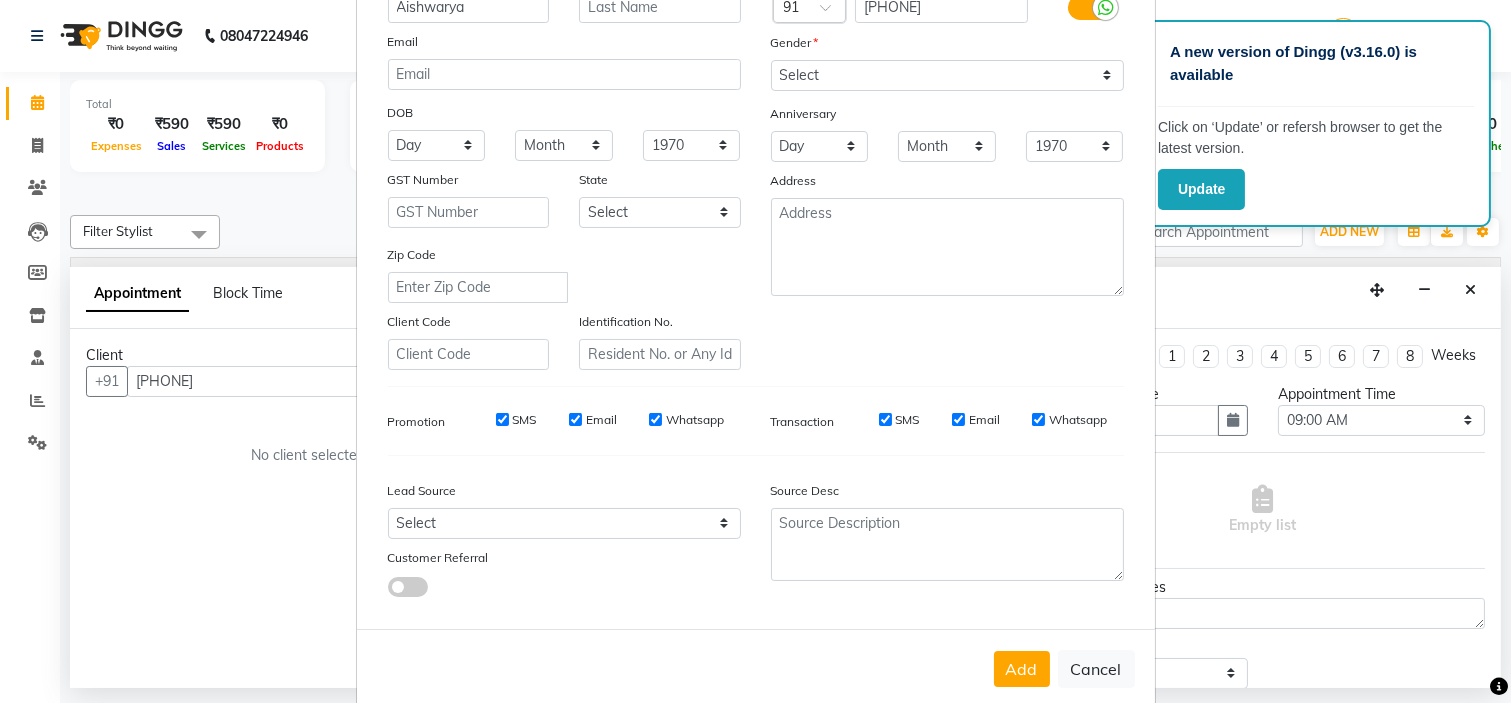 type on "Aishwarya" 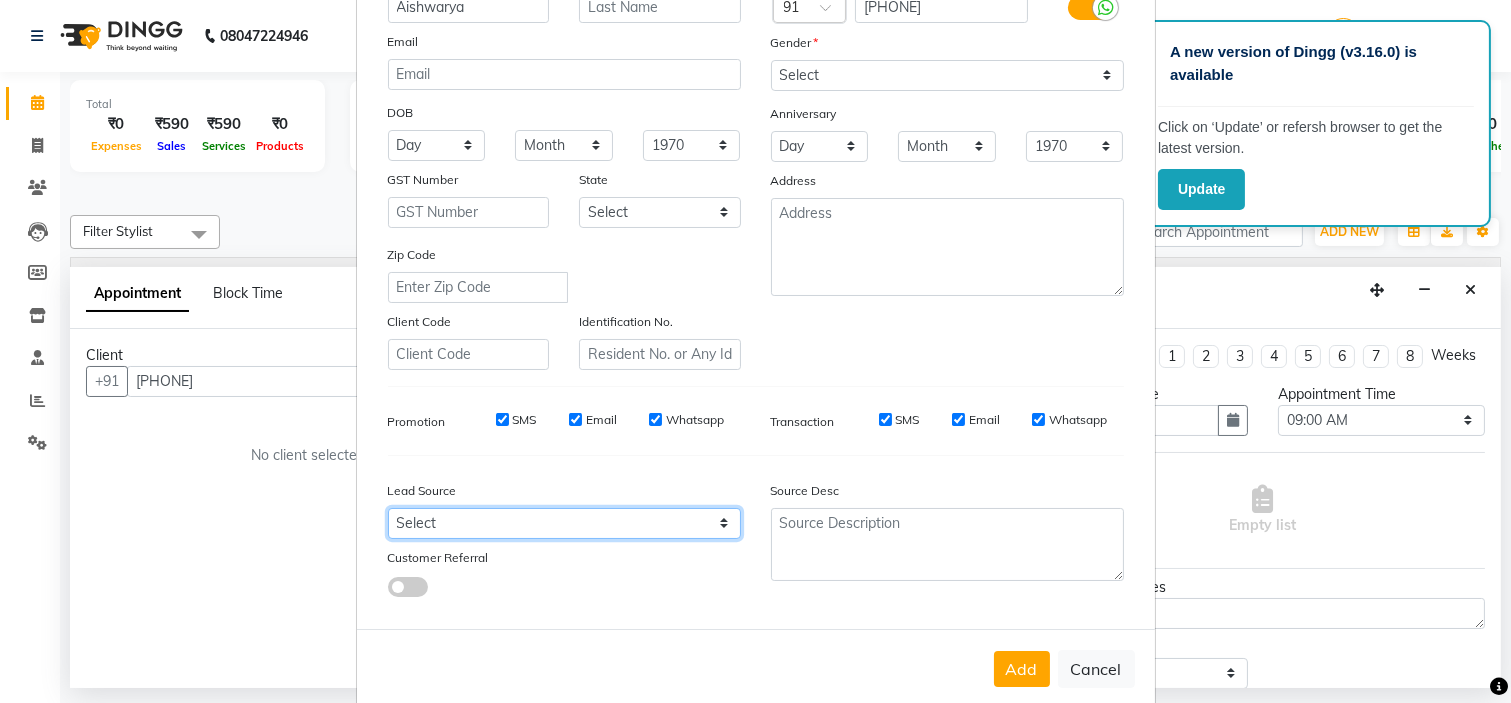 click on "Select Walk-in Referral Internet Friend Word of Mouth Advertisement Facebook JustDial Google Other Instagram  YouTube  WhatsApp" at bounding box center [564, 523] 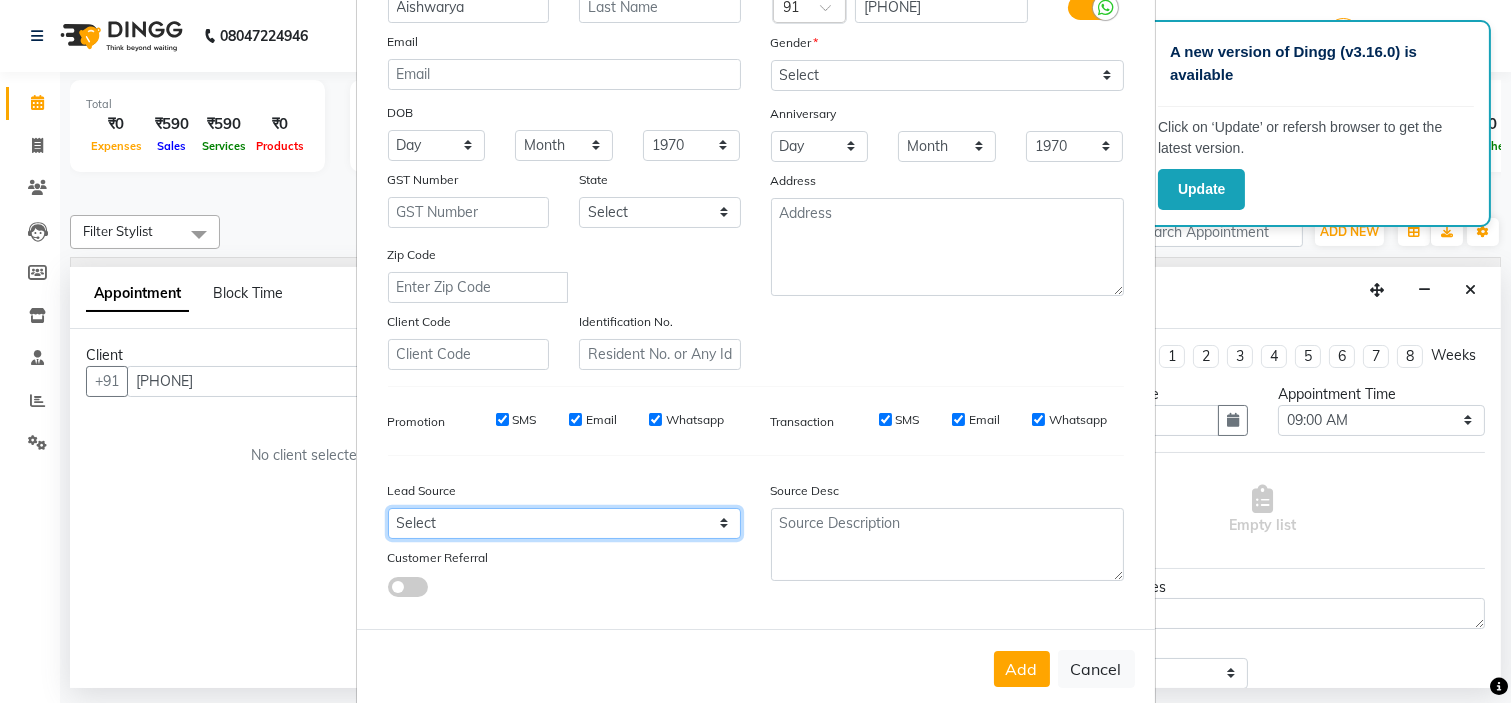select on "40676" 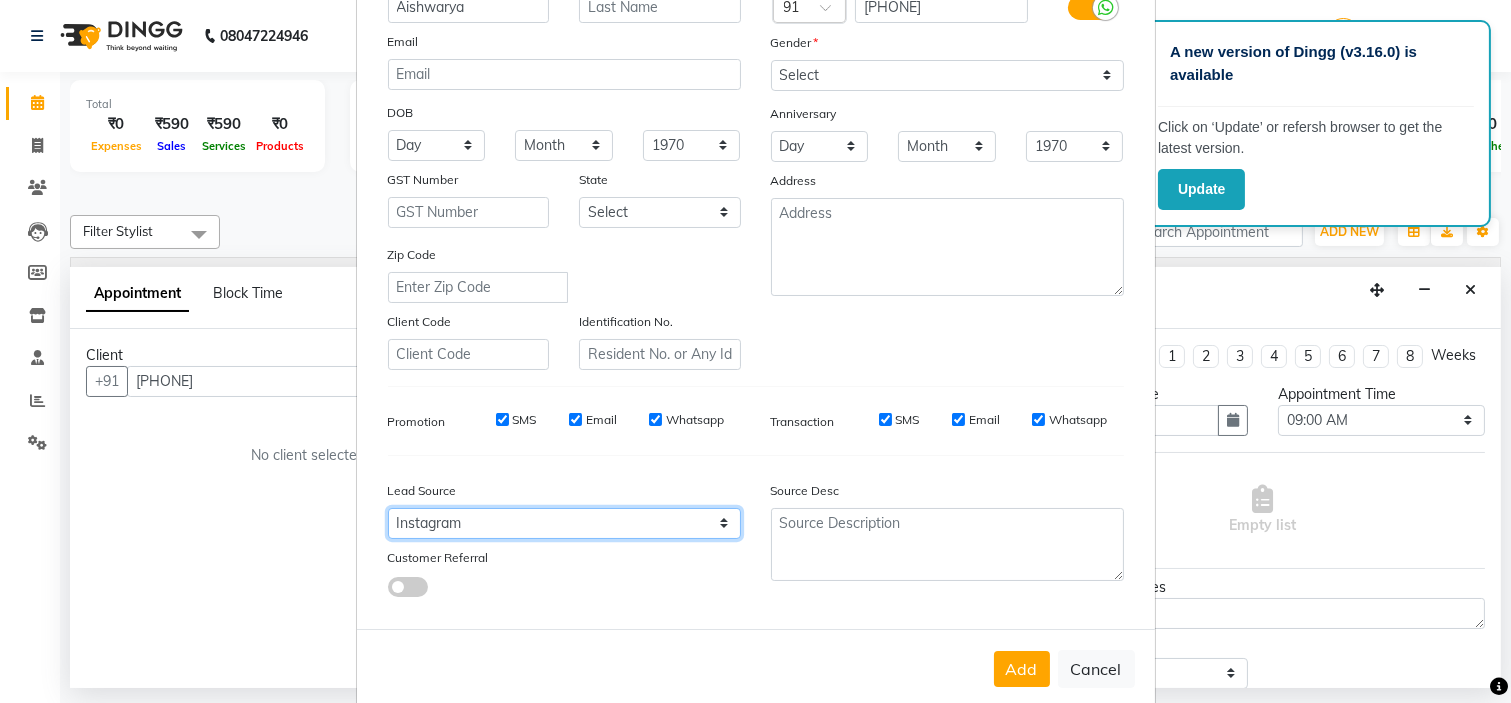 click on "Select Walk-in Referral Internet Friend Word of Mouth Advertisement Facebook JustDial Google Other Instagram  YouTube  WhatsApp" at bounding box center [564, 523] 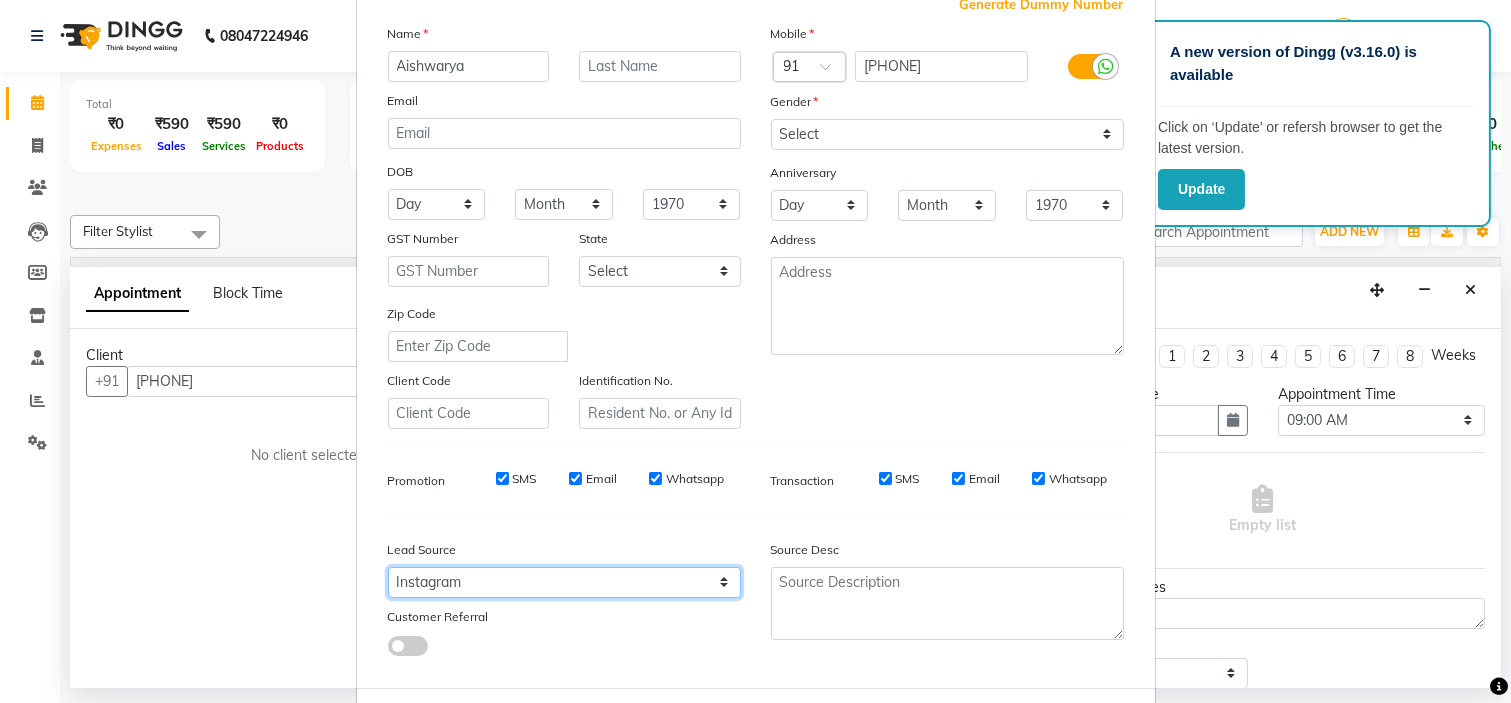 scroll, scrollTop: 125, scrollLeft: 0, axis: vertical 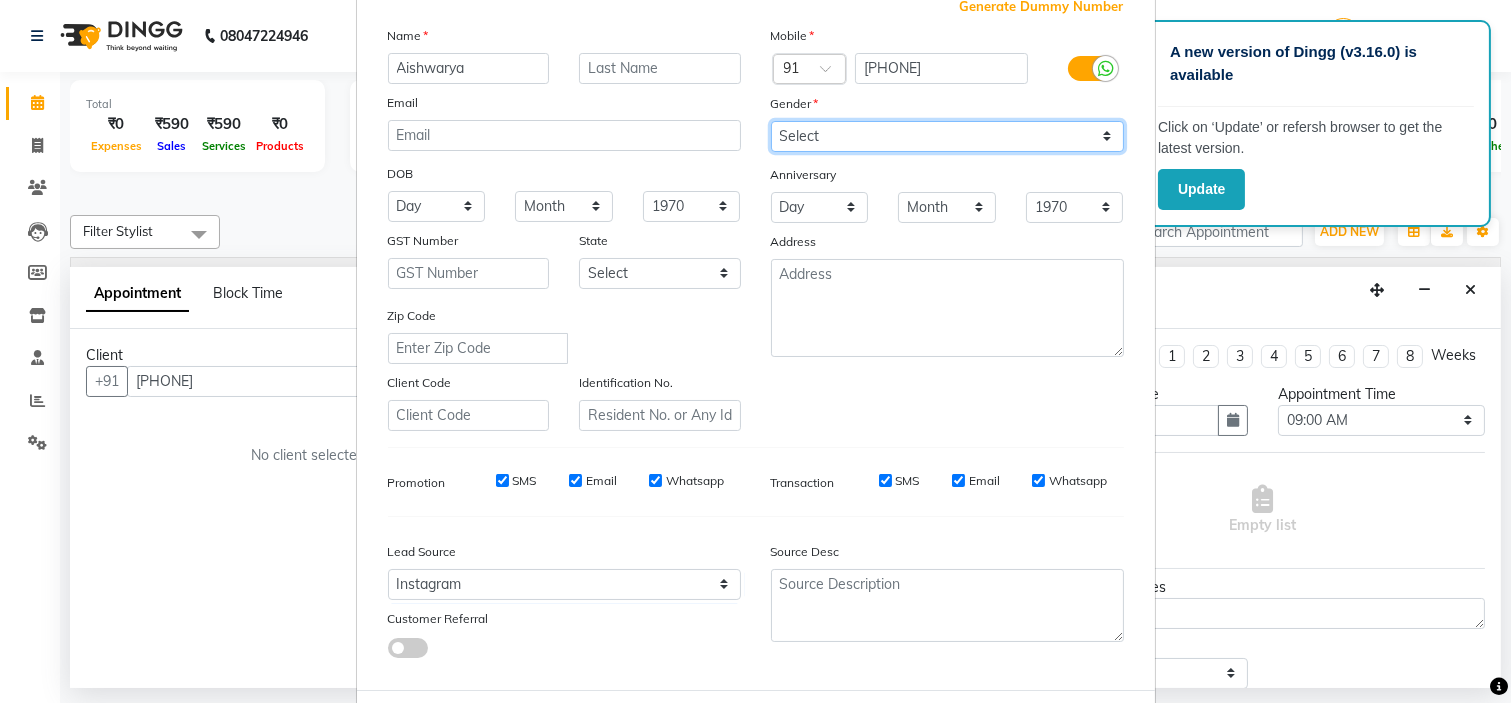 click on "Select Male Female Other Prefer Not To Say" at bounding box center [947, 136] 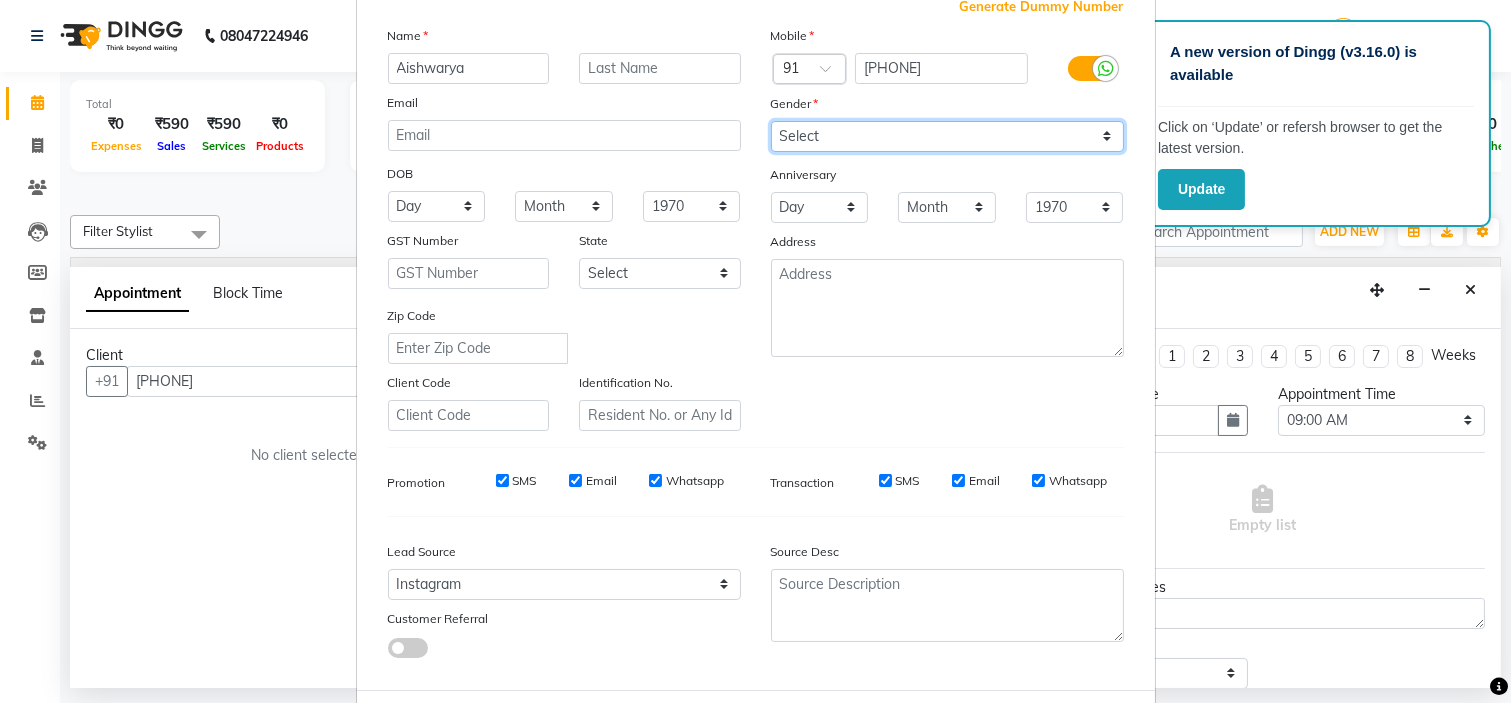 select on "female" 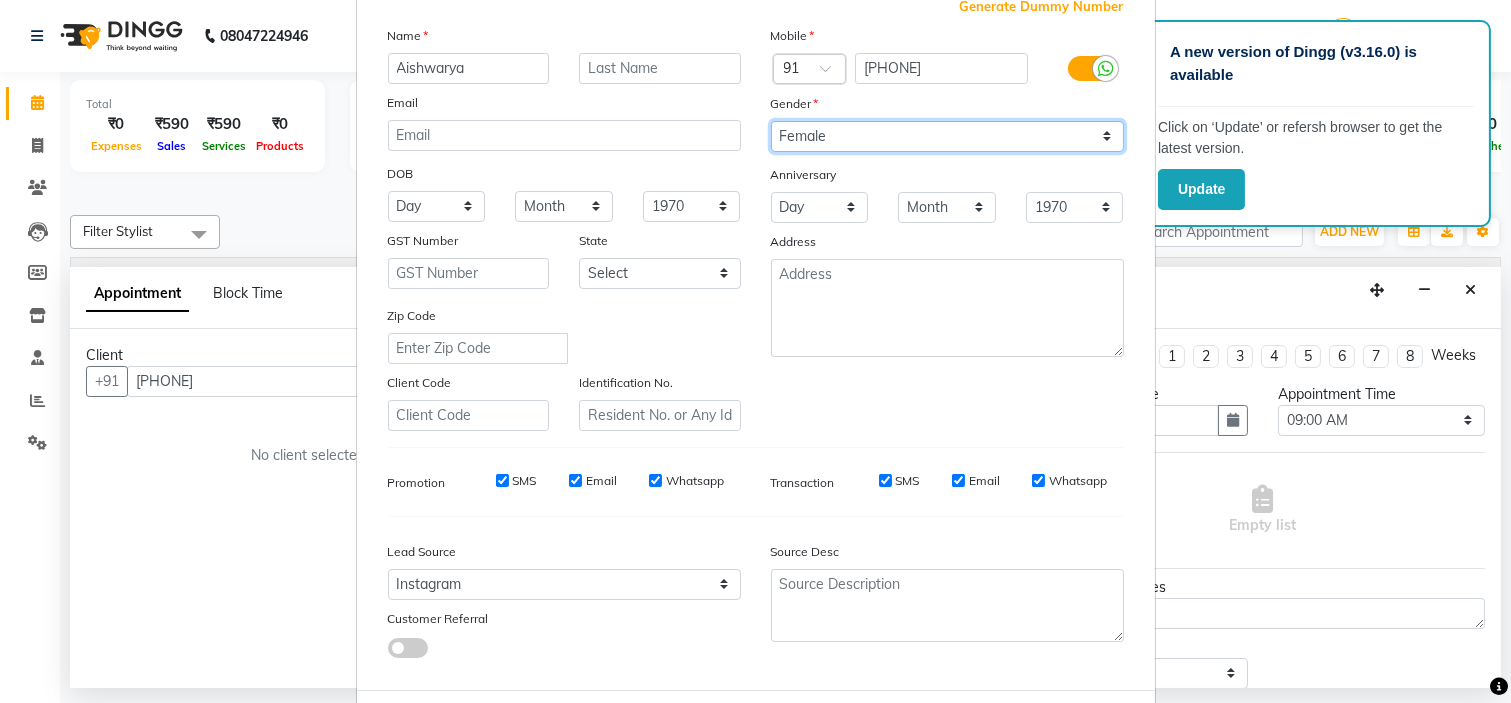 click on "Select Male Female Other Prefer Not To Say" at bounding box center (947, 136) 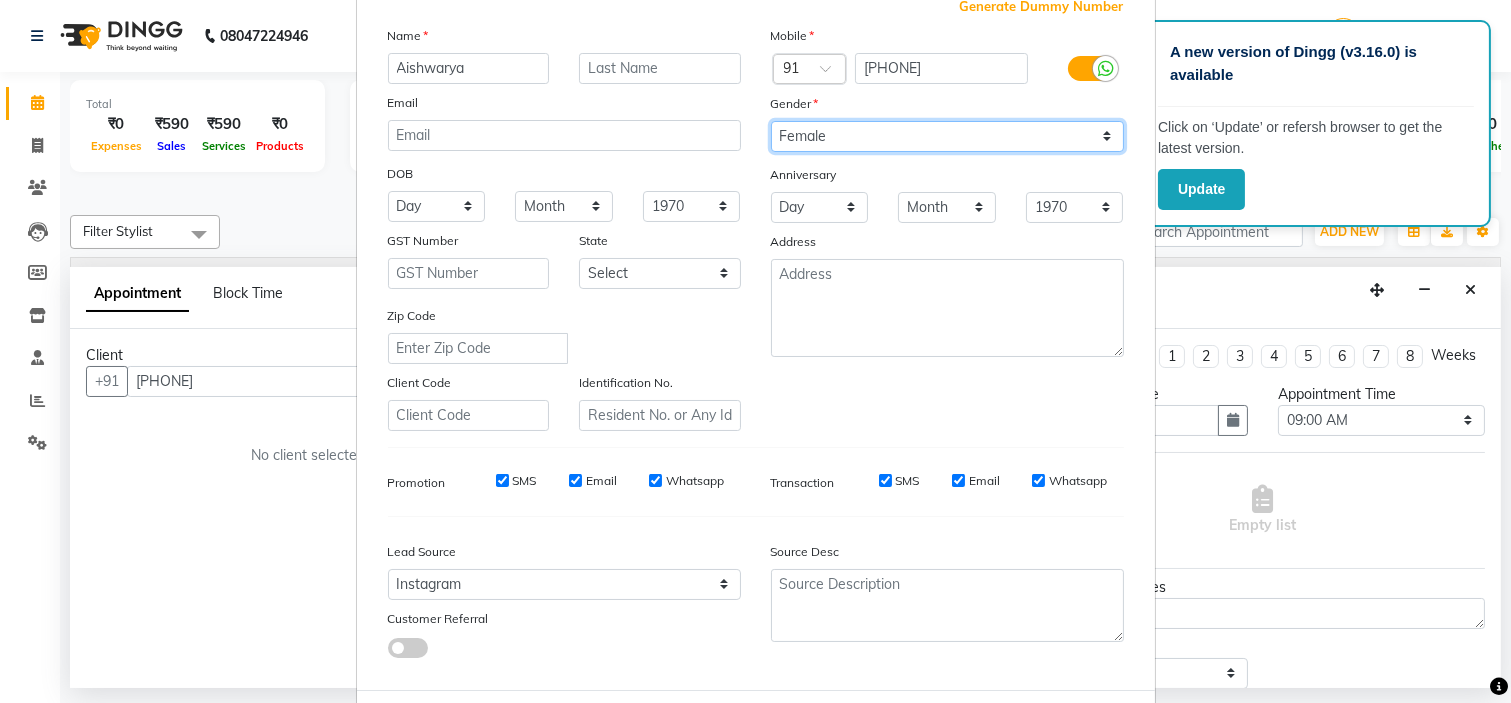 scroll, scrollTop: 221, scrollLeft: 0, axis: vertical 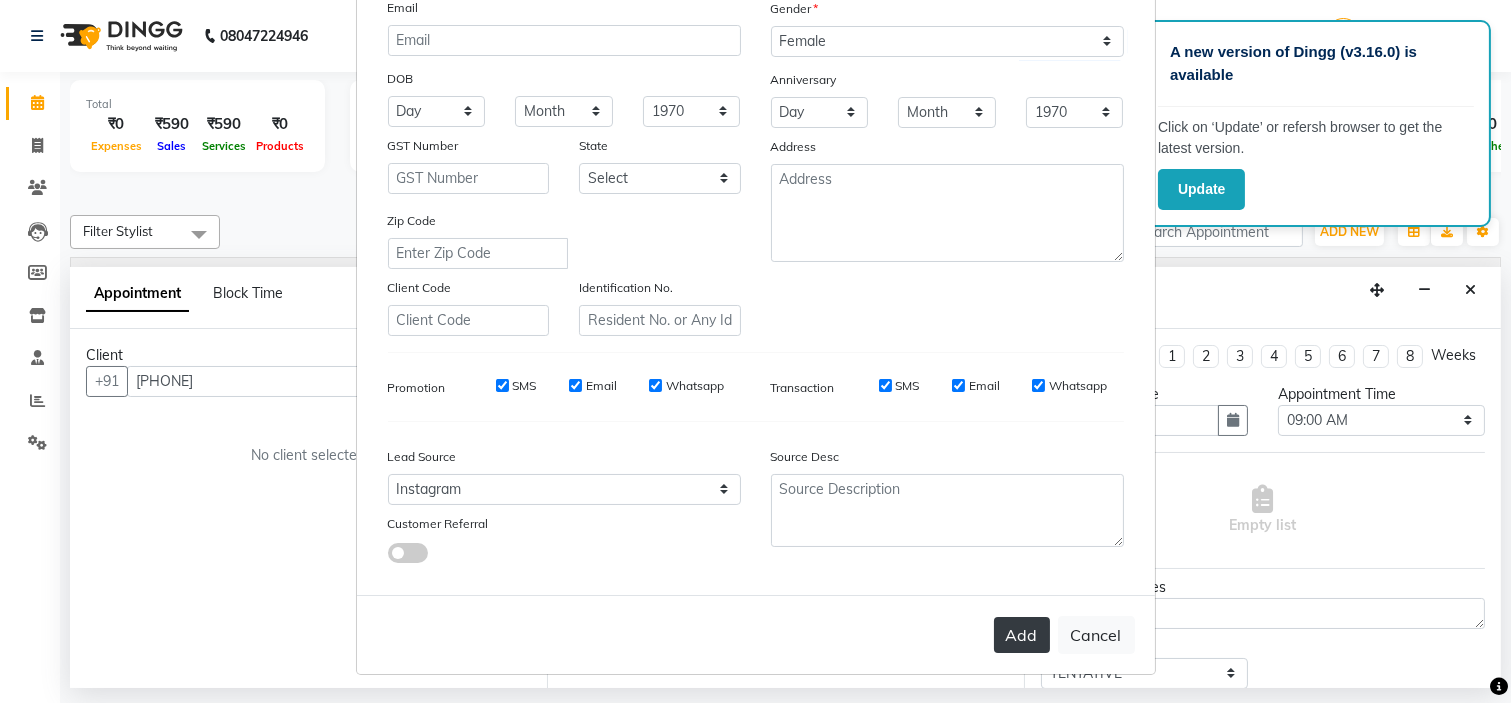 click on "Add" at bounding box center [1022, 635] 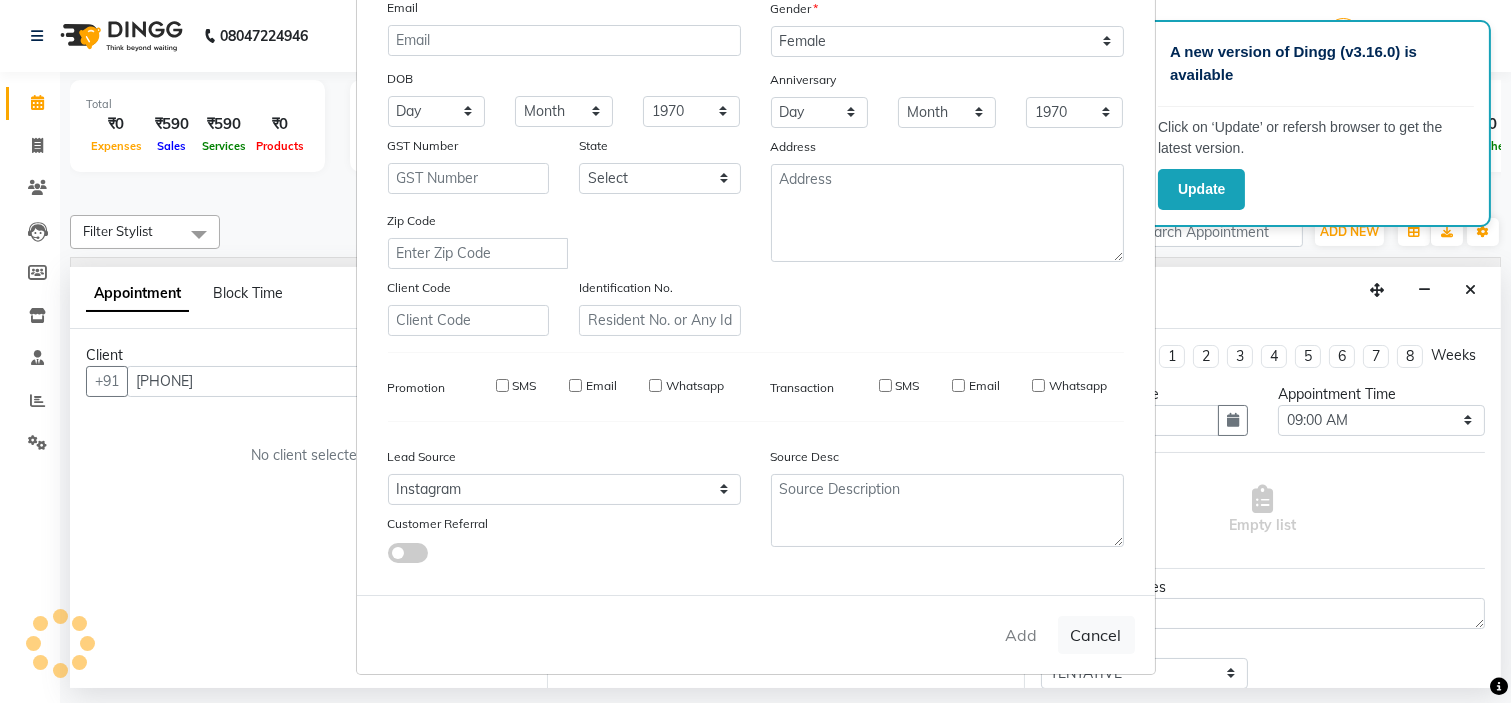 type 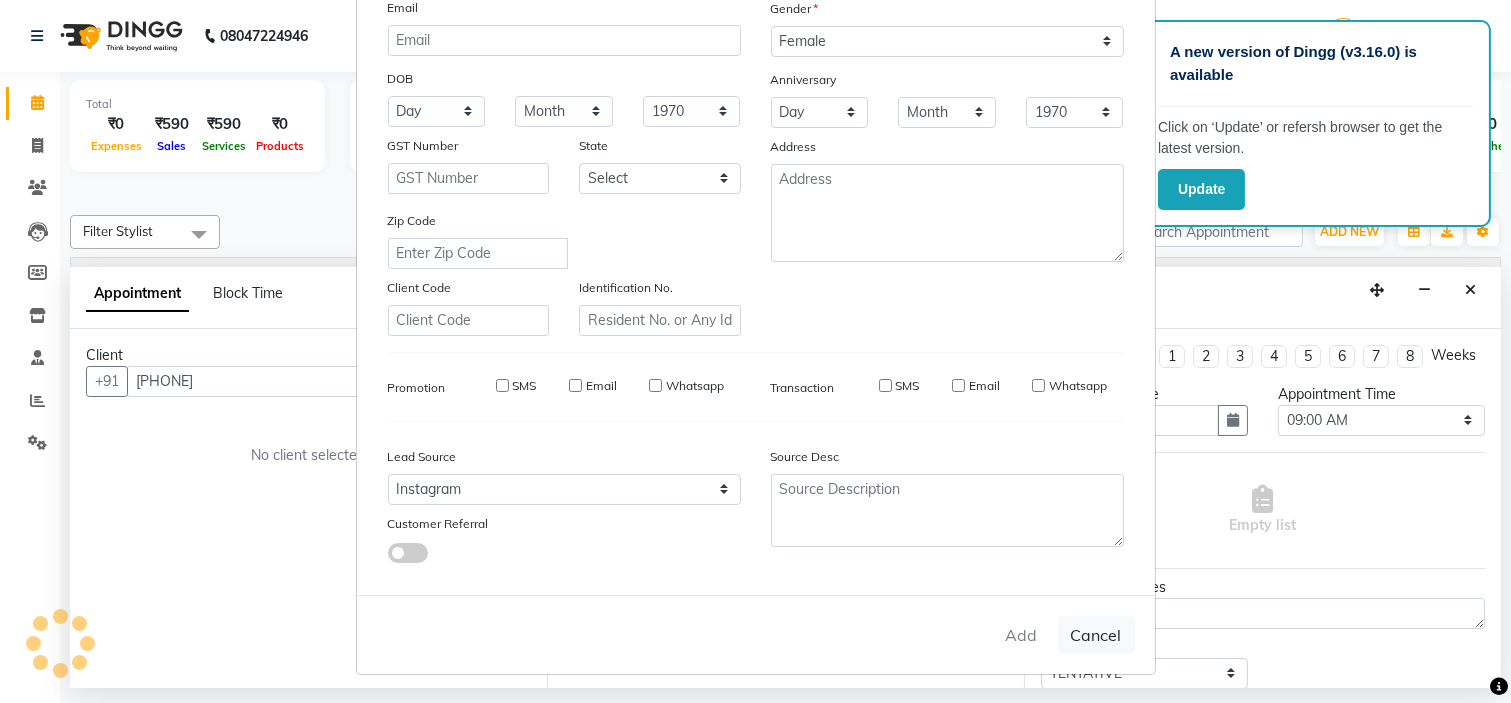 select 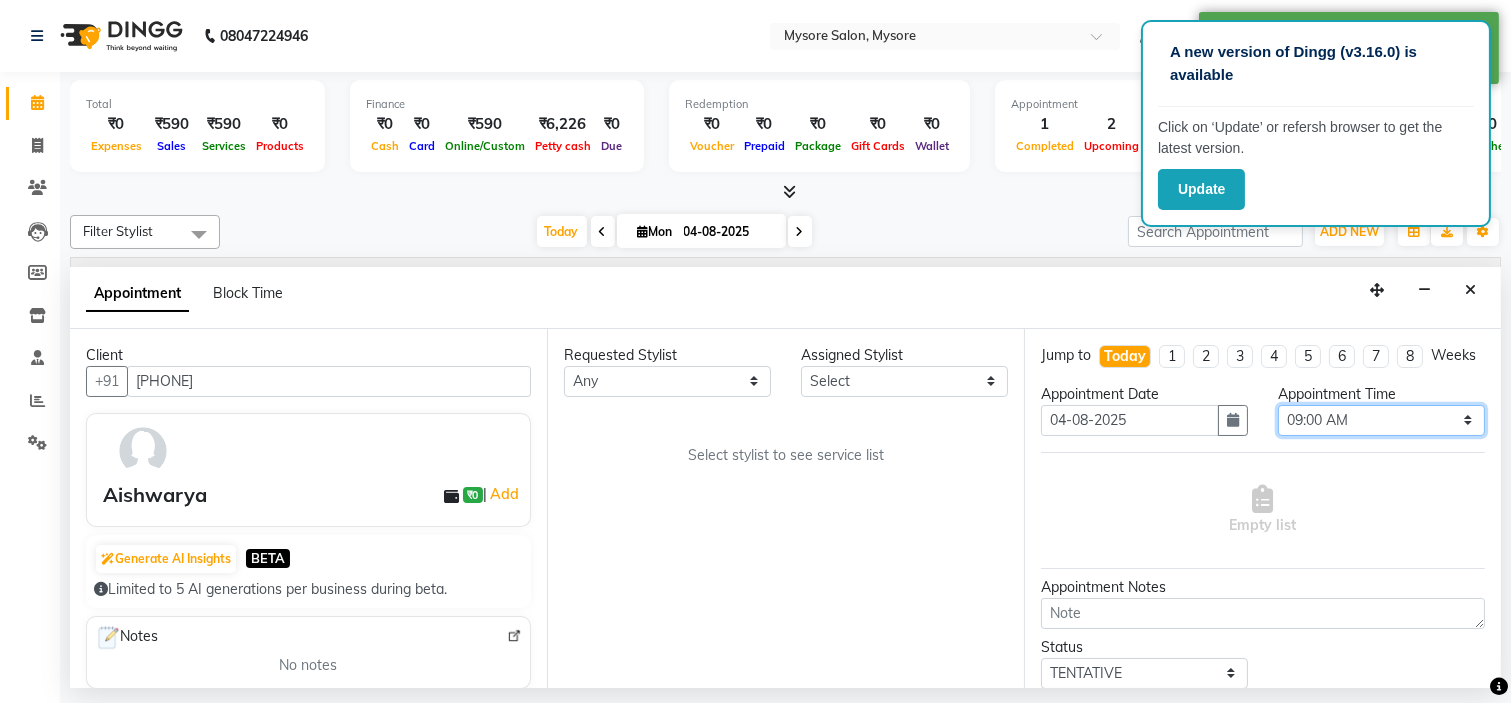 click on "Select 09:00 AM 09:15 AM 09:30 AM 09:45 AM 10:00 AM 10:15 AM 10:30 AM 10:45 AM 11:00 AM 11:15 AM 11:30 AM 11:45 AM 12:00 PM 12:15 PM 12:30 PM 12:45 PM 01:00 PM 01:15 PM 01:30 PM 01:45 PM 02:00 PM 02:15 PM 02:30 PM 02:45 PM 03:00 PM 03:15 PM 03:30 PM 03:45 PM 04:00 PM 04:15 PM 04:30 PM 04:45 PM 05:00 PM 05:15 PM 05:30 PM 05:45 PM 06:00 PM 06:15 PM 06:30 PM 06:45 PM 07:00 PM 07:15 PM 07:30 PM 07:45 PM 08:00 PM" at bounding box center (1381, 420) 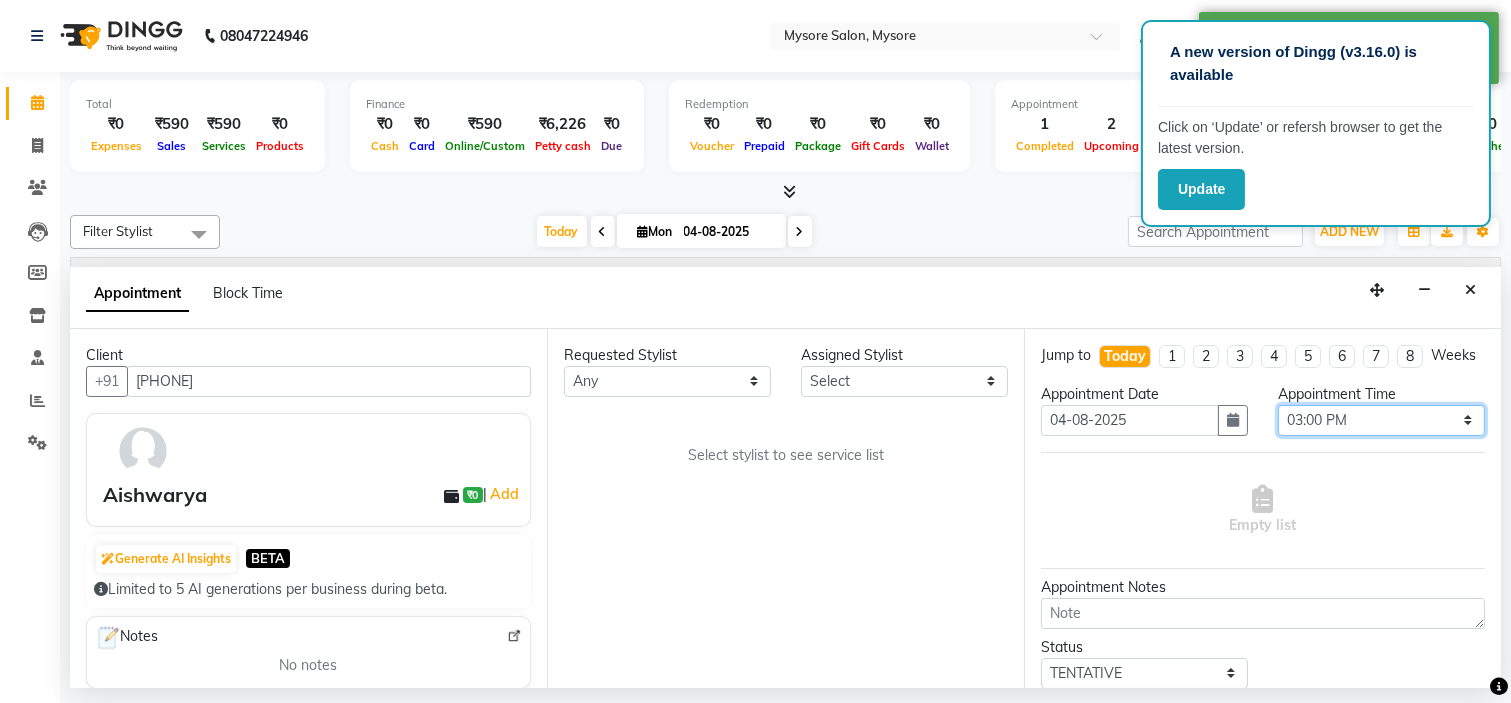 click on "Select 09:00 AM 09:15 AM 09:30 AM 09:45 AM 10:00 AM 10:15 AM 10:30 AM 10:45 AM 11:00 AM 11:15 AM 11:30 AM 11:45 AM 12:00 PM 12:15 PM 12:30 PM 12:45 PM 01:00 PM 01:15 PM 01:30 PM 01:45 PM 02:00 PM 02:15 PM 02:30 PM 02:45 PM 03:00 PM 03:15 PM 03:30 PM 03:45 PM 04:00 PM 04:15 PM 04:30 PM 04:45 PM 05:00 PM 05:15 PM 05:30 PM 05:45 PM 06:00 PM 06:15 PM 06:30 PM 06:45 PM 07:00 PM 07:15 PM 07:30 PM 07:45 PM 08:00 PM" at bounding box center [1381, 420] 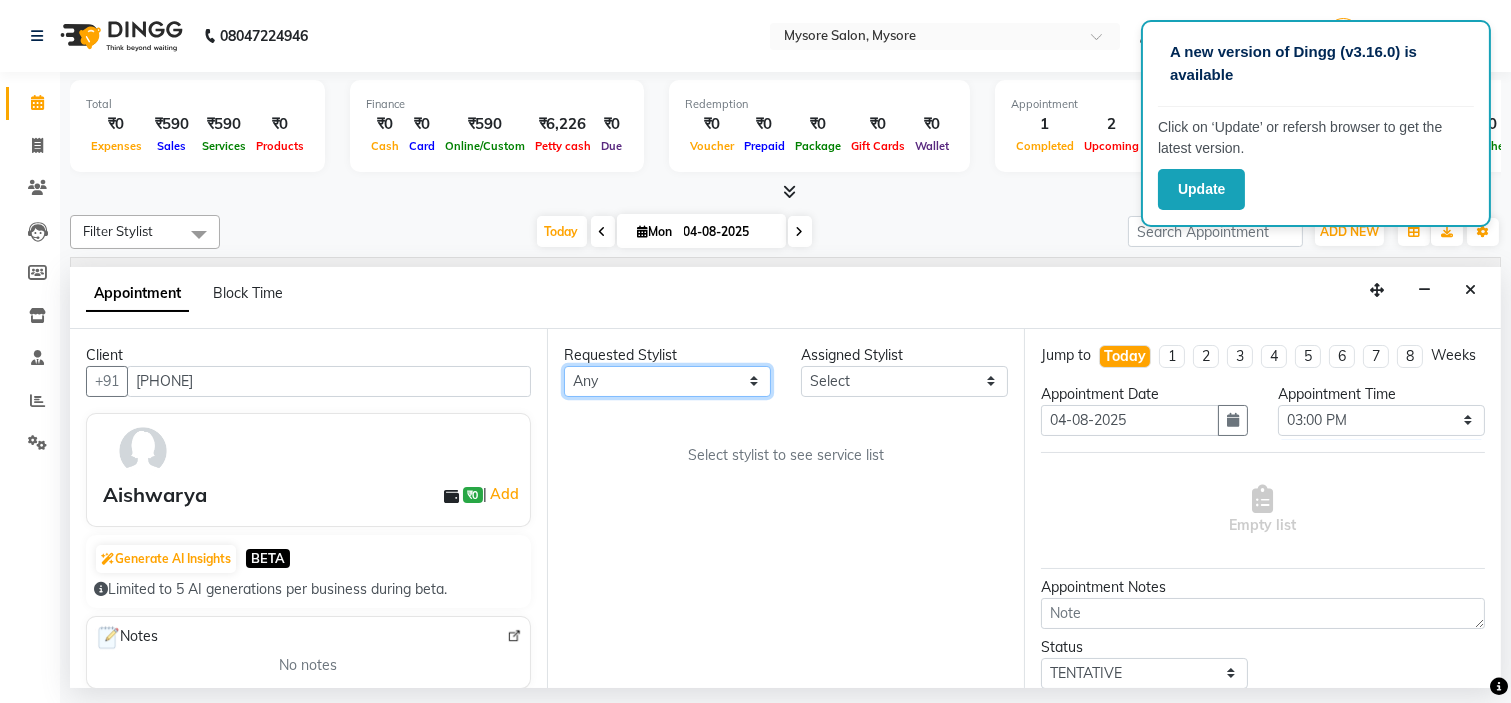 click on "Any Ankita Arti Ashwini Ayaan DR. Apurva Fatma Jayshree Lakshmi Paul Ruhul alom Shangnimwon Steve Sumaiya Banu Sumit Teja Tezz The Glam Room Mysore" at bounding box center (667, 381) 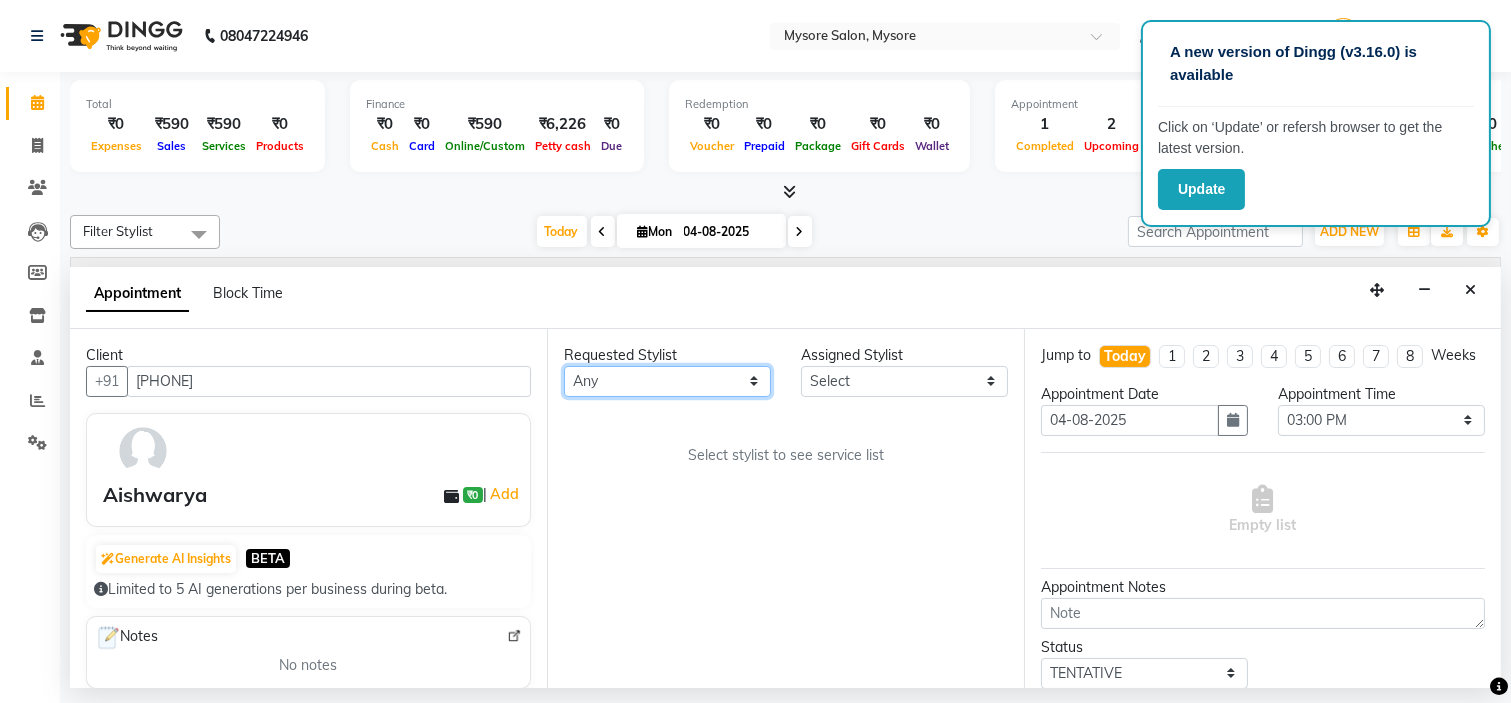 select on "64804" 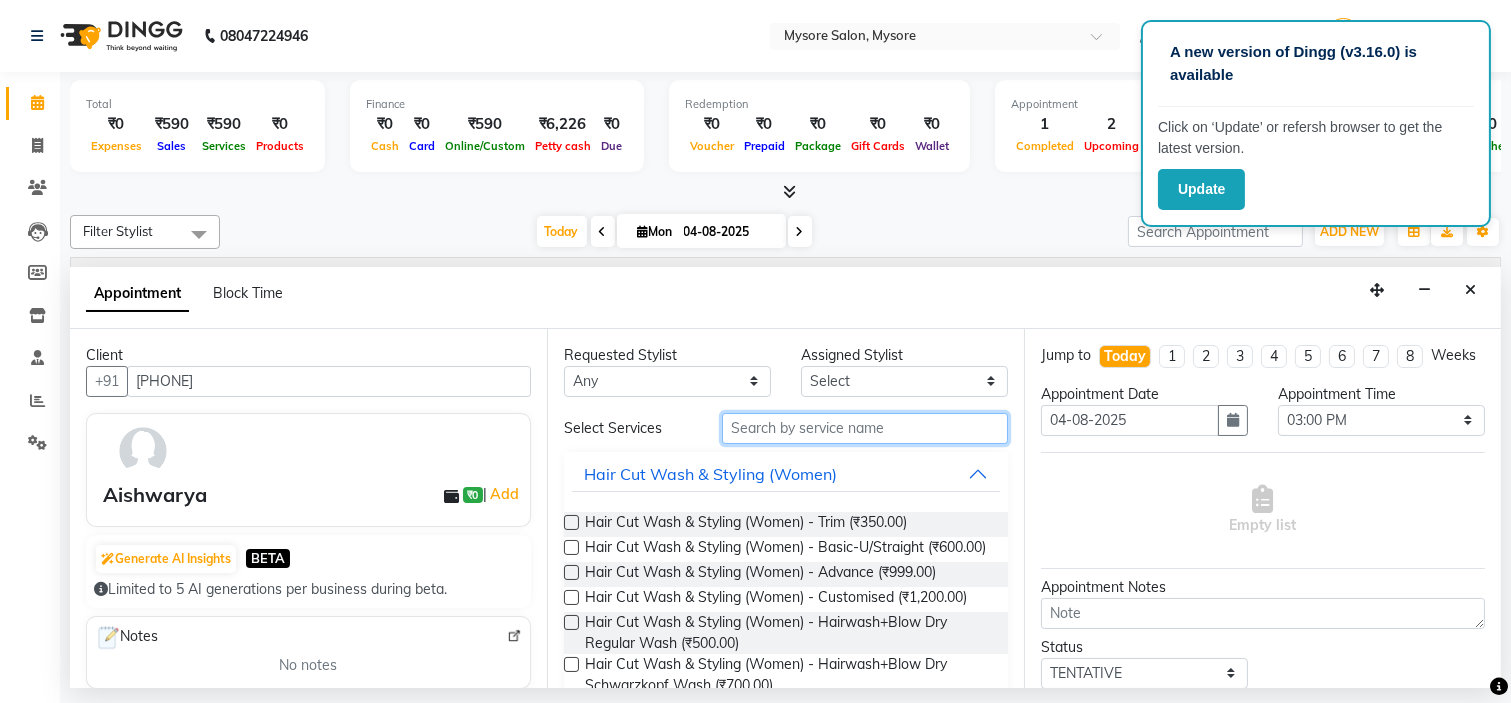 click at bounding box center (865, 428) 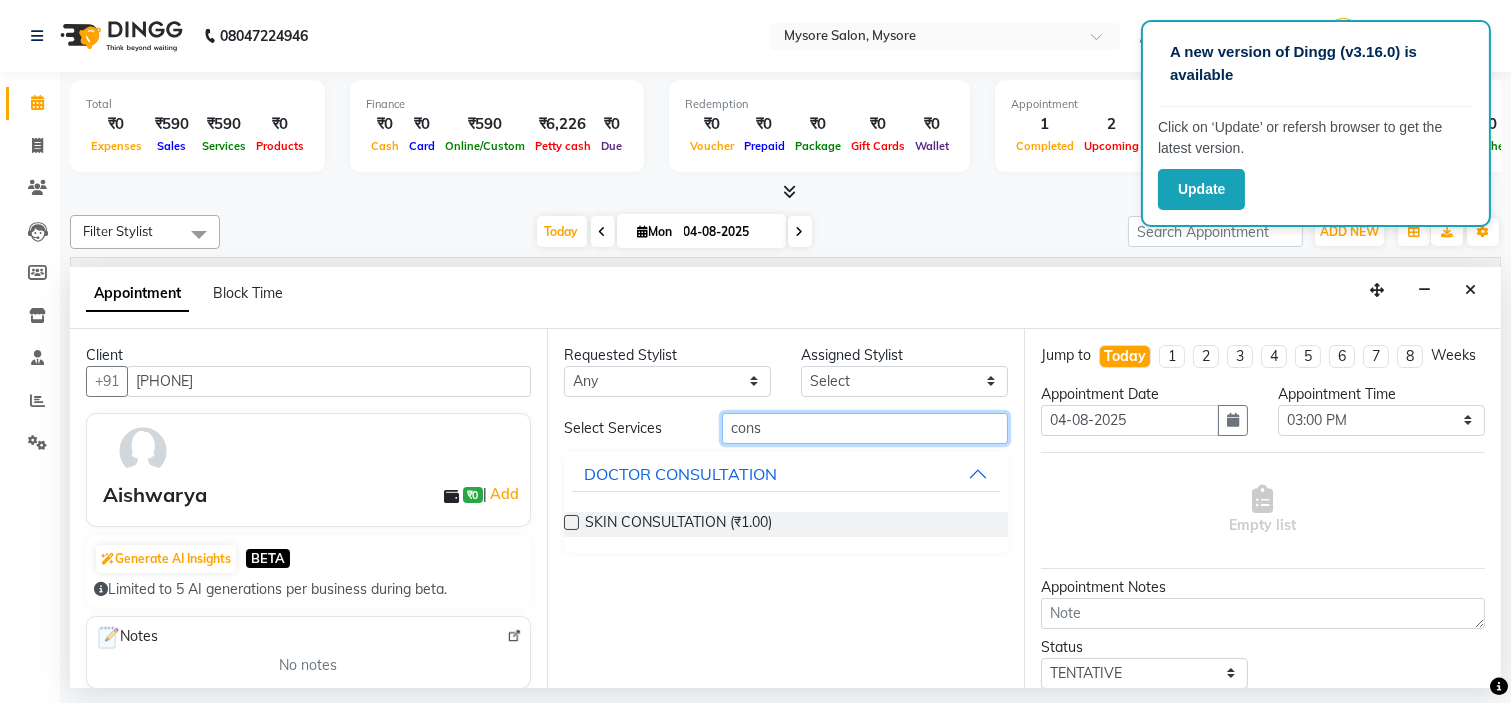 type on "cons" 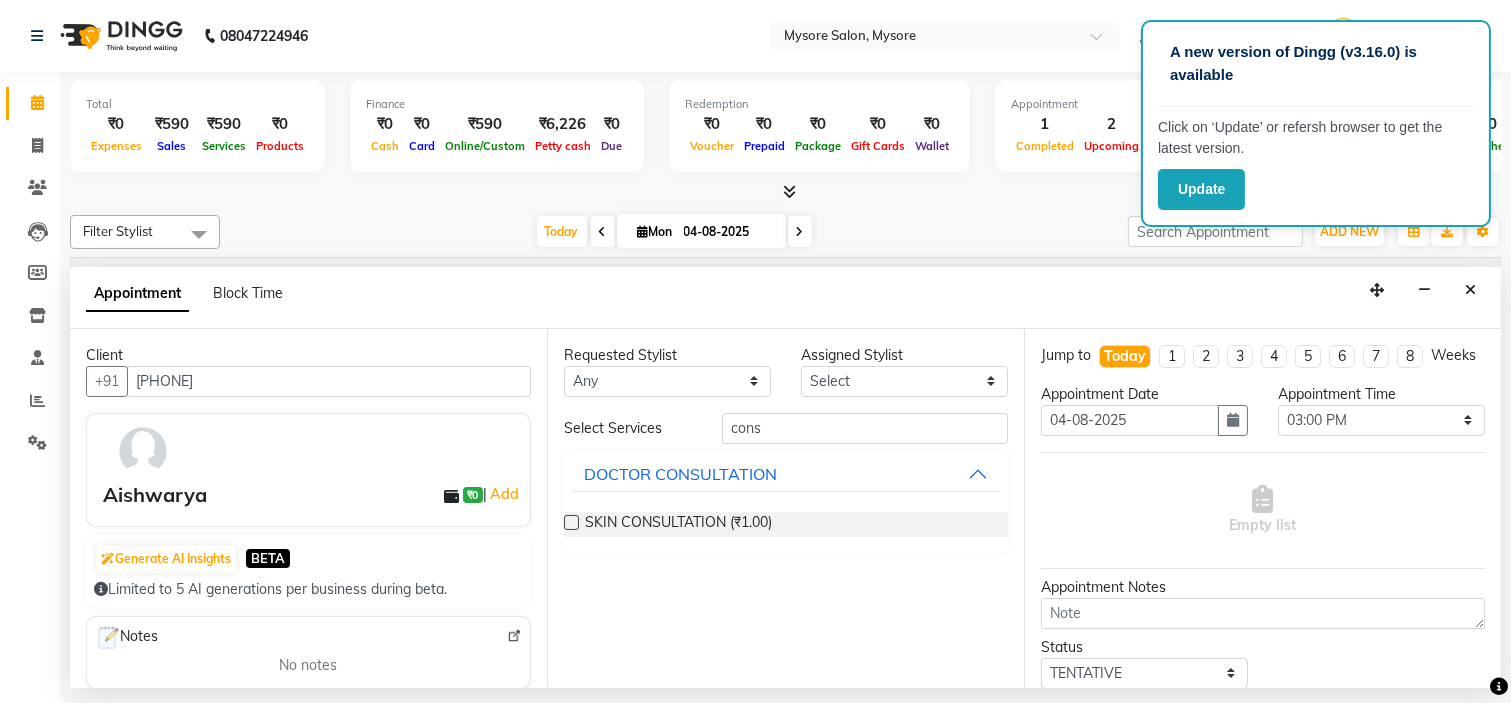 click at bounding box center [571, 522] 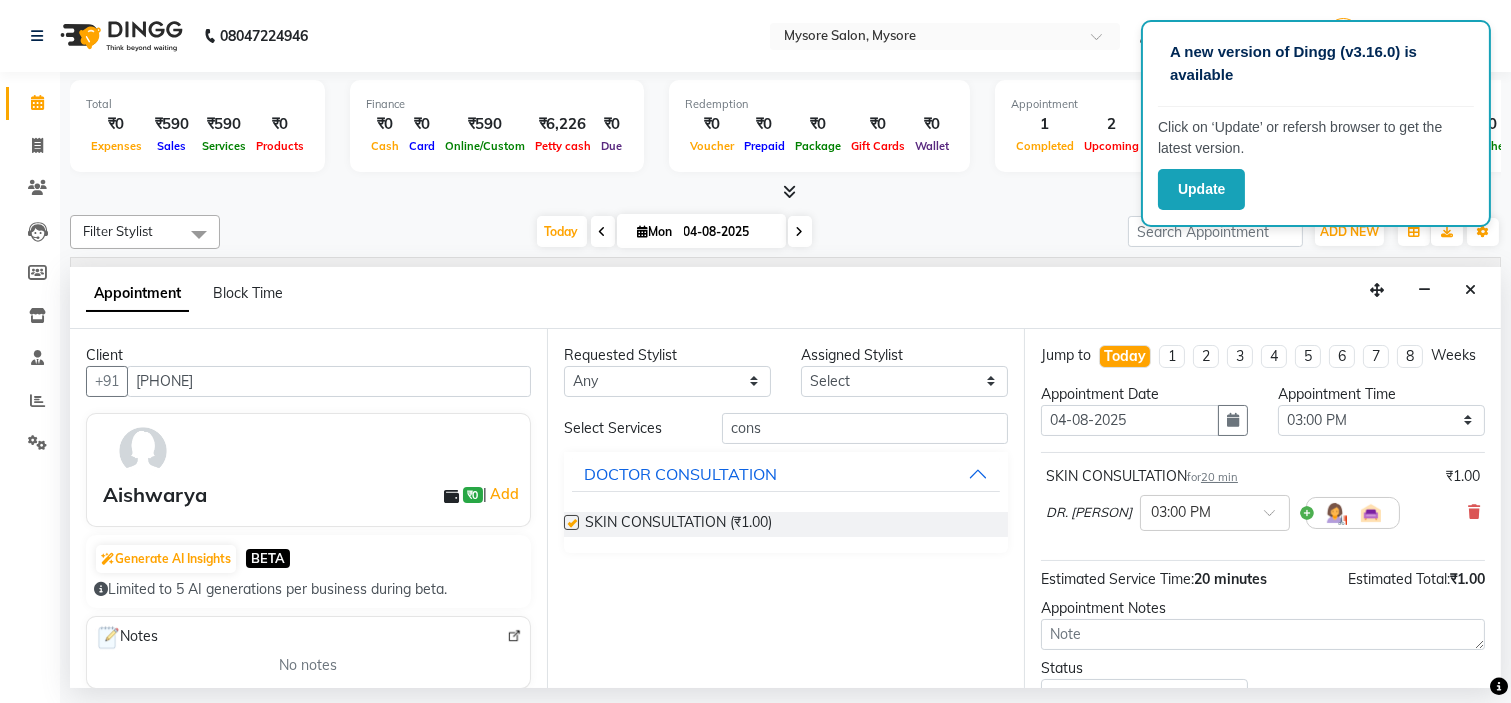 checkbox on "false" 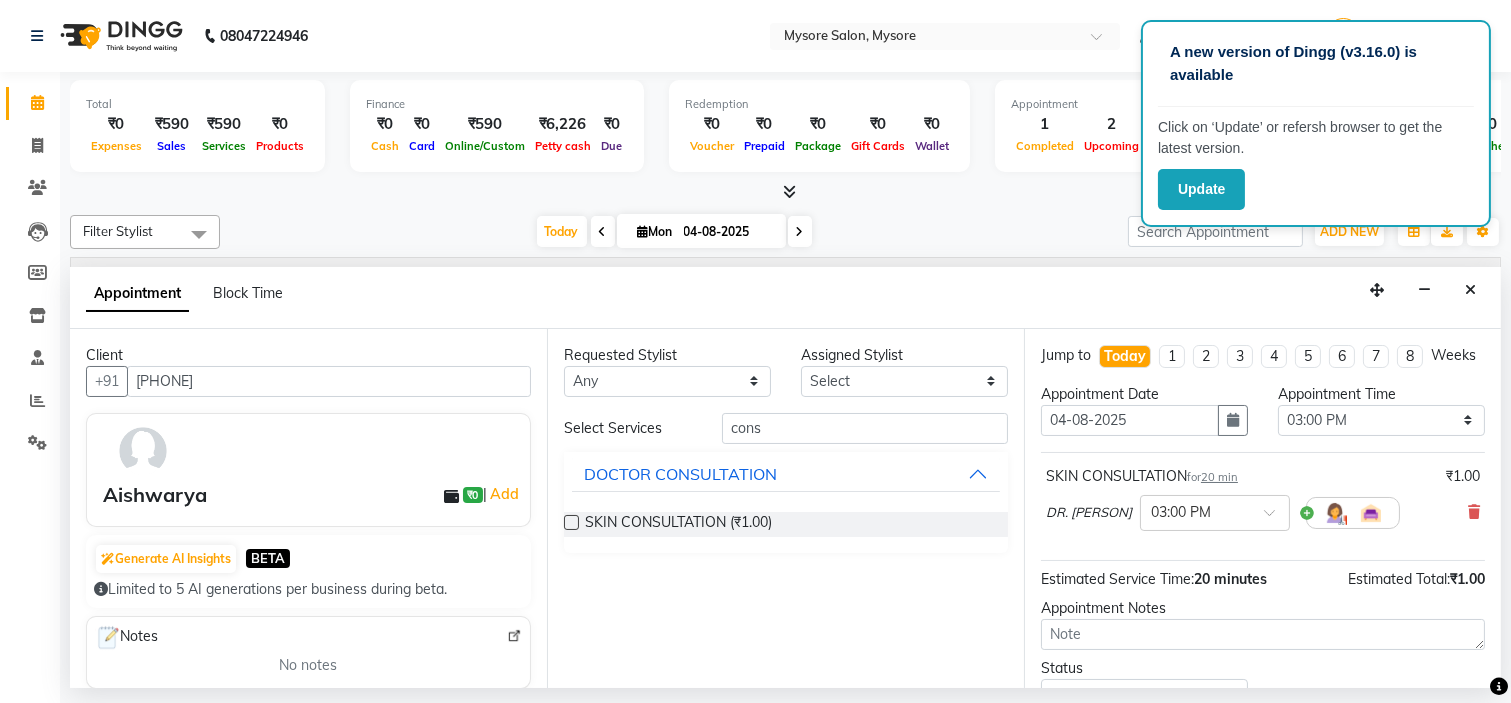 scroll, scrollTop: 166, scrollLeft: 0, axis: vertical 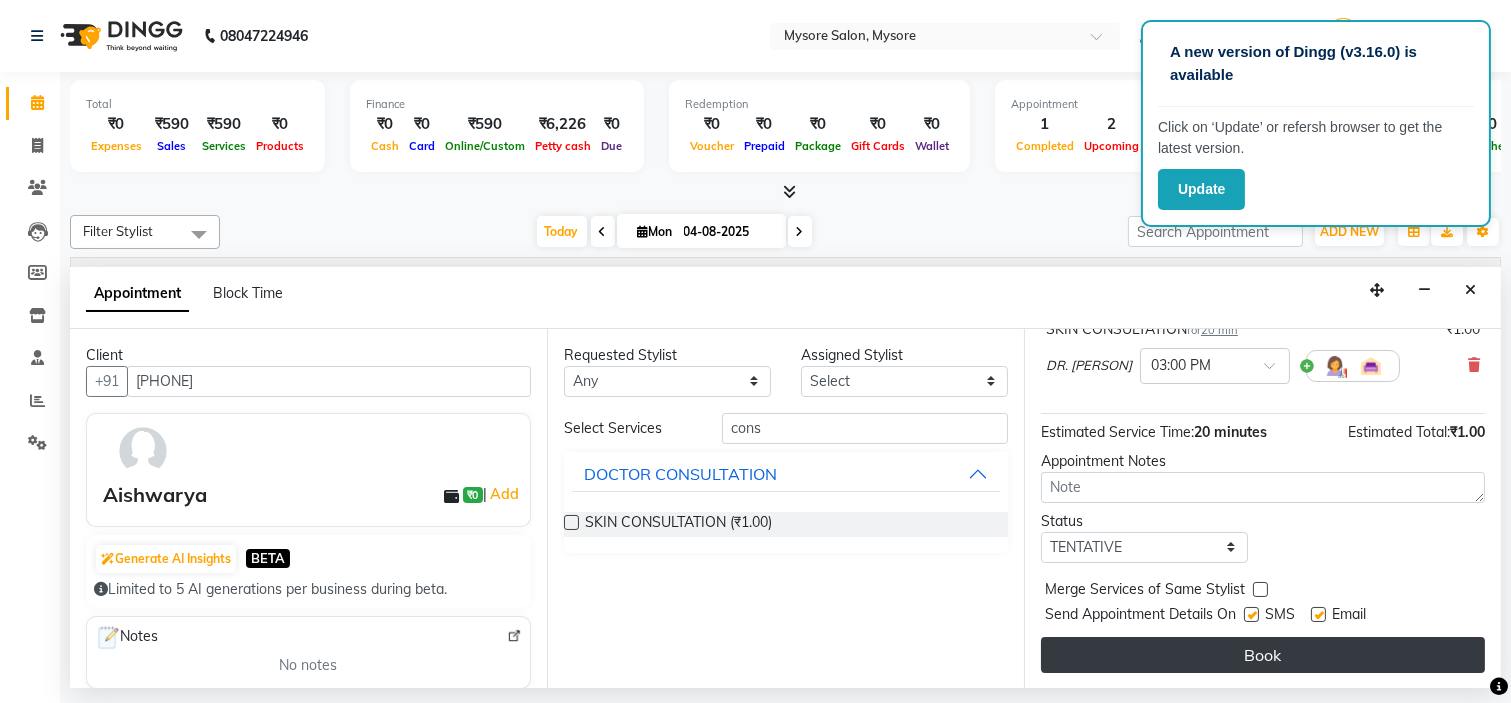 click on "Book" at bounding box center (1263, 655) 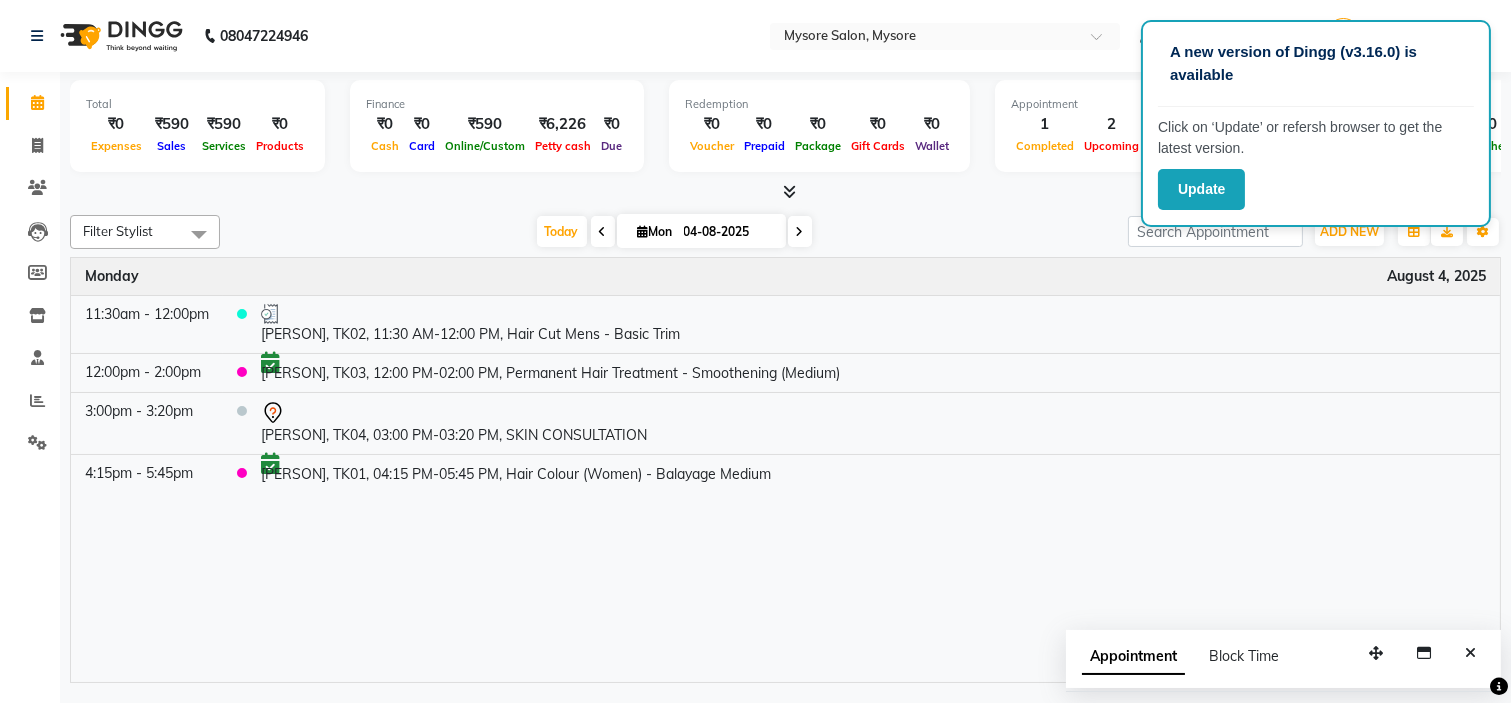 click on "A new version of Dingg (v3.16.0) is available" 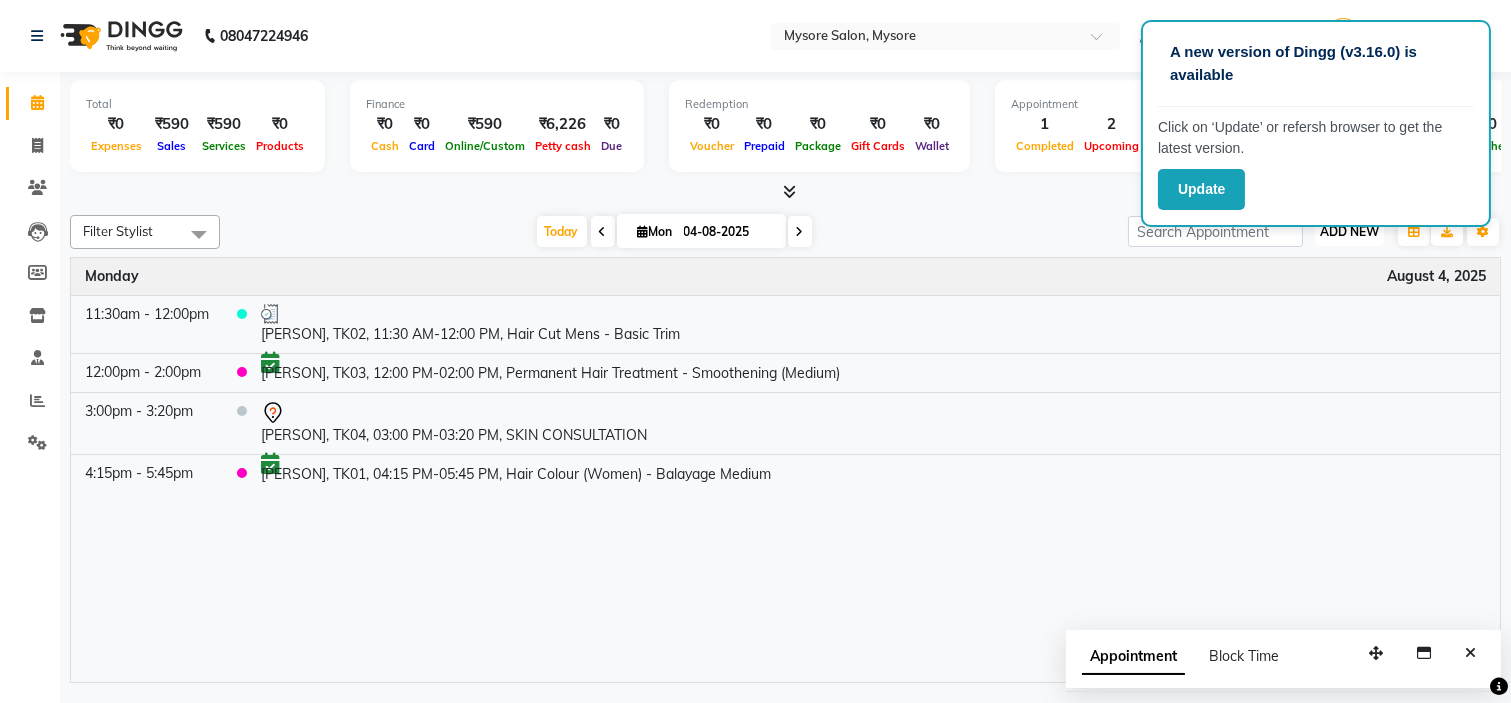 click on "ADD NEW" at bounding box center [1349, 231] 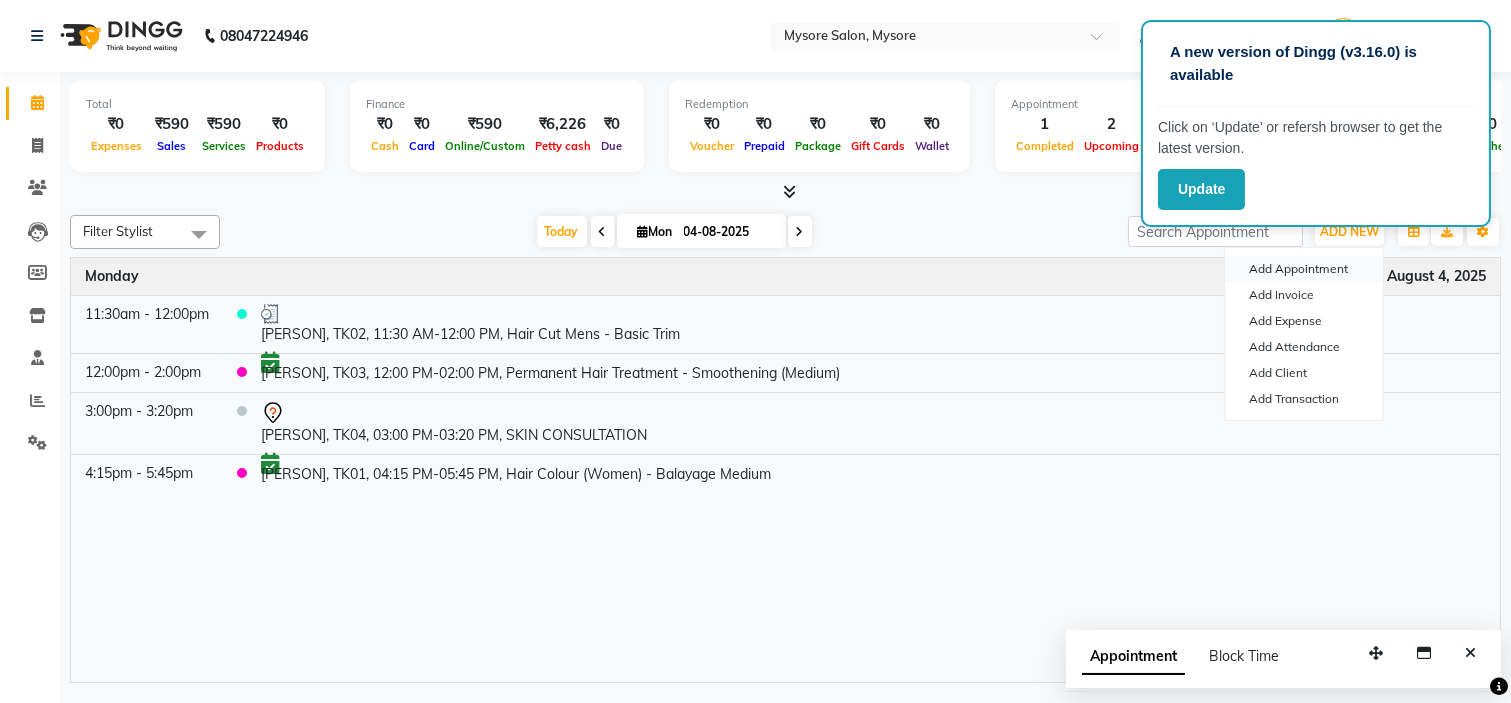 click on "Add Appointment" at bounding box center (1304, 269) 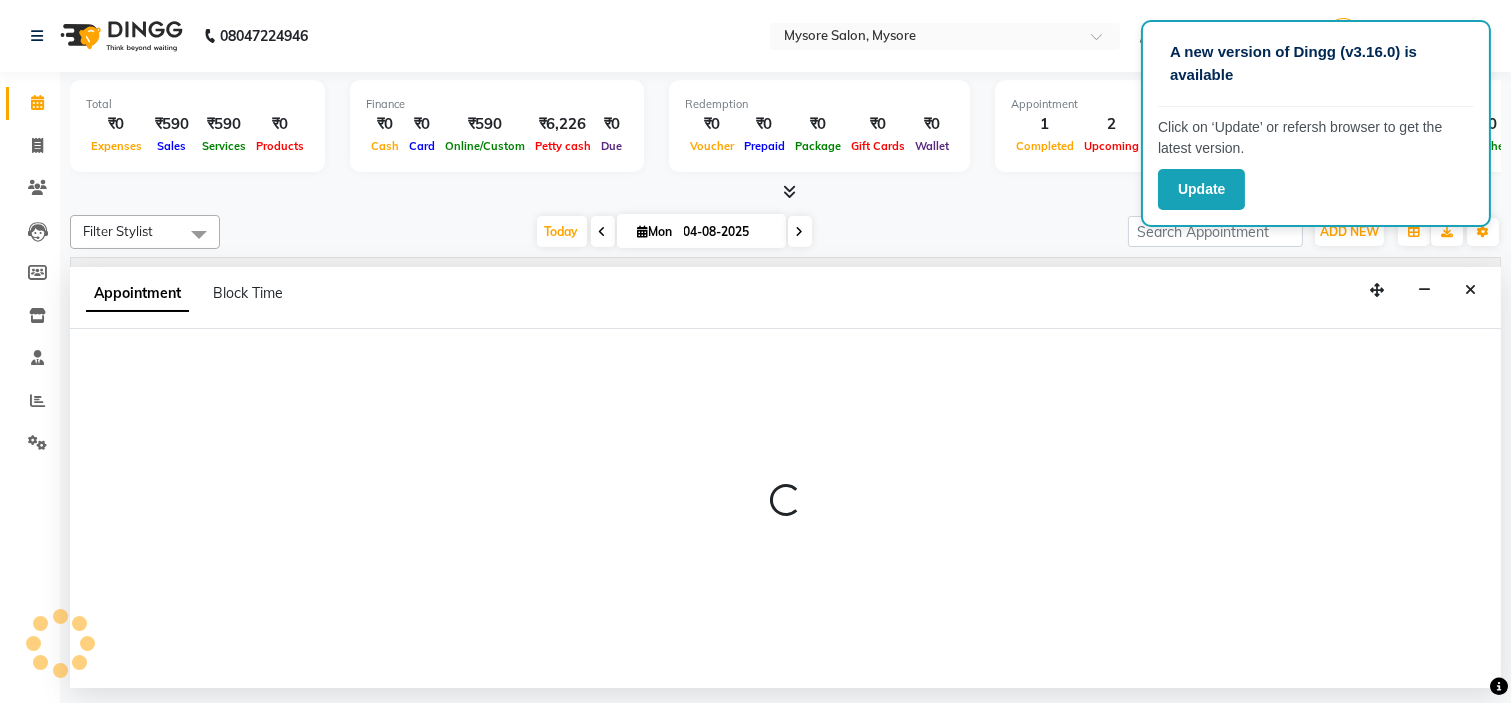 select on "540" 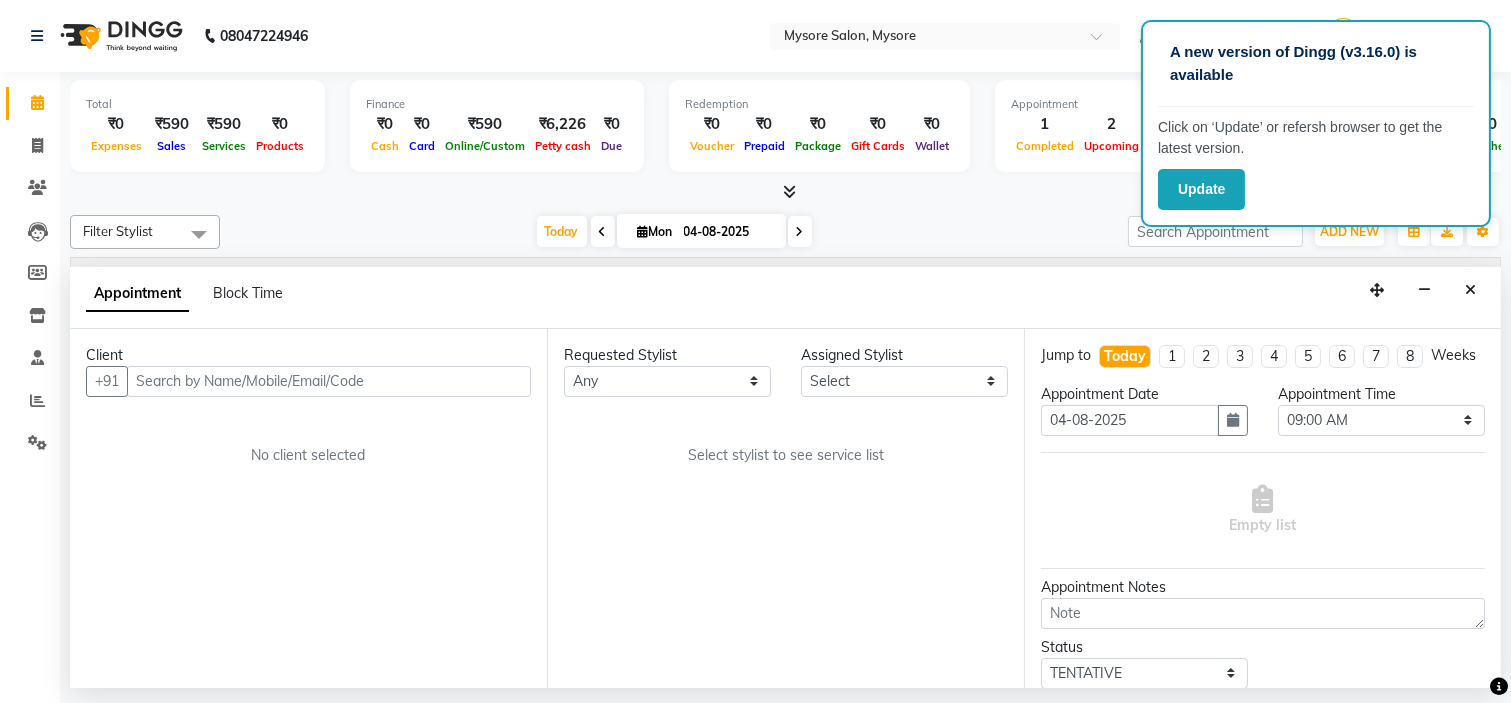 click at bounding box center [329, 381] 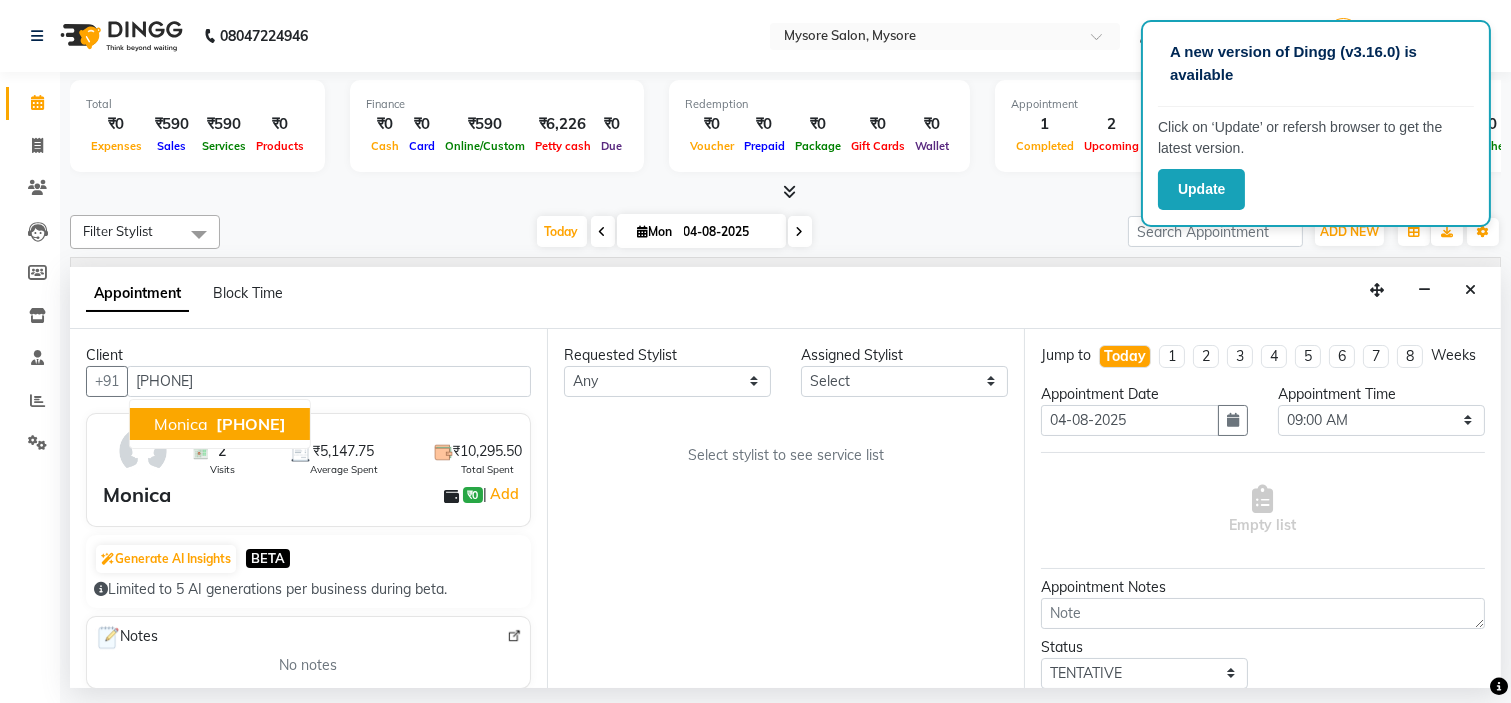 click on "[PHONE]" at bounding box center (251, 424) 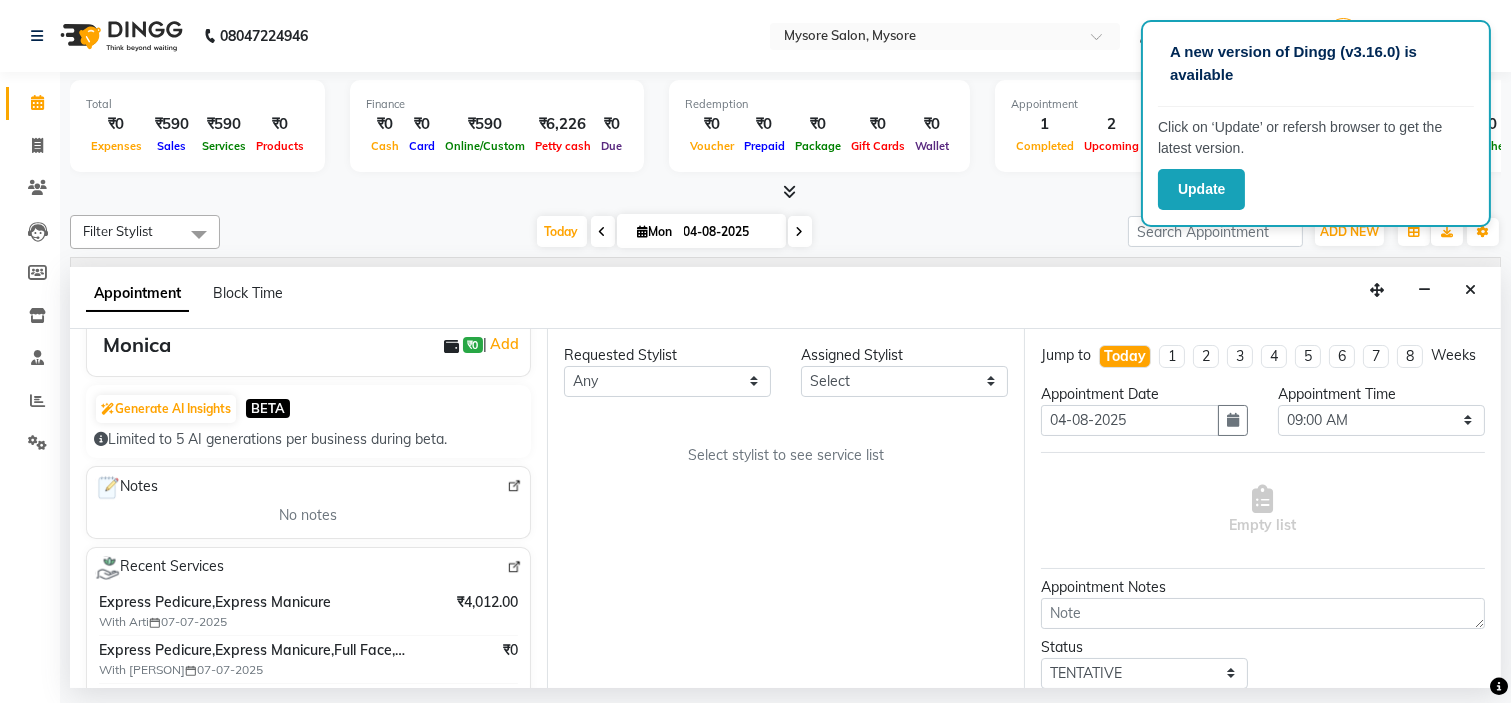 scroll, scrollTop: 145, scrollLeft: 0, axis: vertical 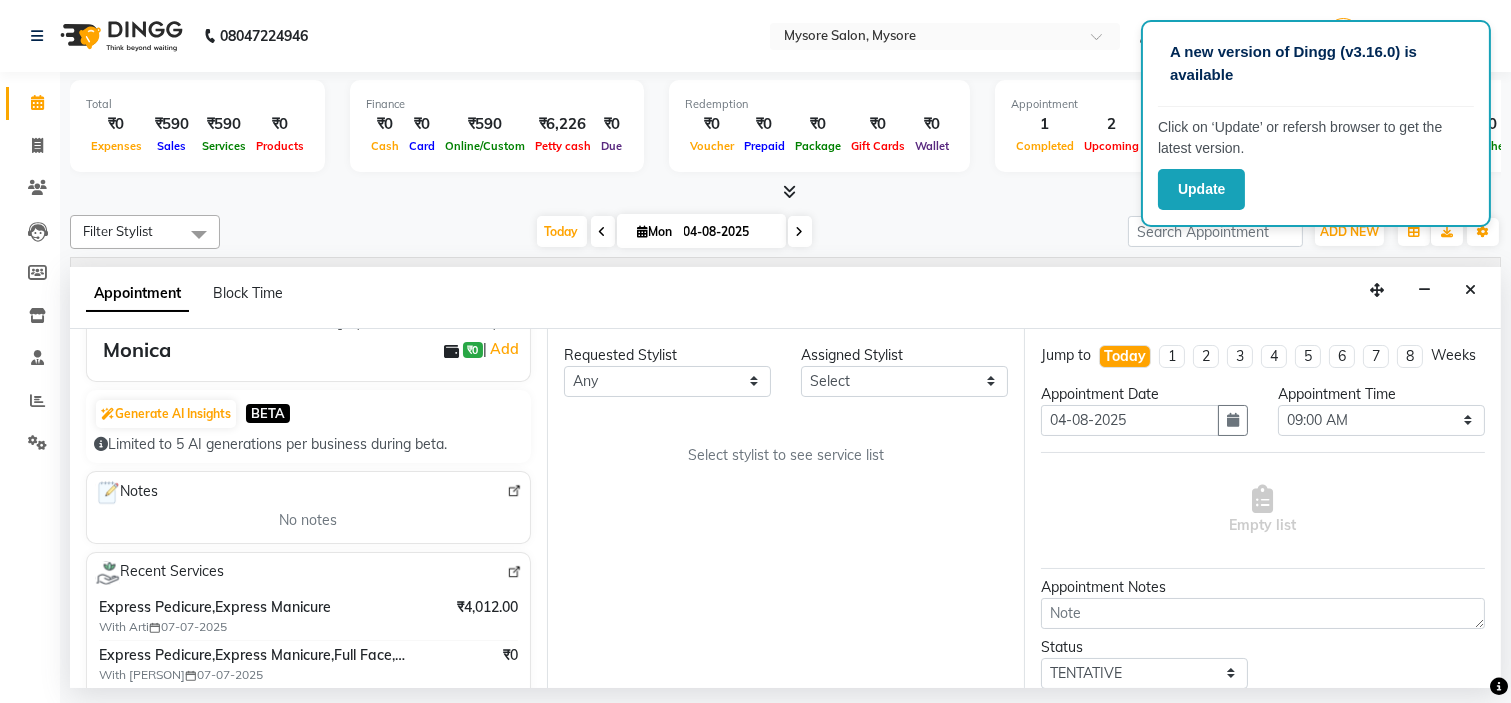 type on "[PHONE]" 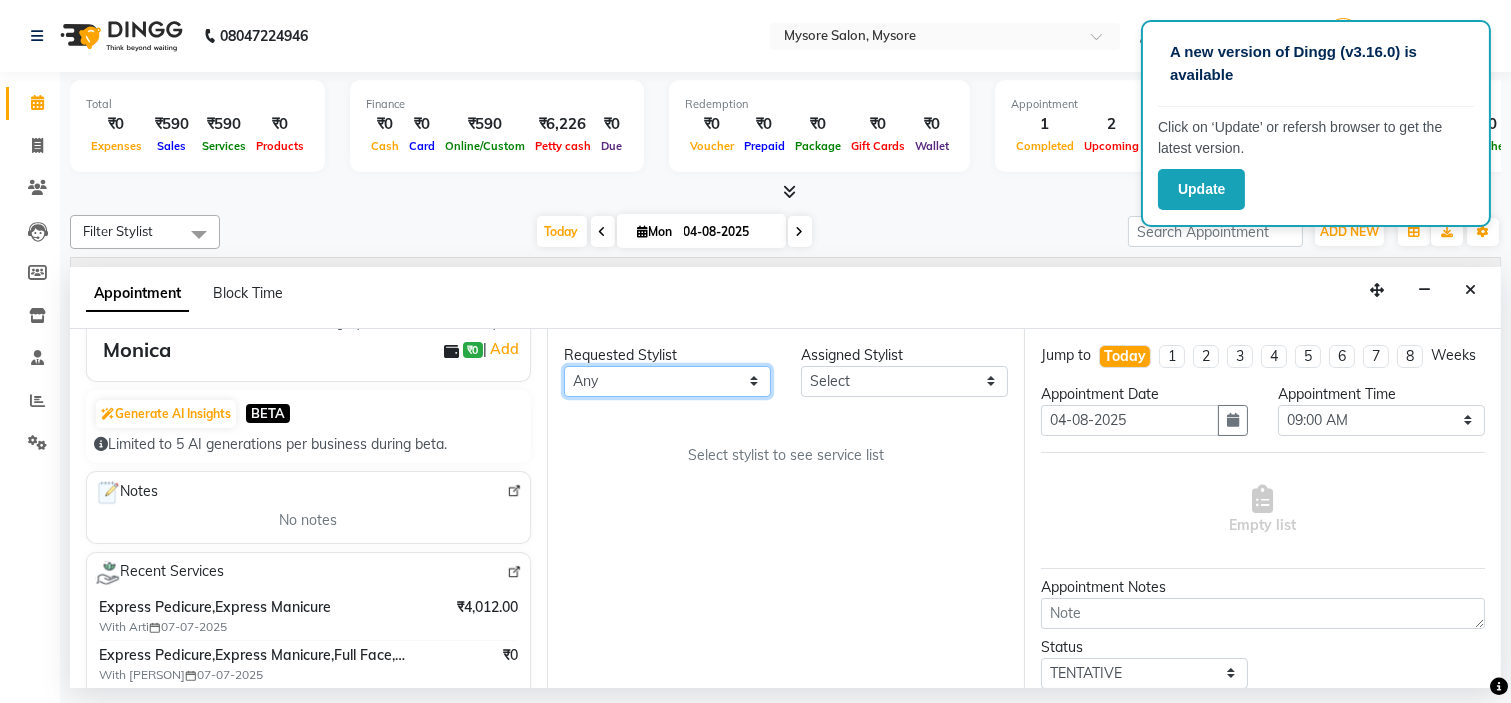 click on "Any Ankita Arti Ashwini Ayaan DR. Apurva Fatma Jayshree Lakshmi Paul Ruhul alom Shangnimwon Steve Sumaiya Banu Sumit Teja Tezz The Glam Room Mysore" at bounding box center [667, 381] 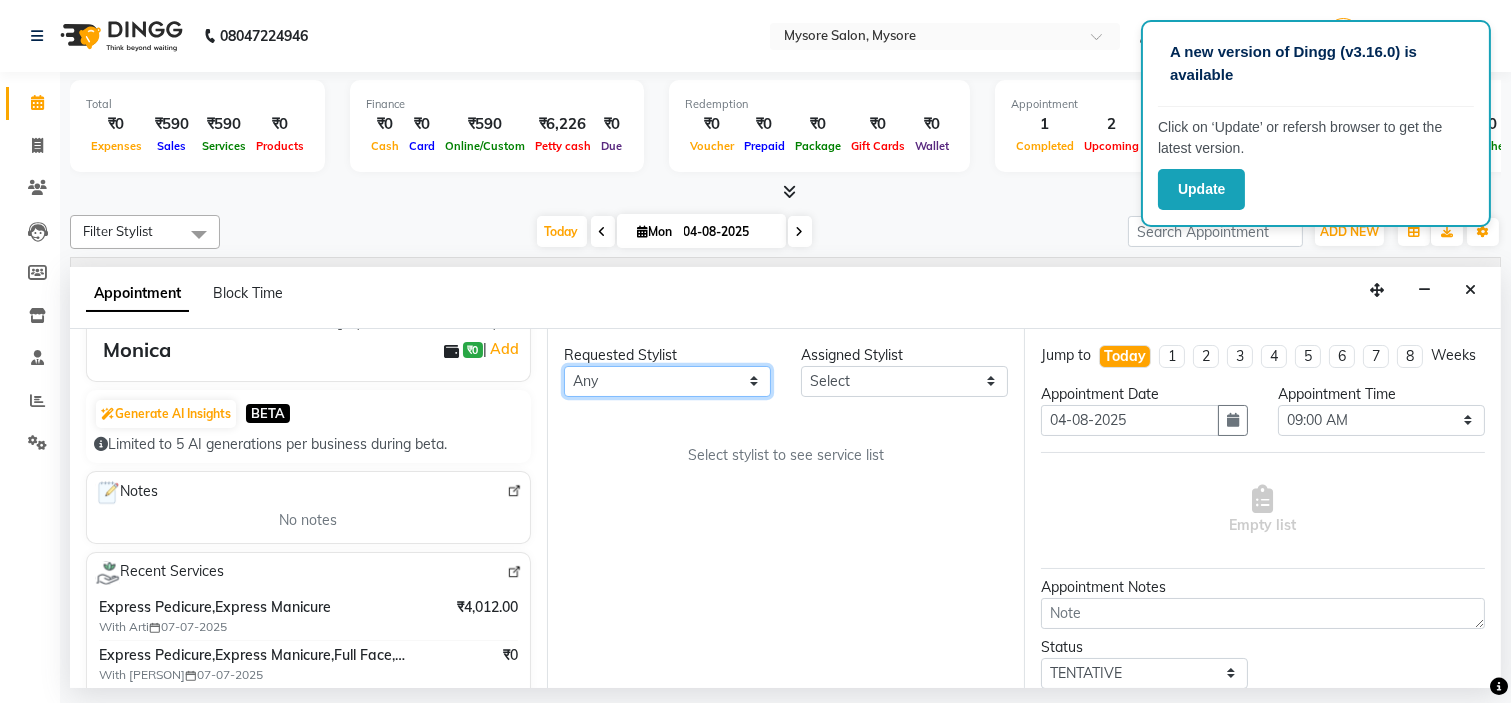 select on "84294" 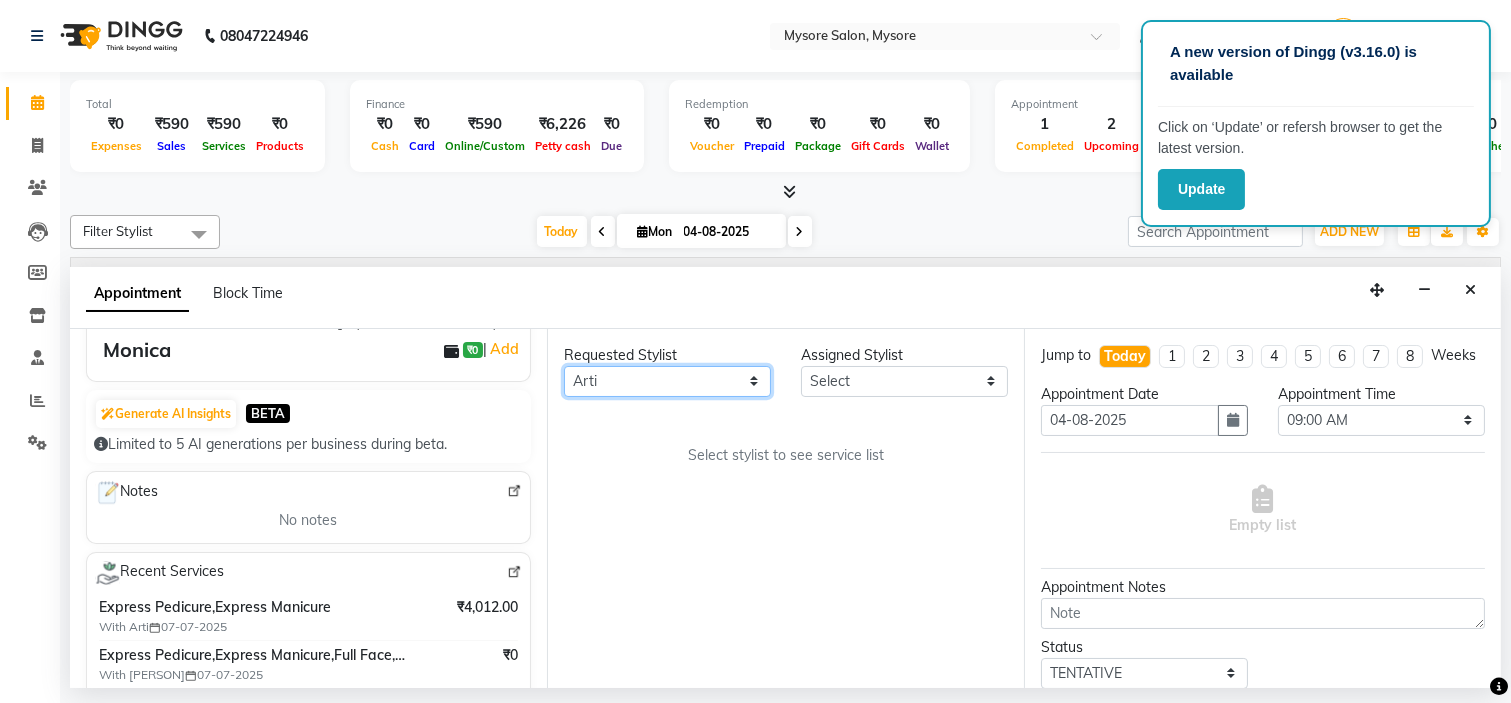 click on "Any Ankita Arti Ashwini Ayaan DR. Apurva Fatma Jayshree Lakshmi Paul Ruhul alom Shangnimwon Steve Sumaiya Banu Sumit Teja Tezz The Glam Room Mysore" at bounding box center (667, 381) 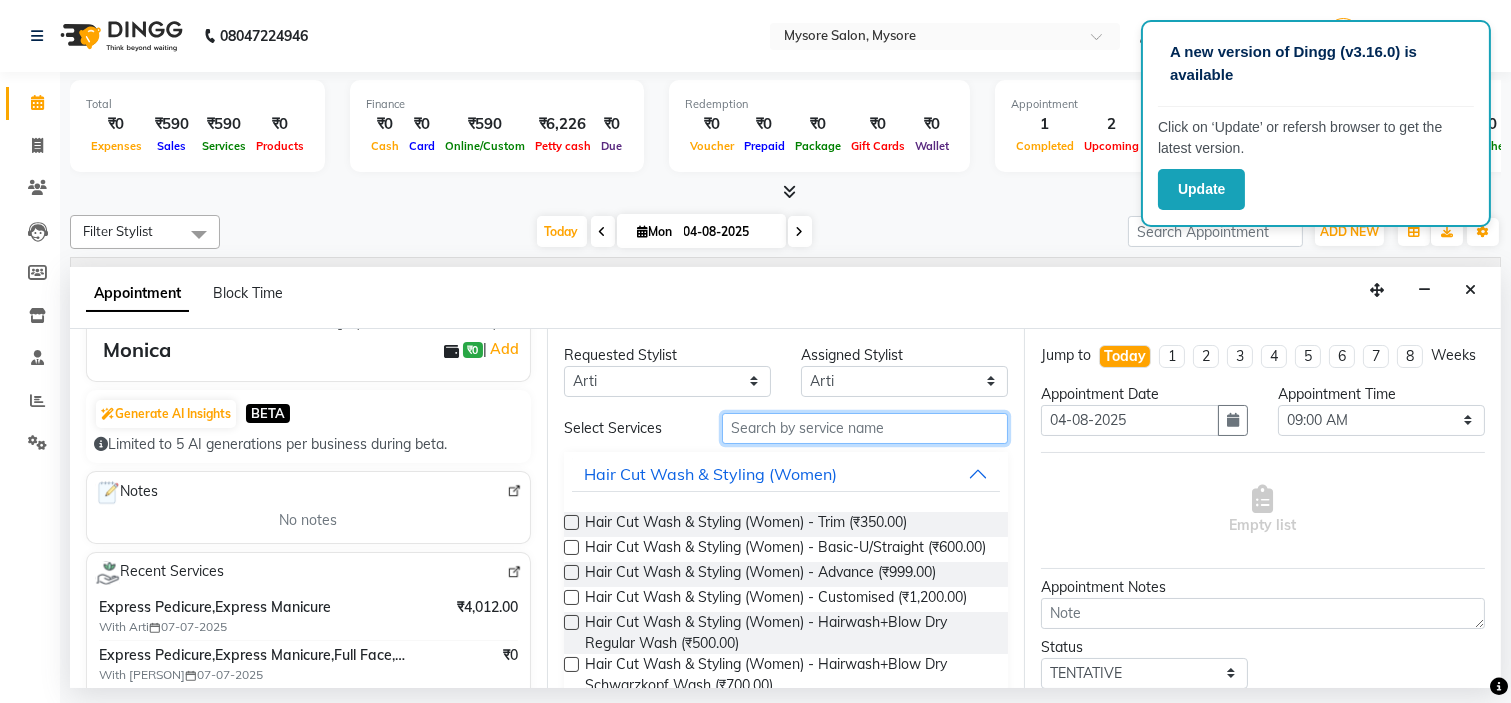 click at bounding box center (865, 428) 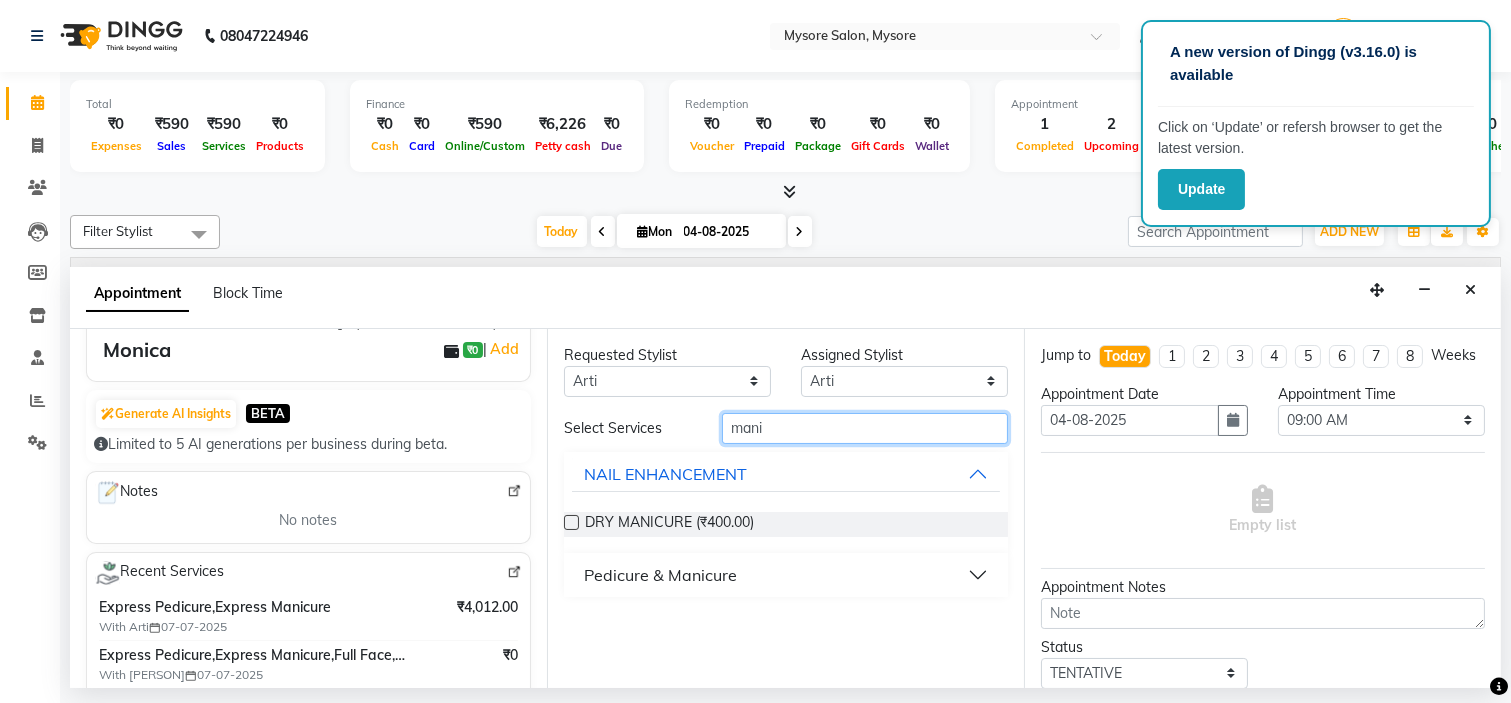 type on "mani" 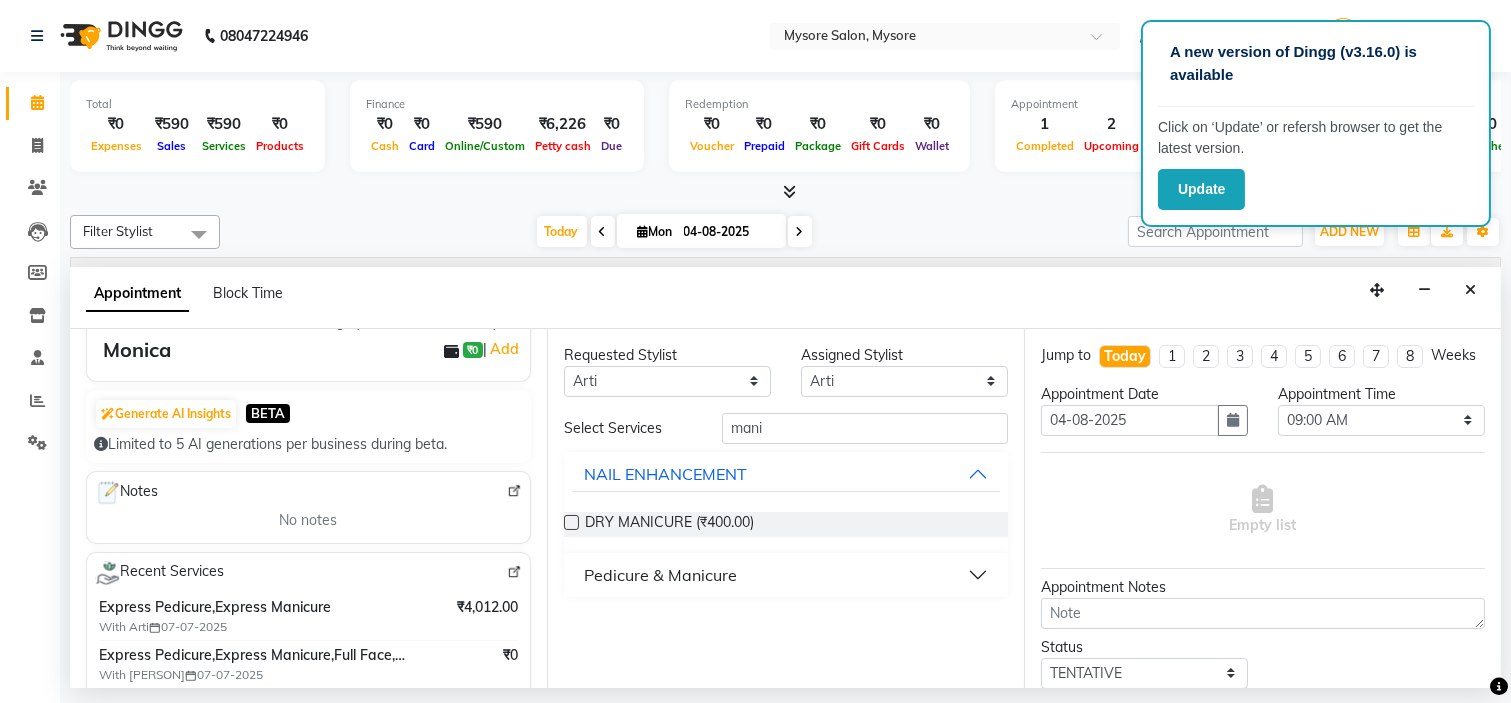 click on "Pedicure & Manicure" at bounding box center (660, 575) 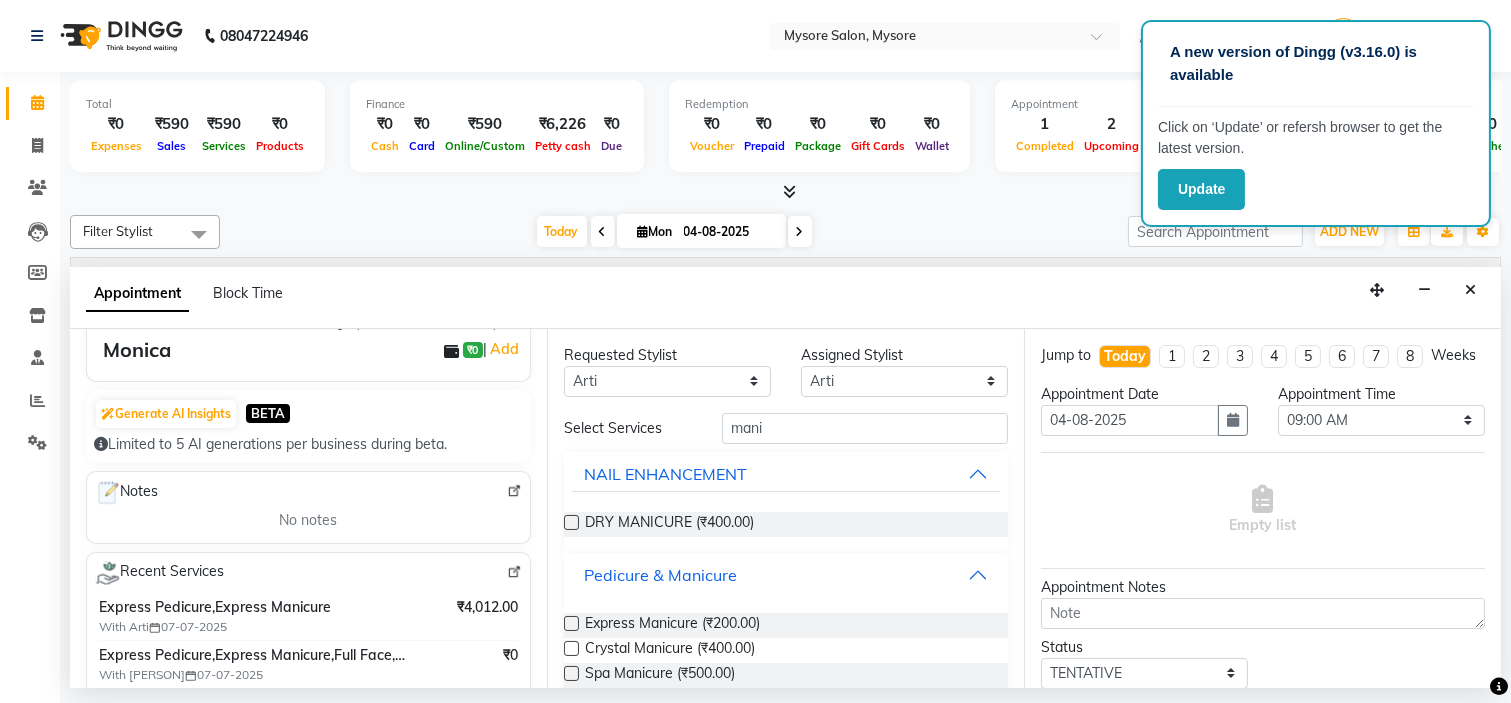 scroll, scrollTop: 105, scrollLeft: 0, axis: vertical 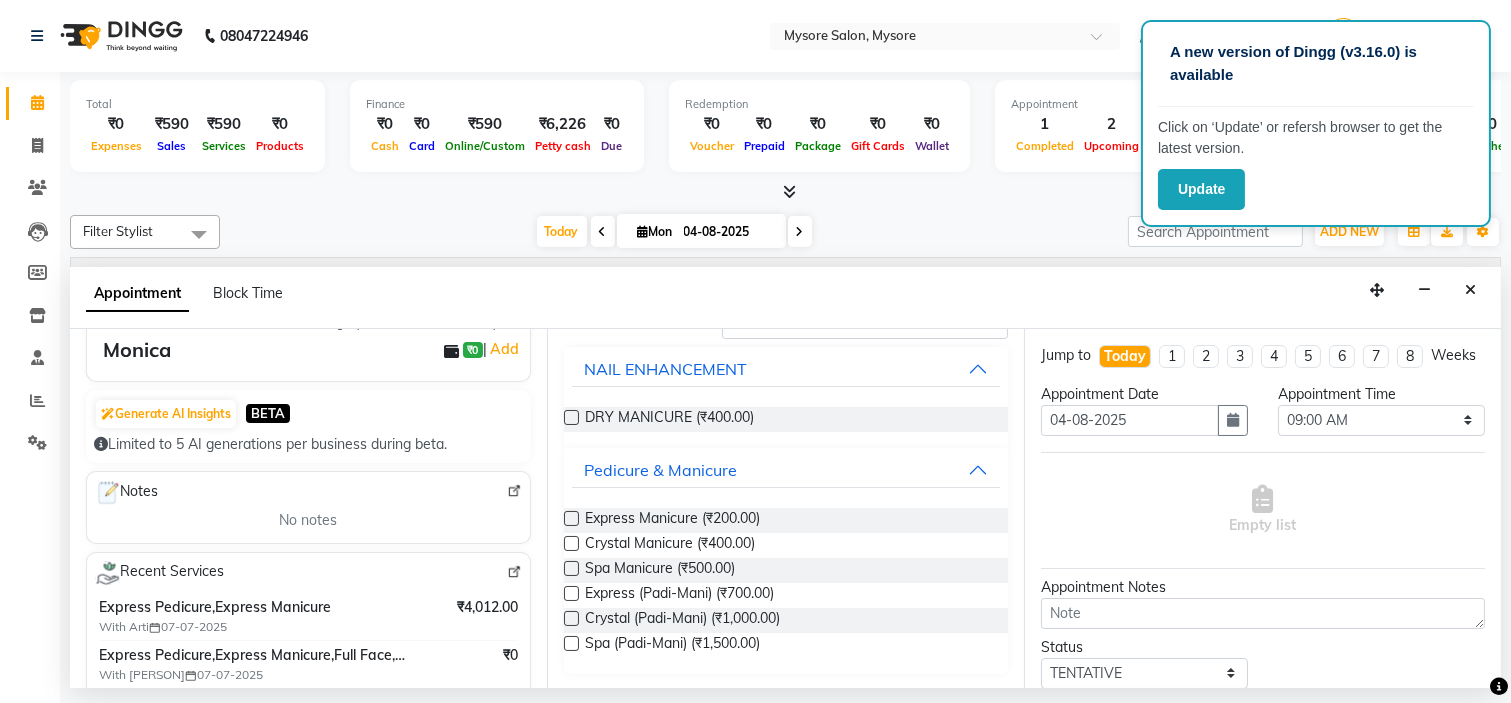 click on "Express Manicure (₹200.00)" at bounding box center [786, 520] 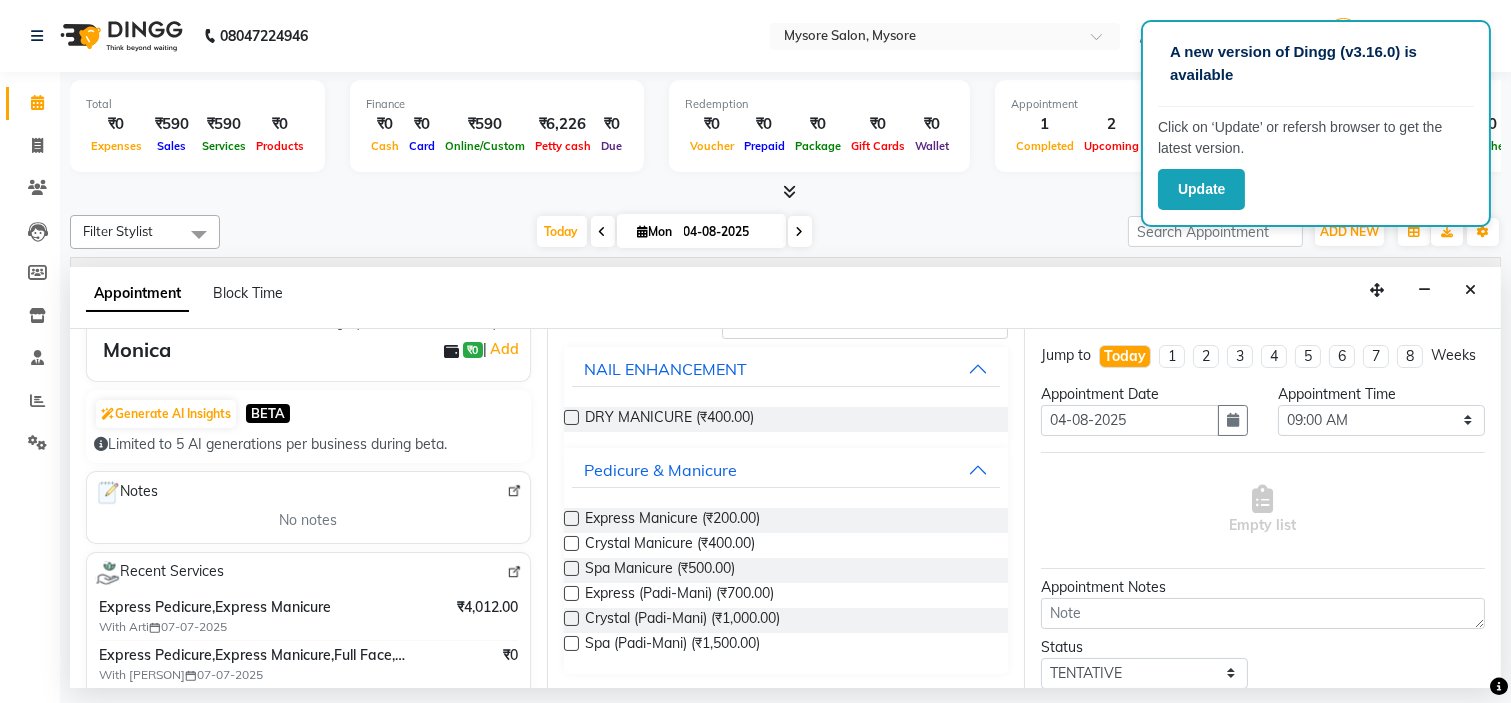 click at bounding box center (571, 518) 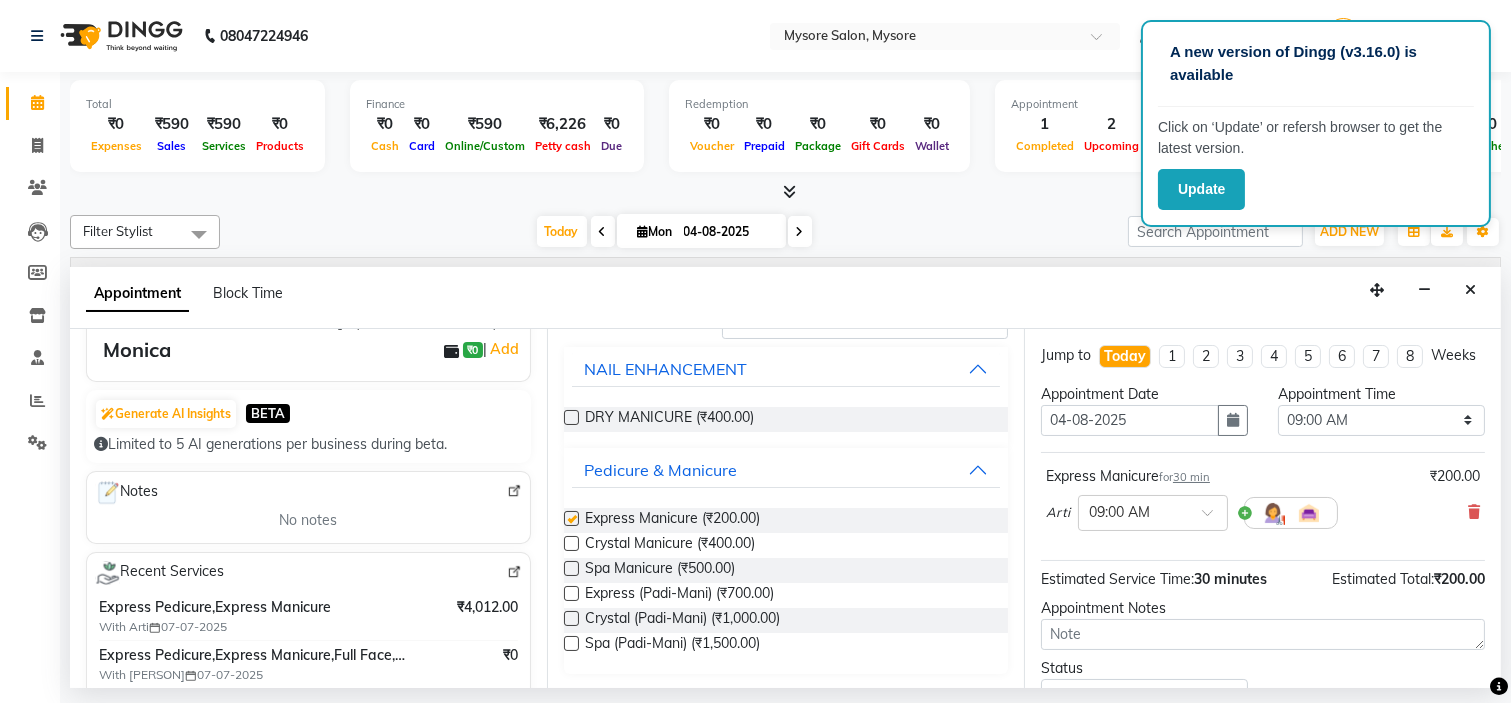 checkbox on "false" 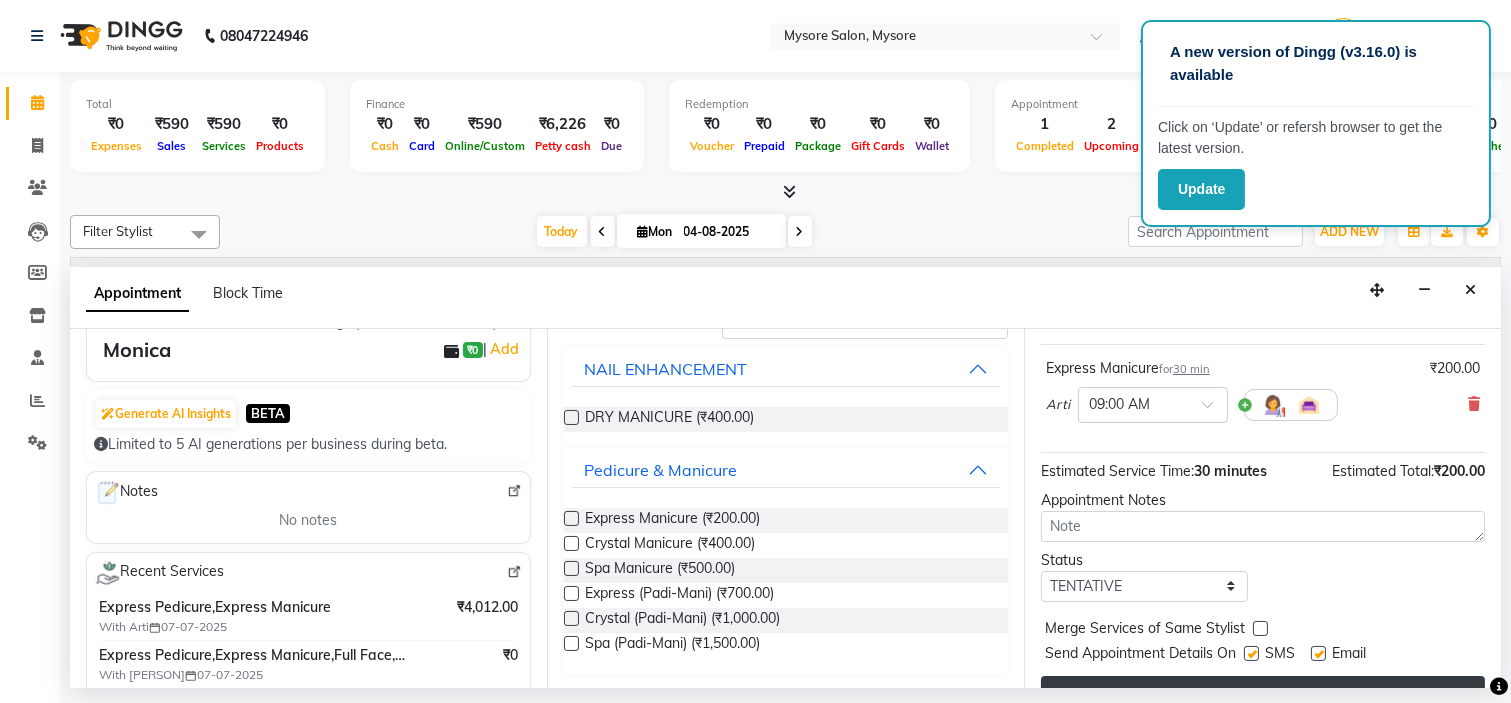 scroll, scrollTop: 107, scrollLeft: 0, axis: vertical 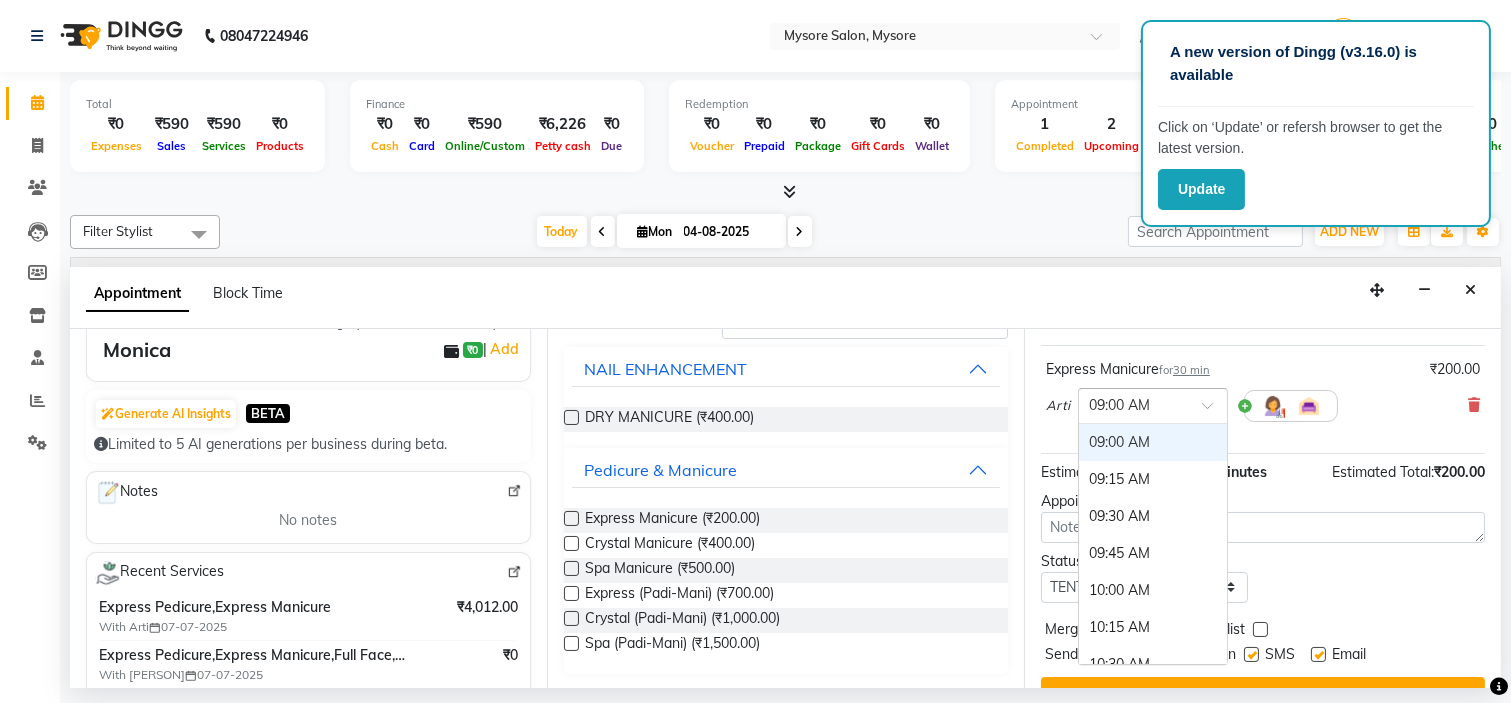 click at bounding box center [1214, 411] 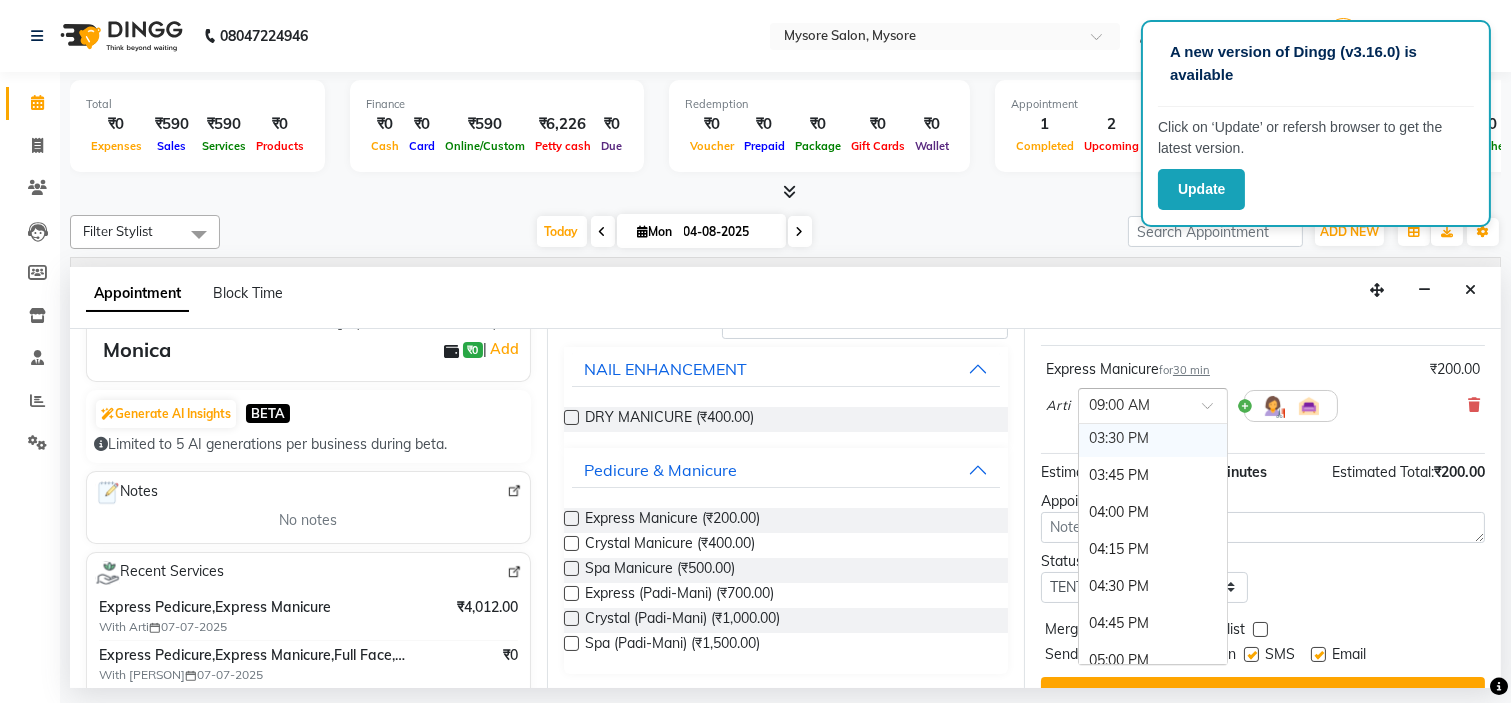 scroll, scrollTop: 957, scrollLeft: 0, axis: vertical 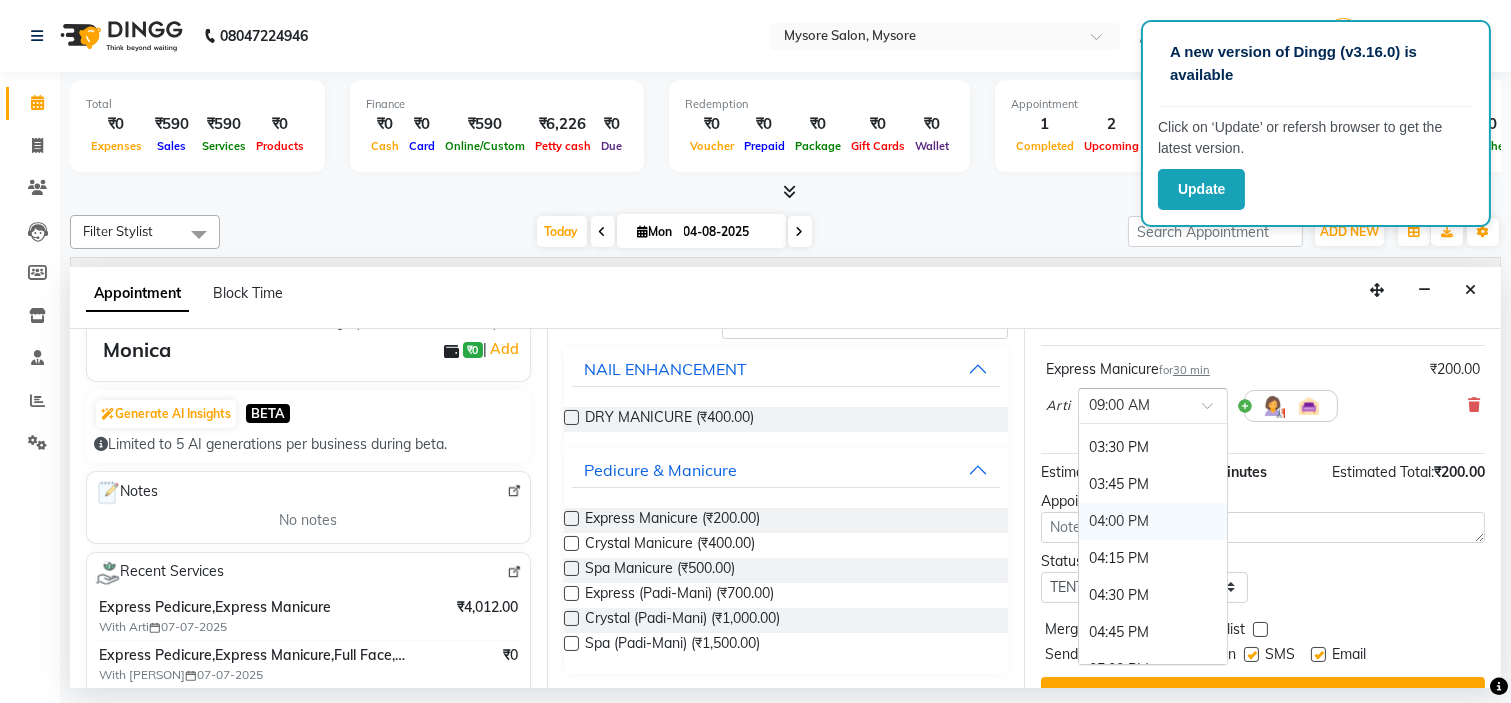 click on "04:00 PM" at bounding box center (1153, 521) 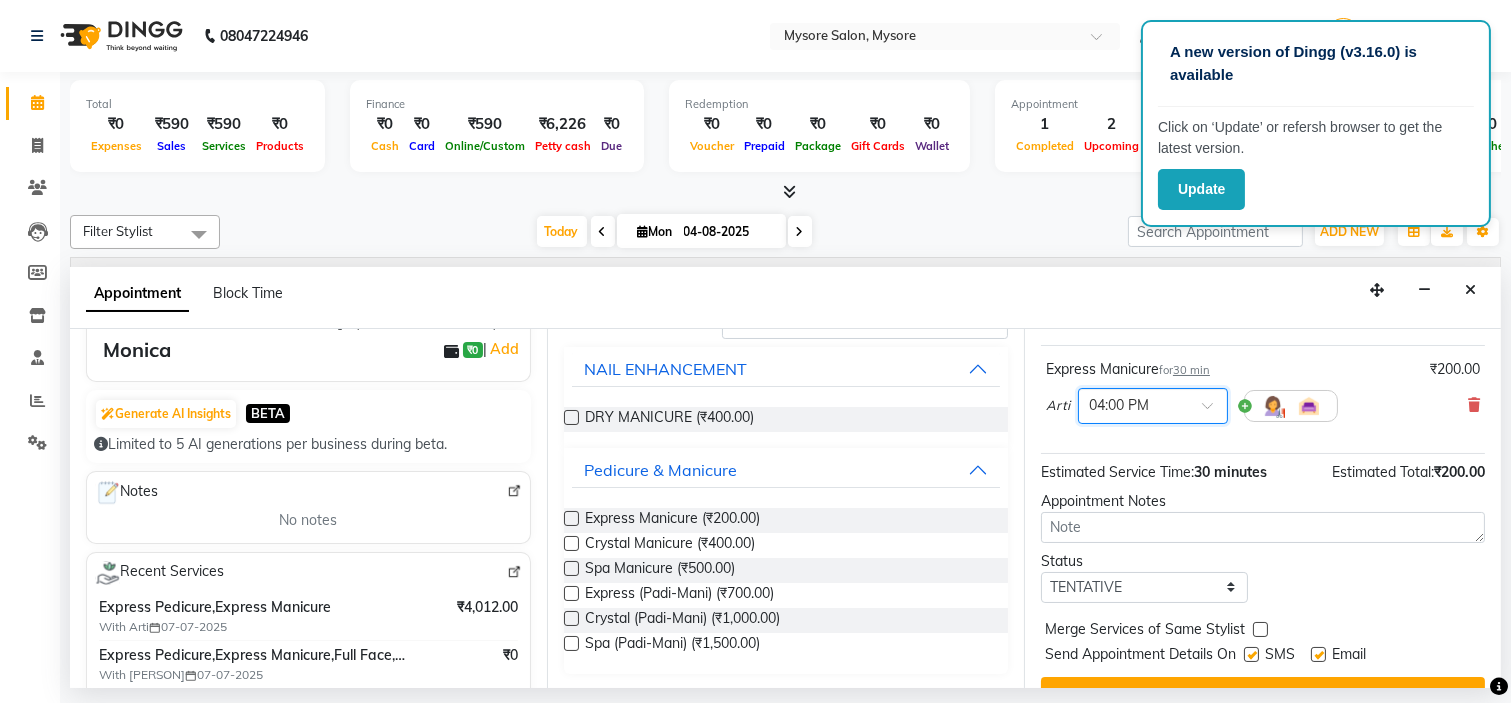 scroll, scrollTop: 166, scrollLeft: 0, axis: vertical 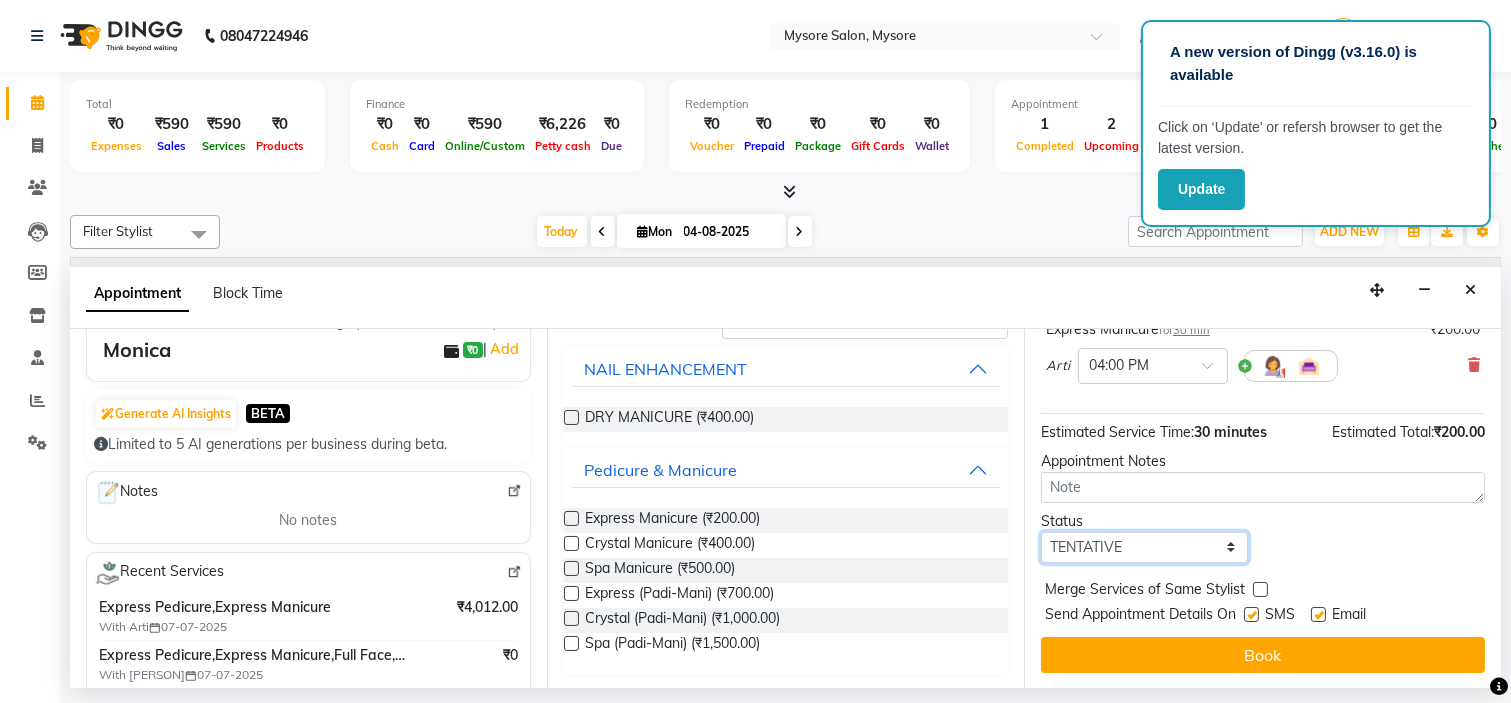 click on "Select TENTATIVE CONFIRM CHECK-IN UPCOMING" at bounding box center (1144, 547) 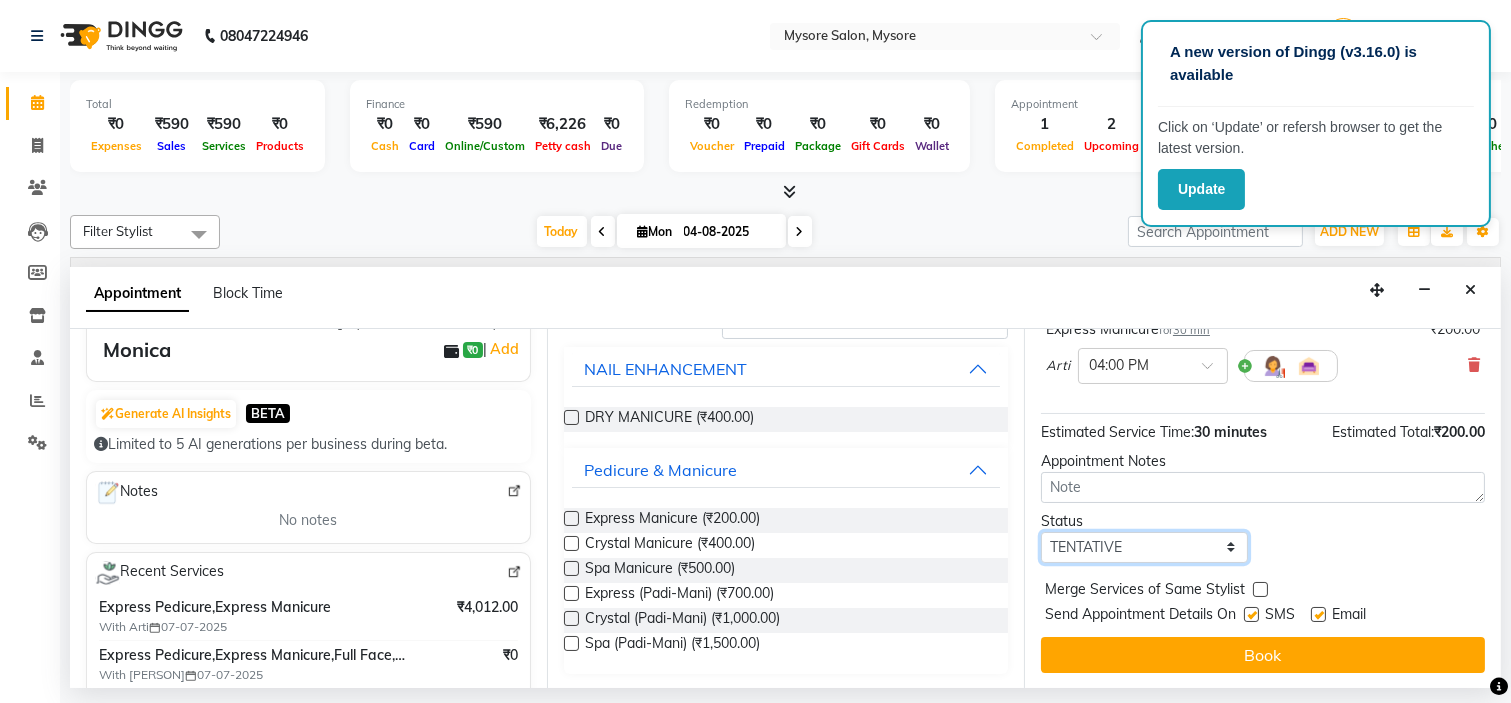 select on "confirm booking" 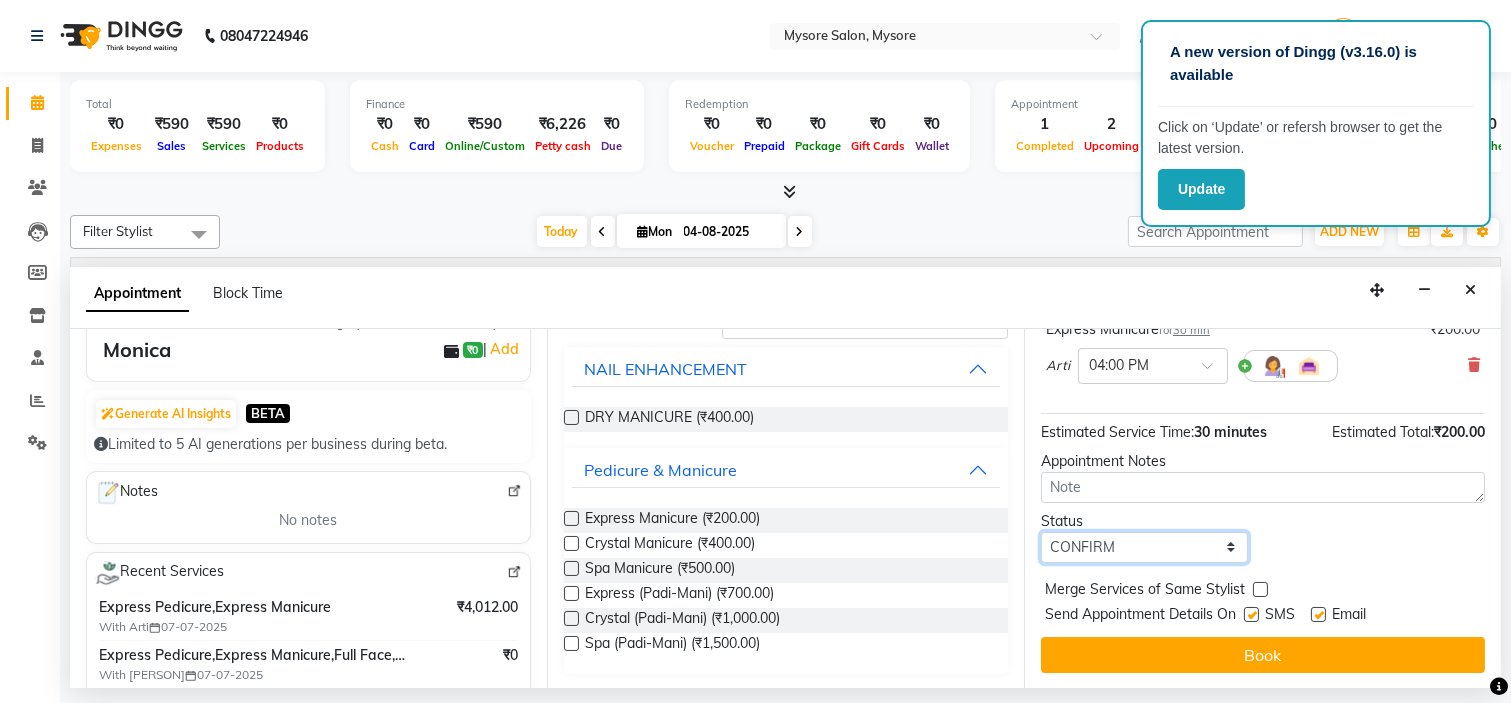 click on "Select TENTATIVE CONFIRM CHECK-IN UPCOMING" at bounding box center (1144, 547) 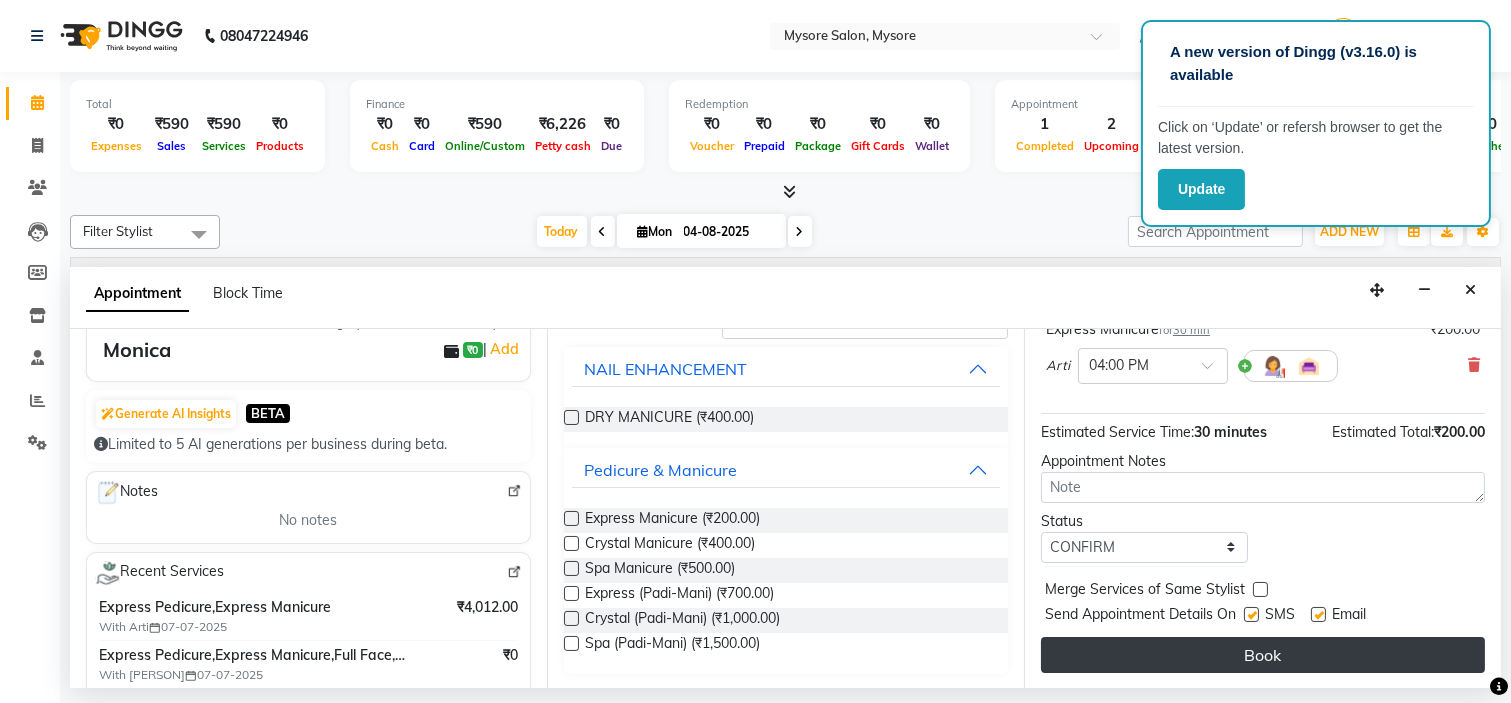 click on "Book" at bounding box center [1263, 655] 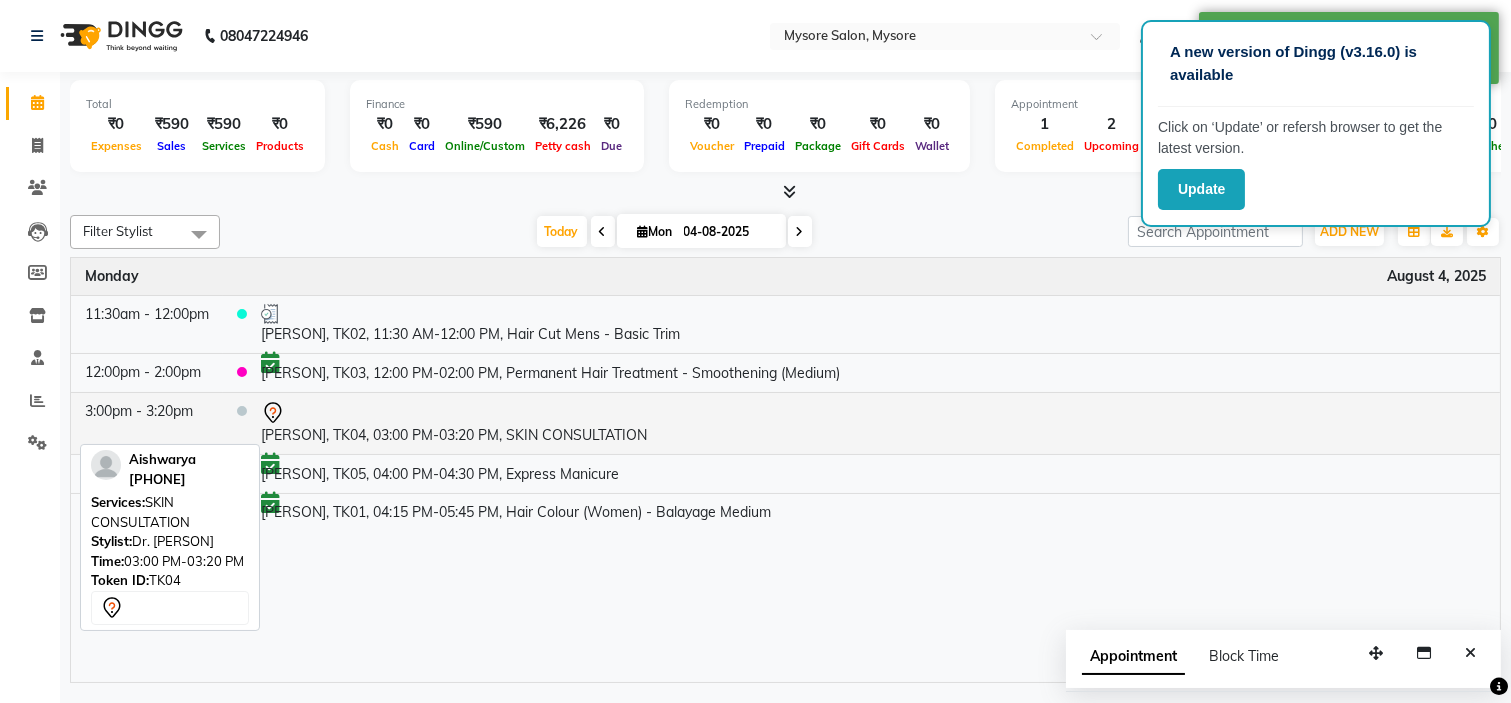 click at bounding box center [873, 413] 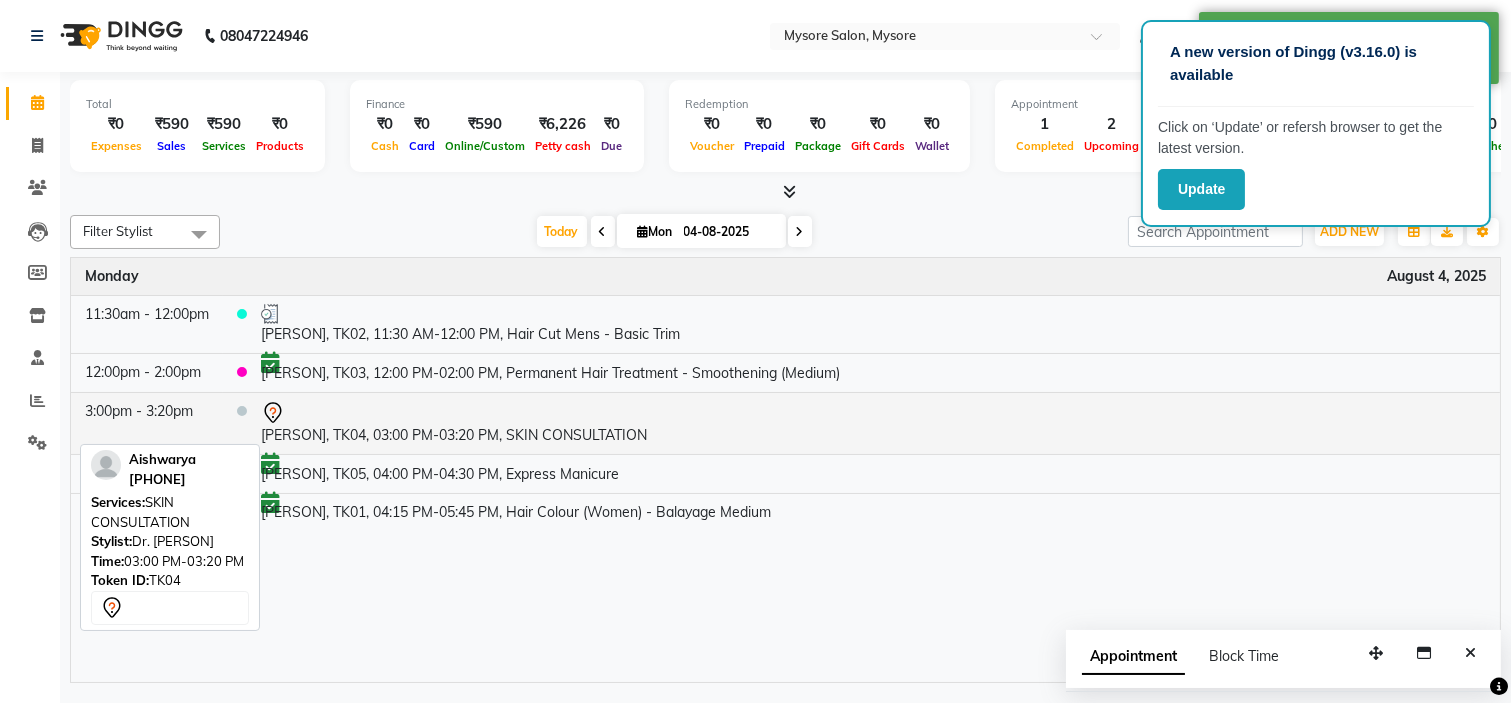 select on "7" 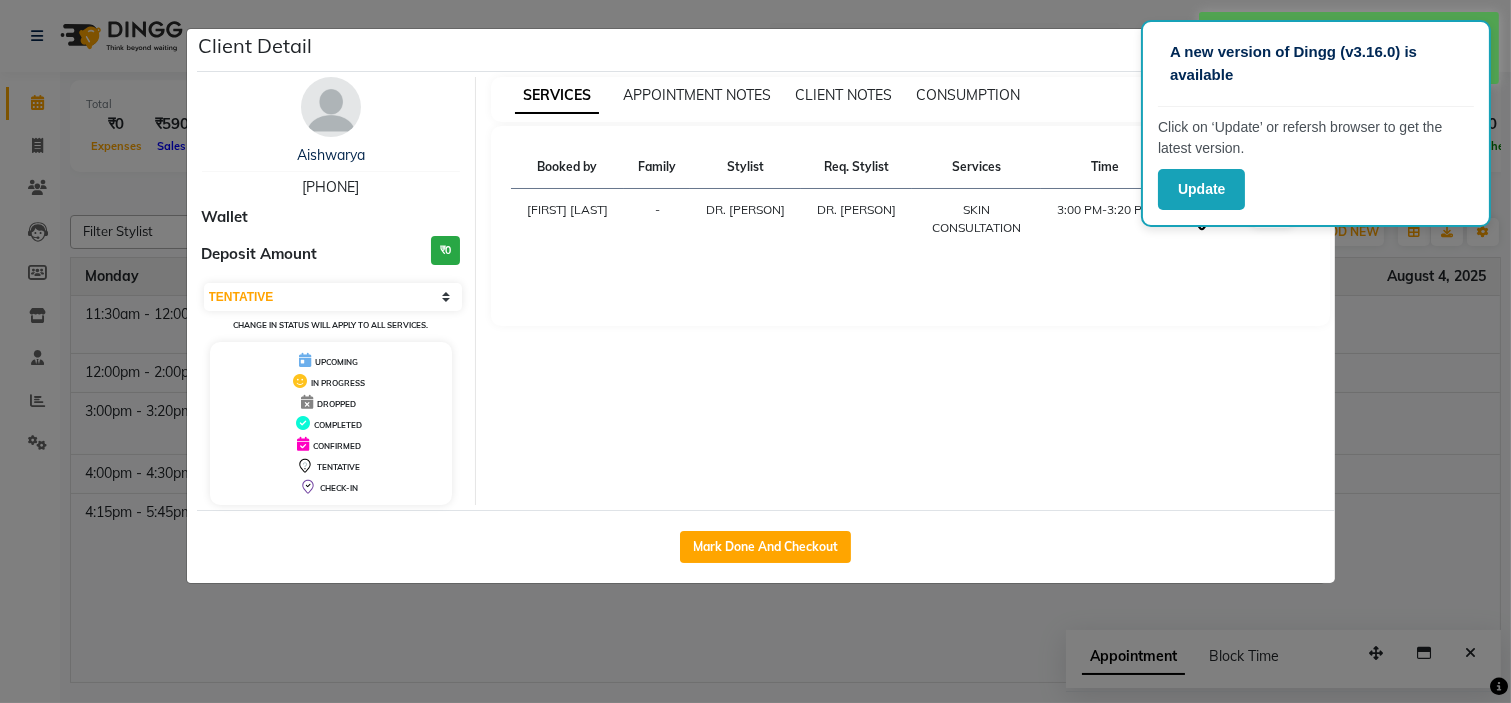 click on "A new version of Dingg (v3.16.0) is available" 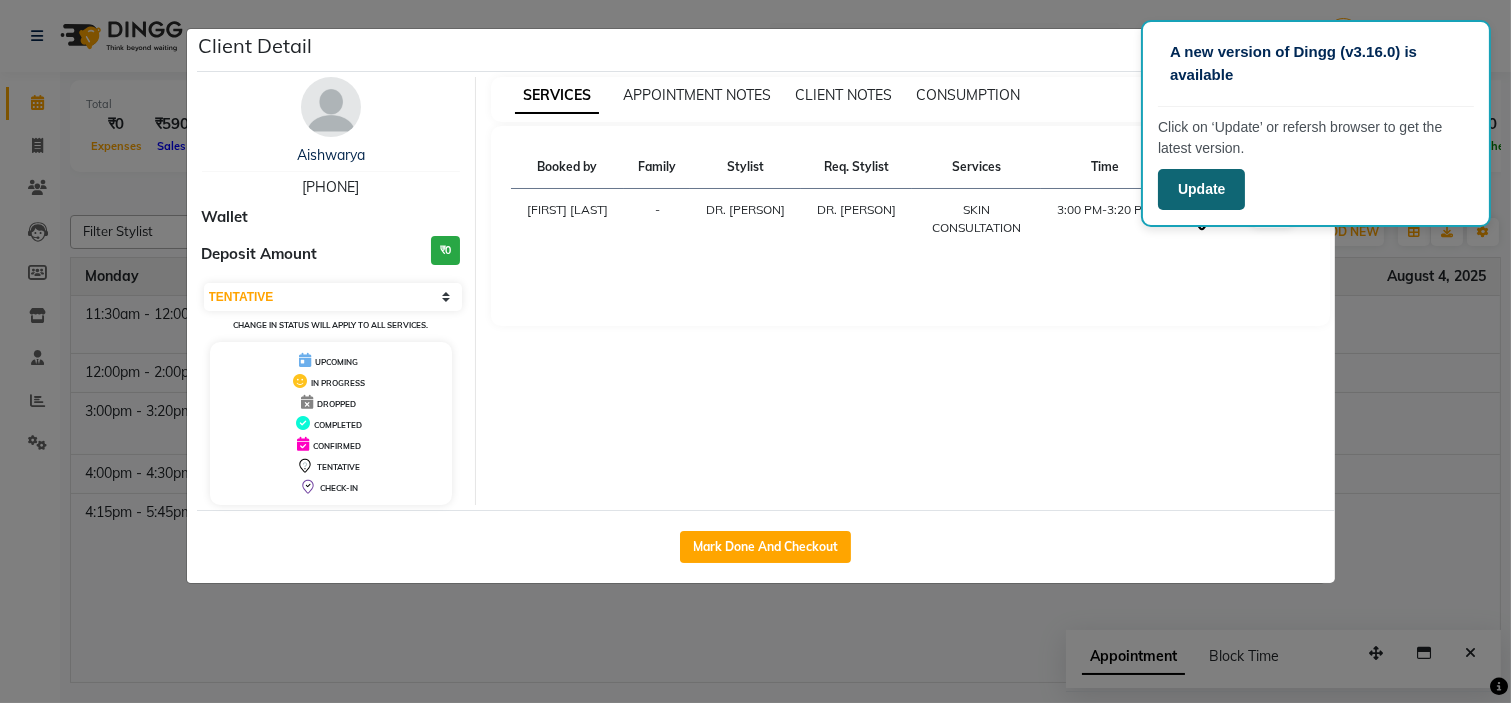 click on "Update" 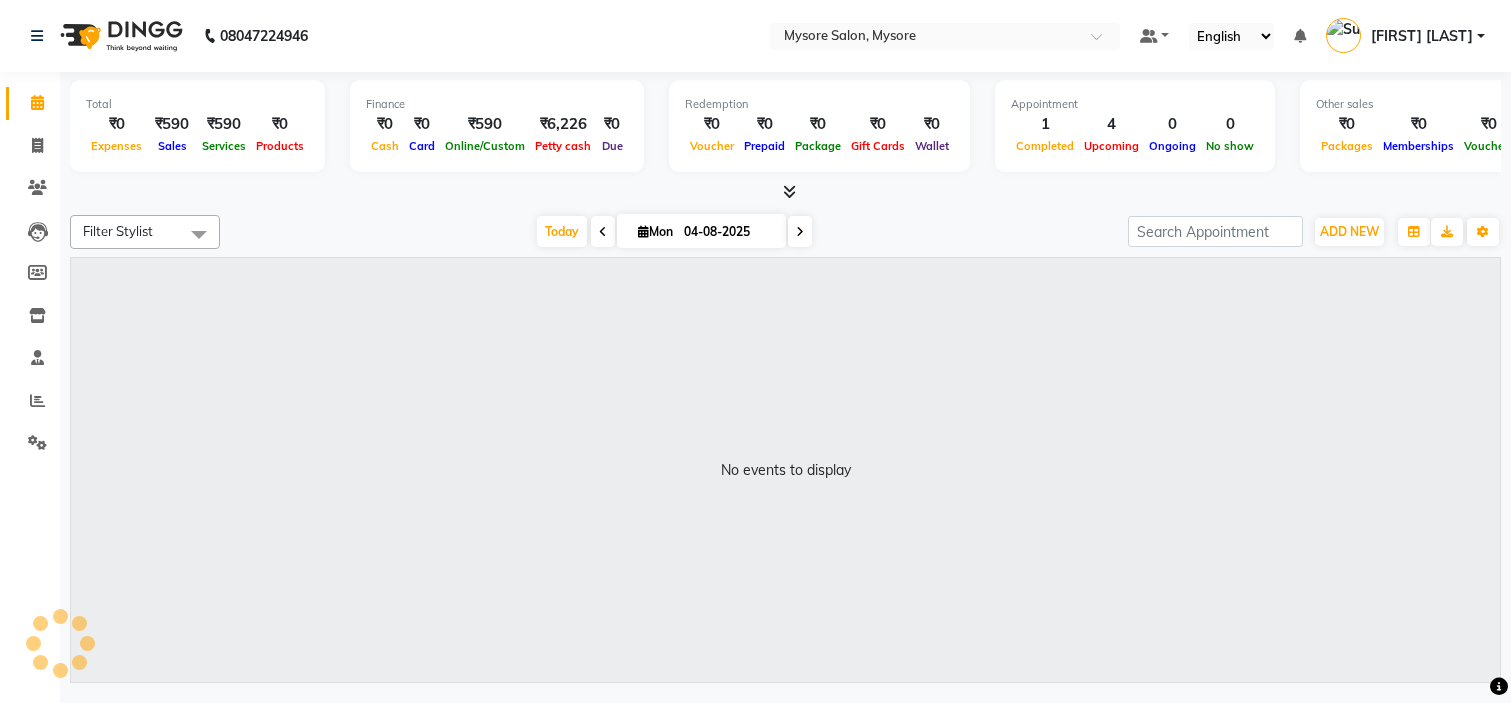 scroll, scrollTop: 0, scrollLeft: 0, axis: both 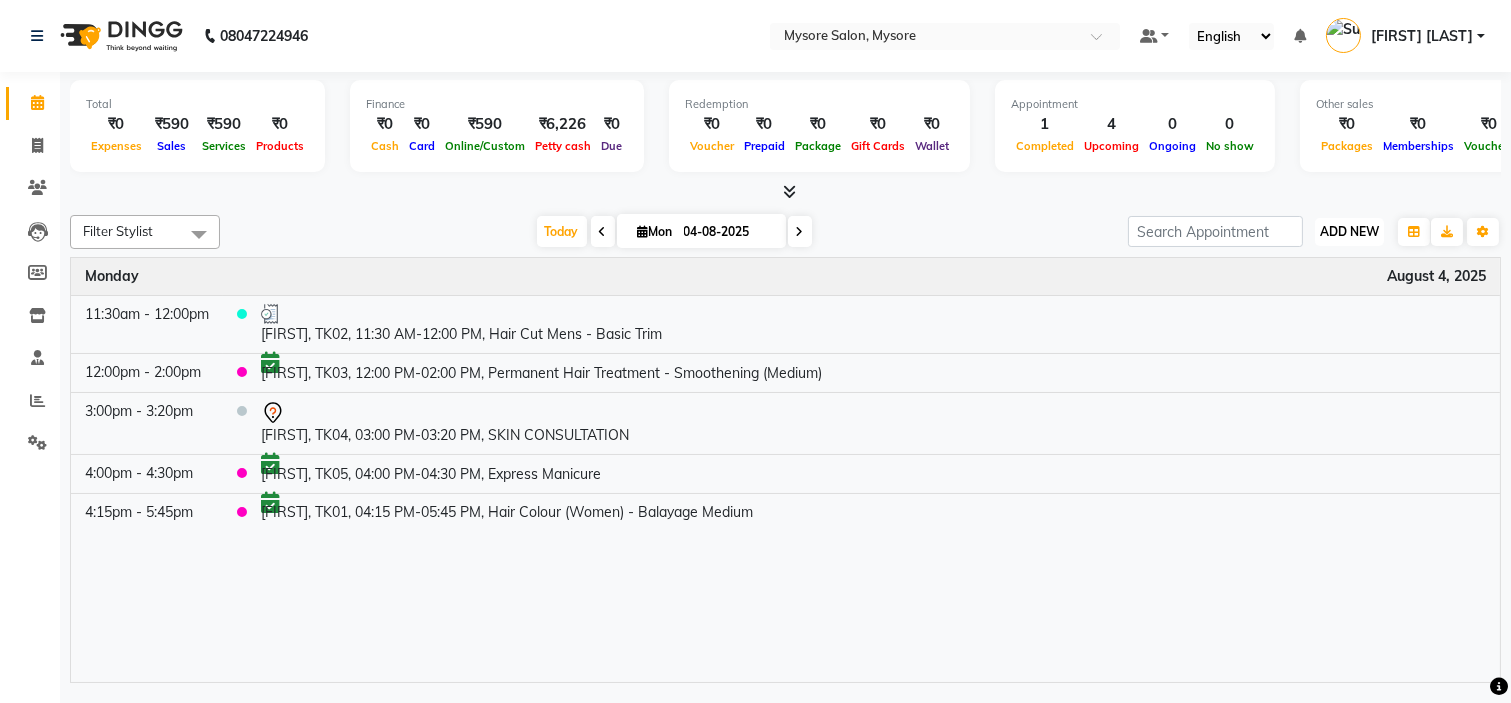 click on "ADD NEW" at bounding box center (1349, 231) 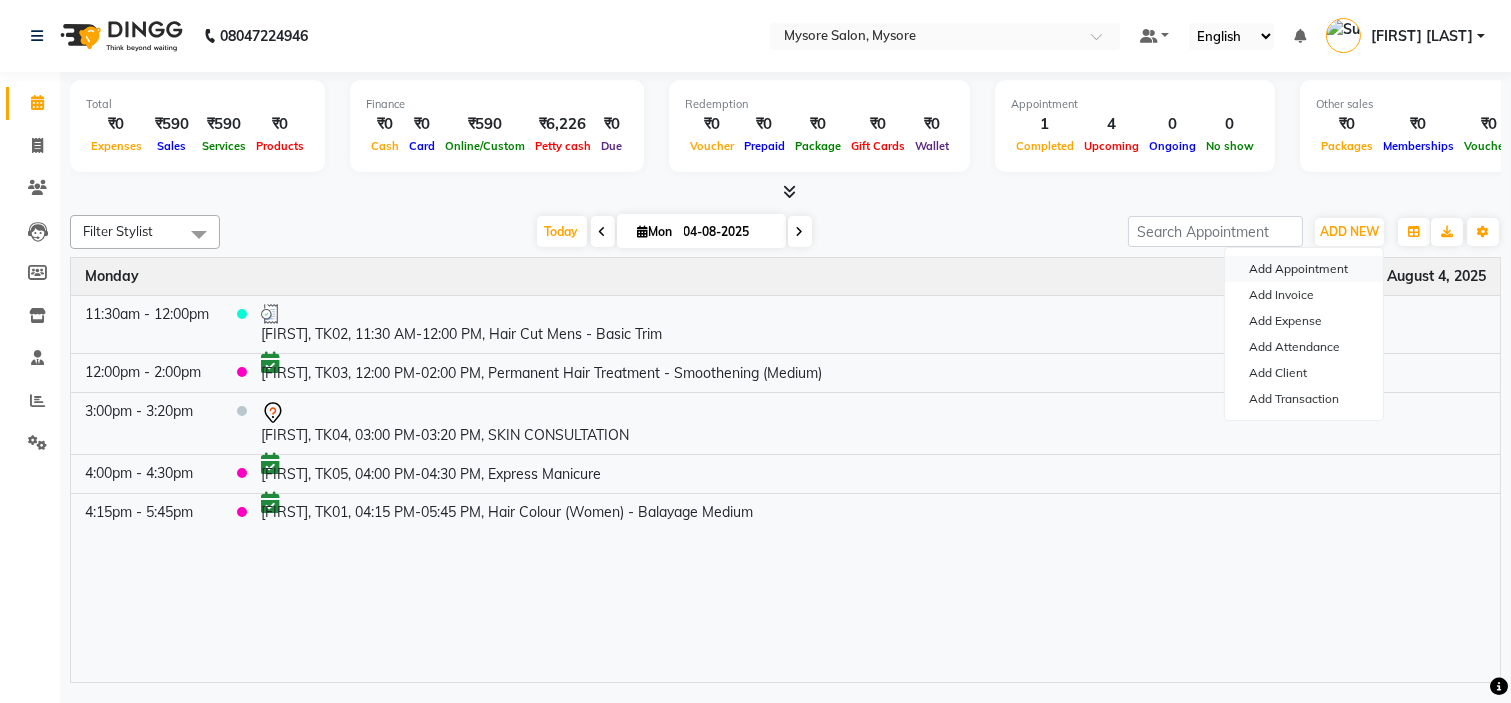 click on "Add Appointment" at bounding box center (1304, 269) 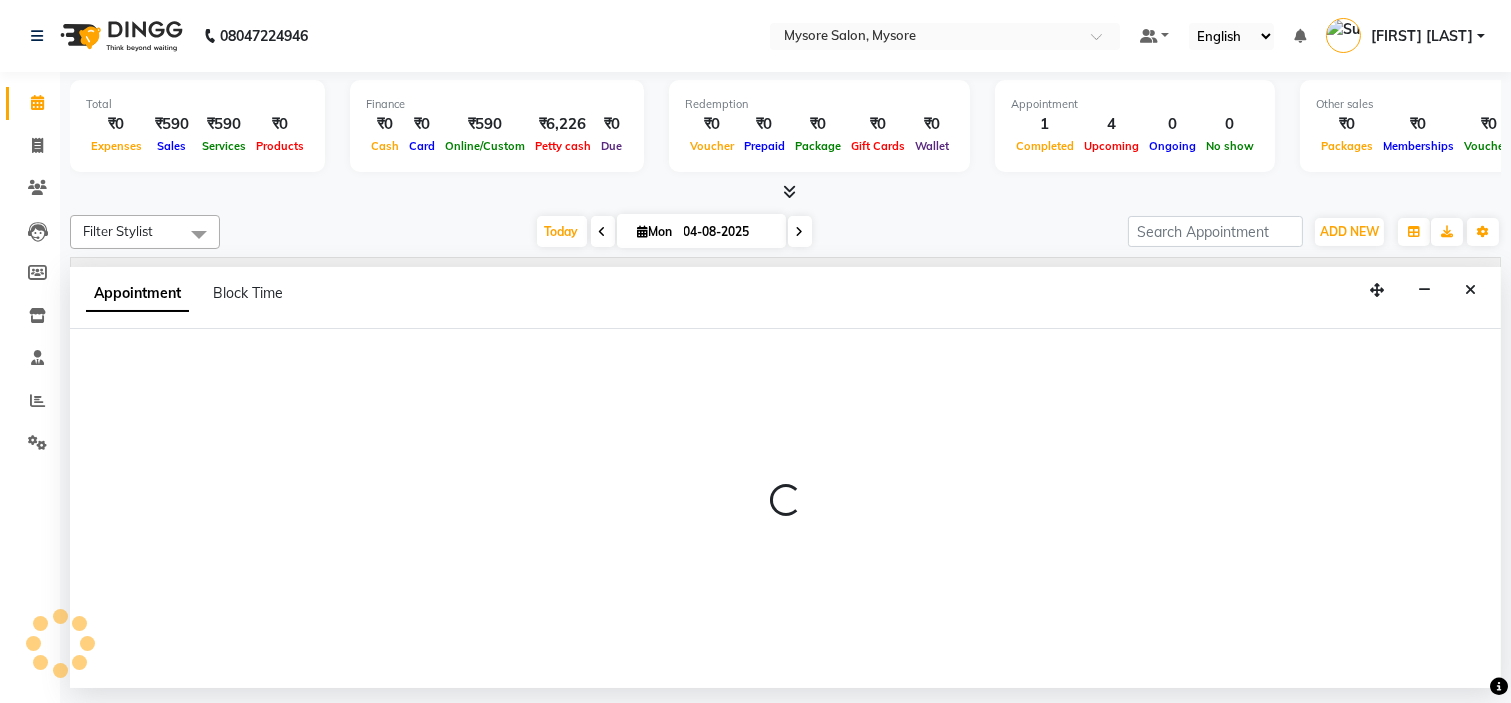 select on "540" 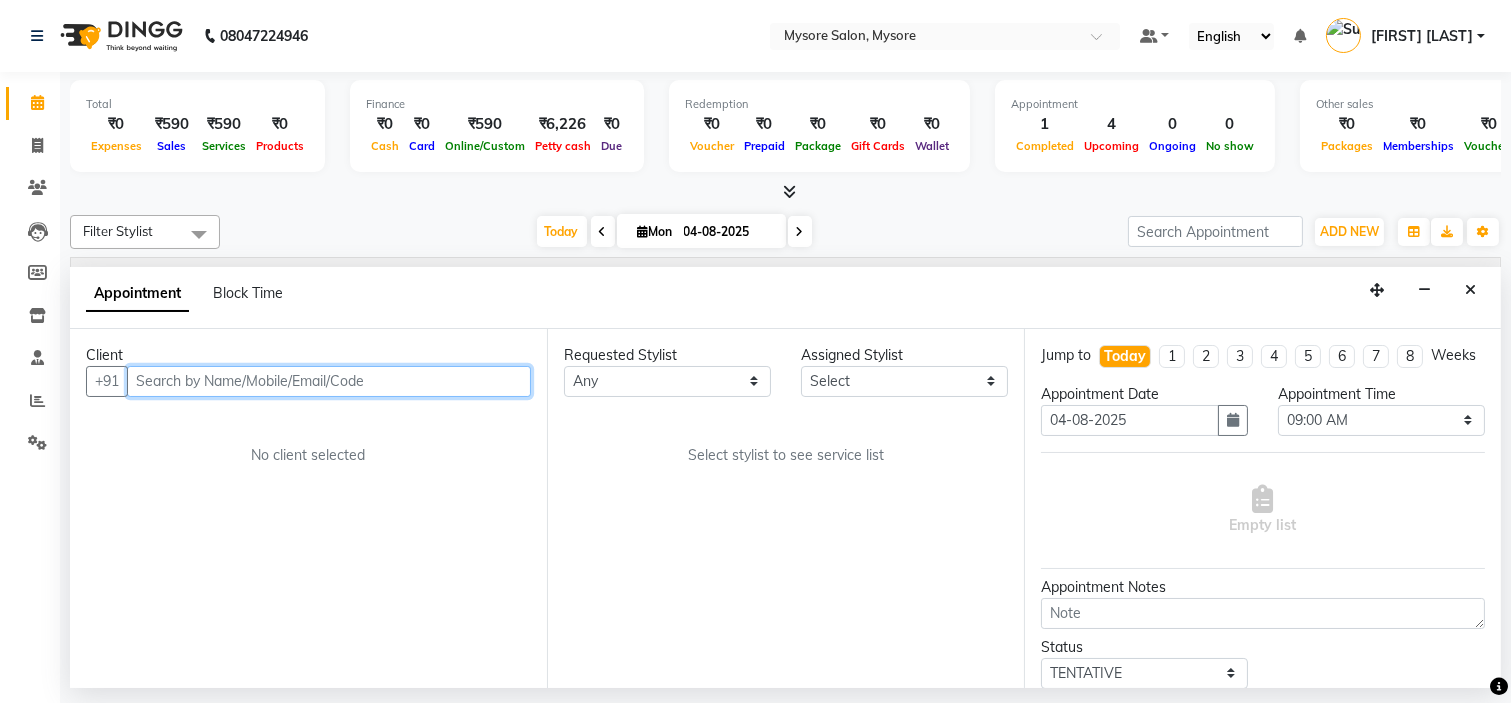 click at bounding box center [329, 381] 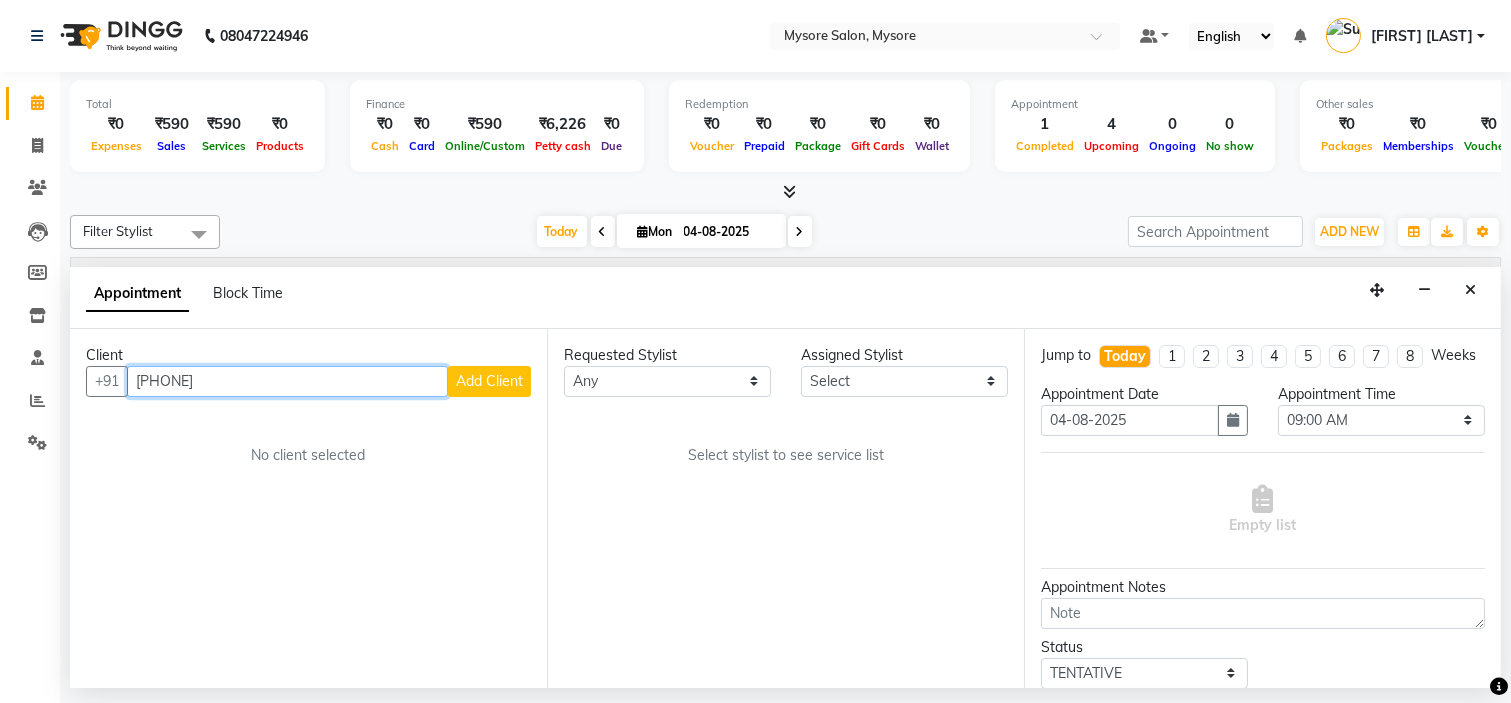 type on "[PHONE]" 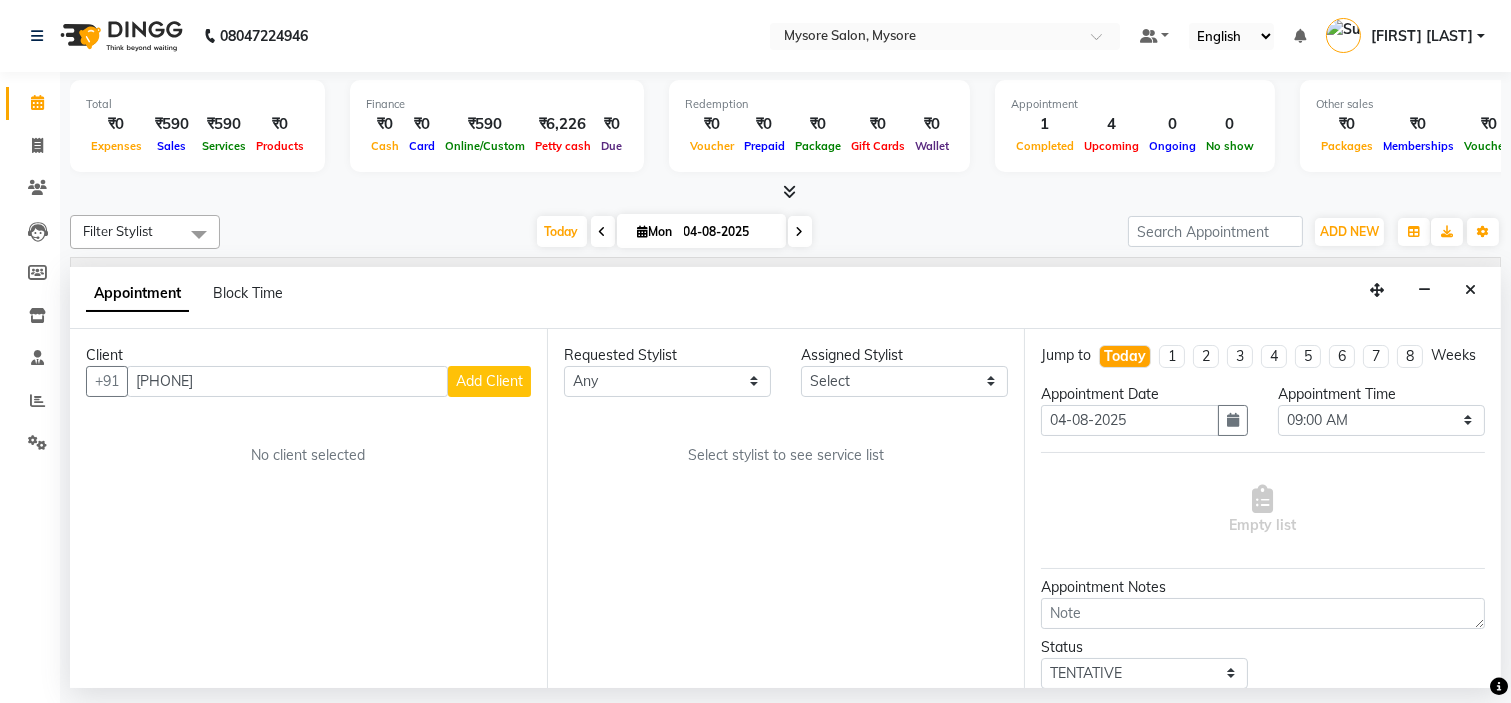 click on "Add Client" at bounding box center (489, 381) 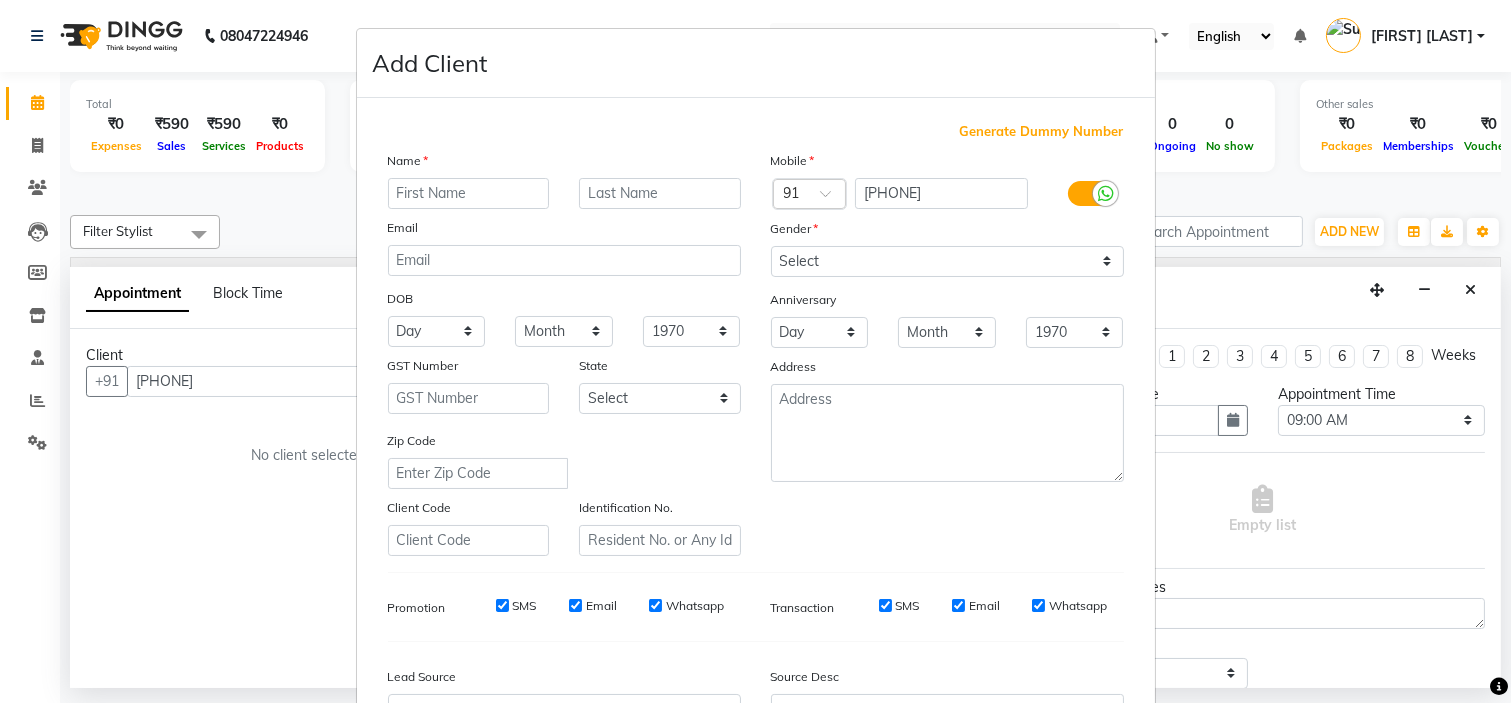 click at bounding box center [469, 193] 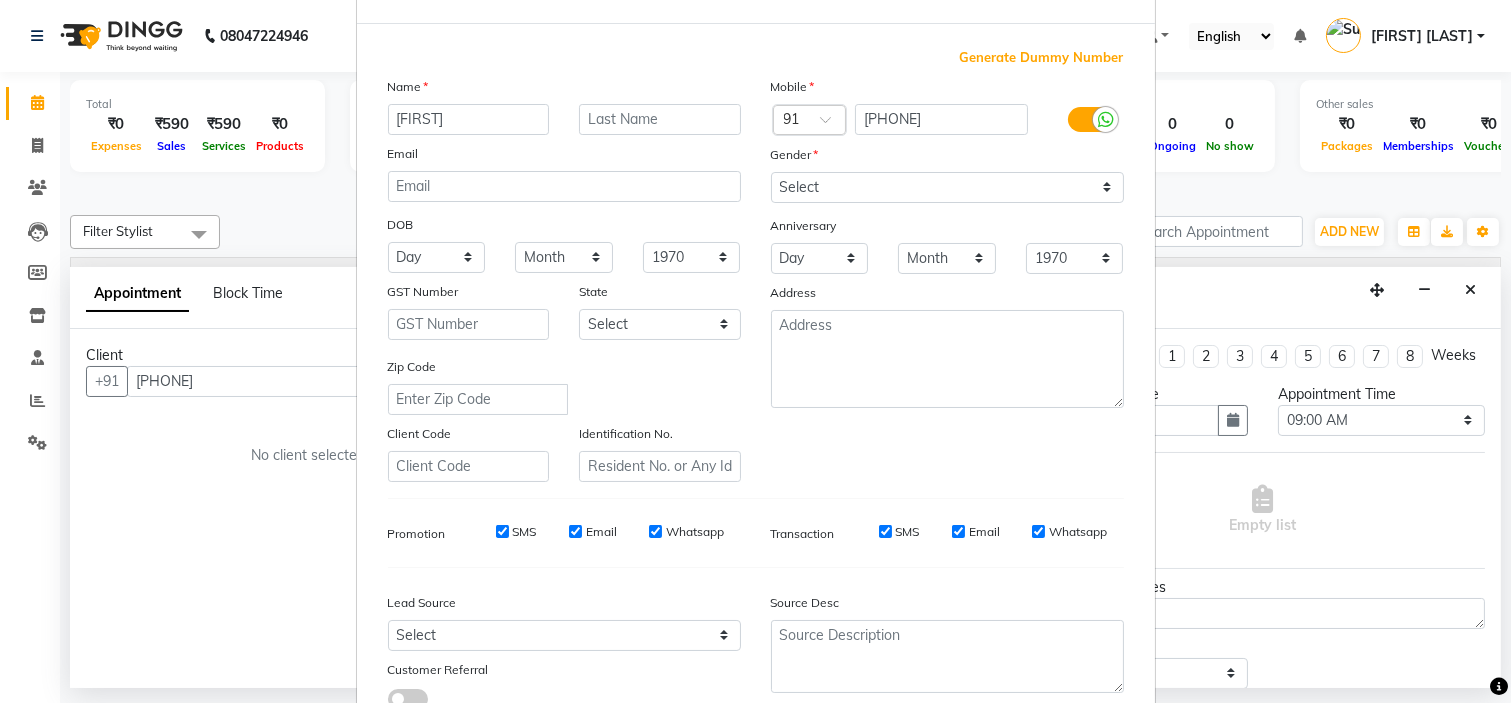 scroll, scrollTop: 221, scrollLeft: 0, axis: vertical 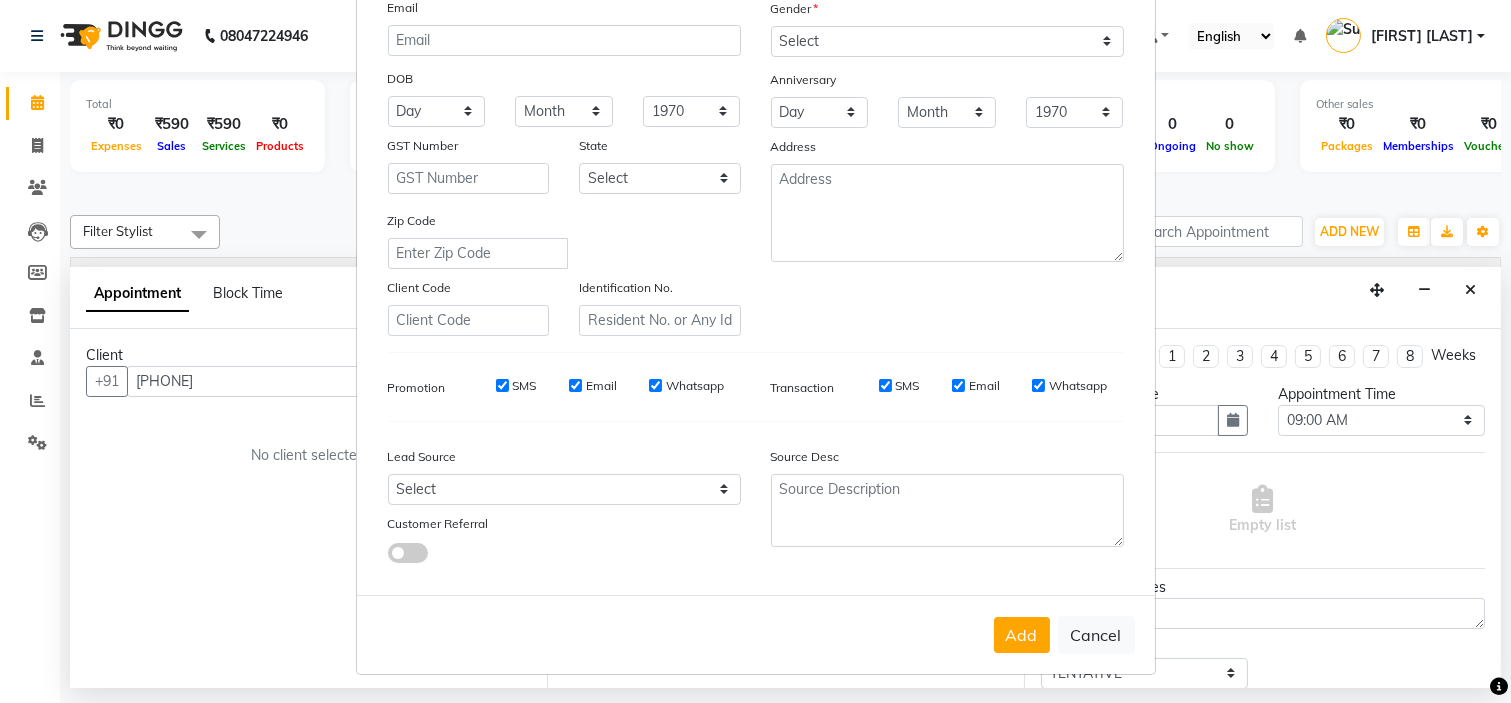 type on "[FIRST]" 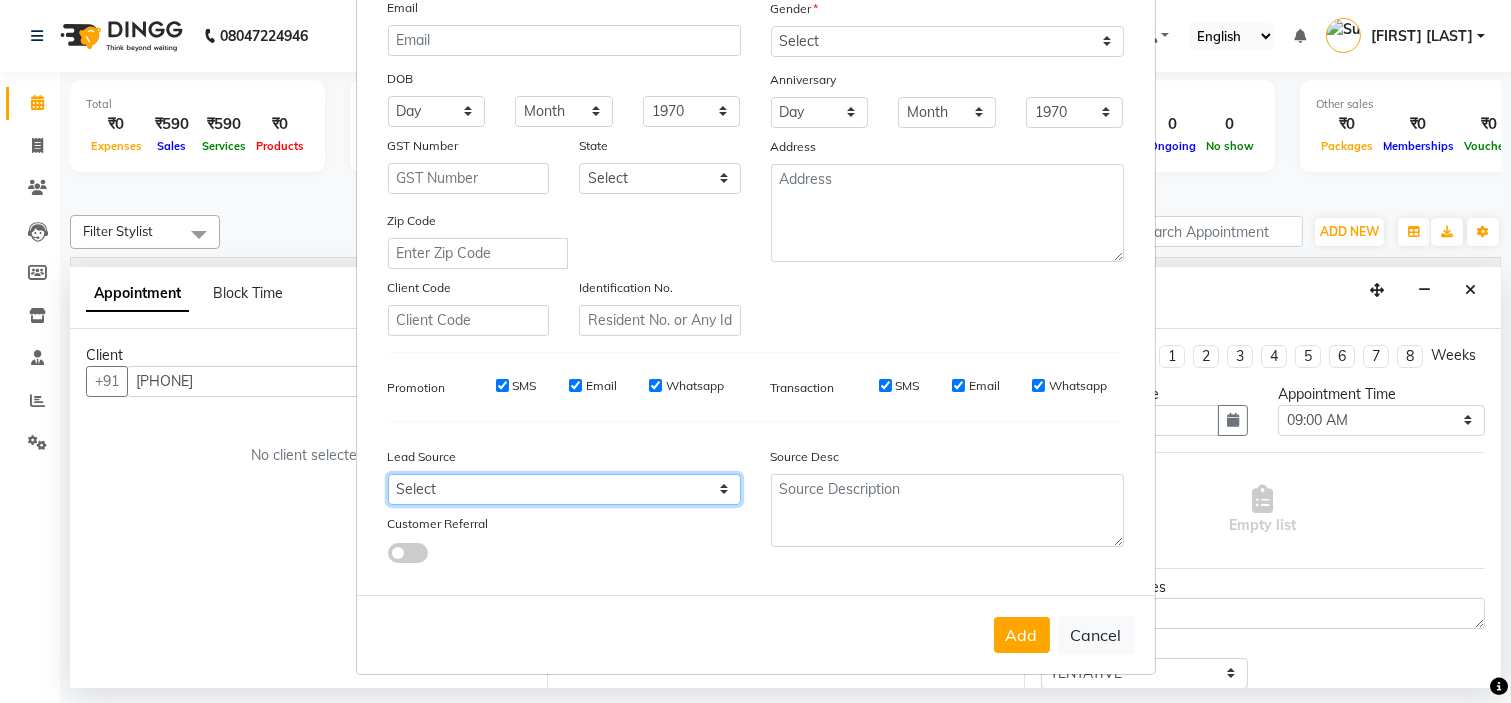 click on "Select Walk-in Referral Internet Friend Word of Mouth Advertisement Facebook JustDial Google Other Instagram  YouTube  WhatsApp" at bounding box center (564, 489) 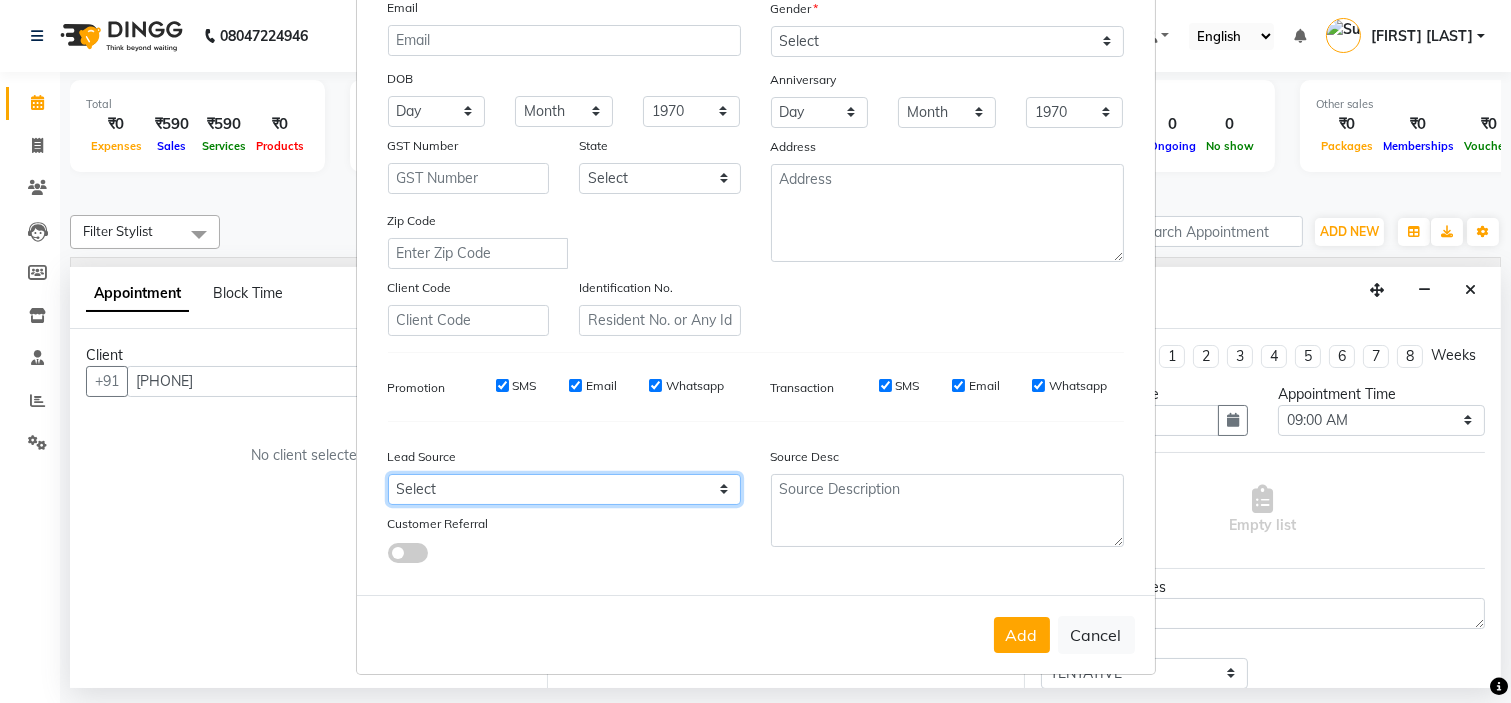 select on "40676" 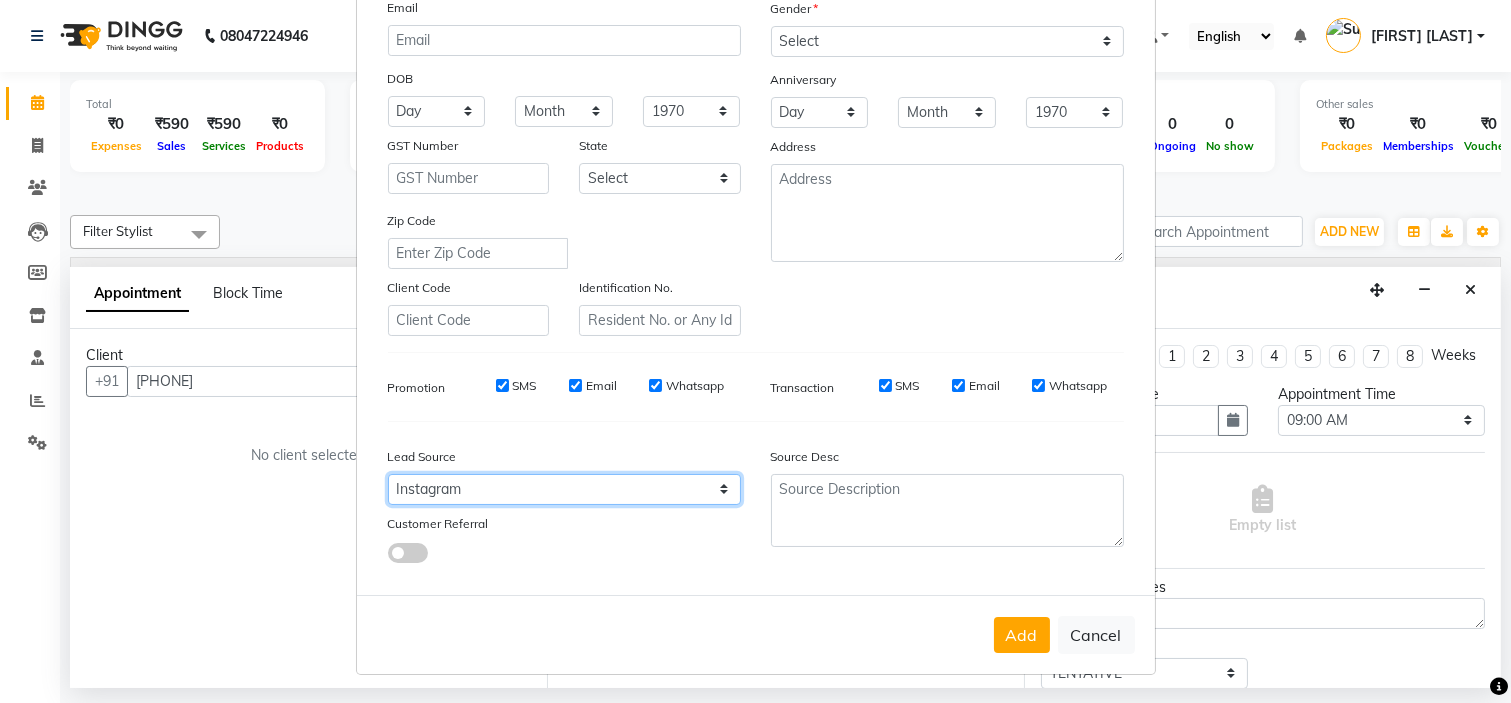 click on "Select Walk-in Referral Internet Friend Word of Mouth Advertisement Facebook JustDial Google Other Instagram  YouTube  WhatsApp" at bounding box center (564, 489) 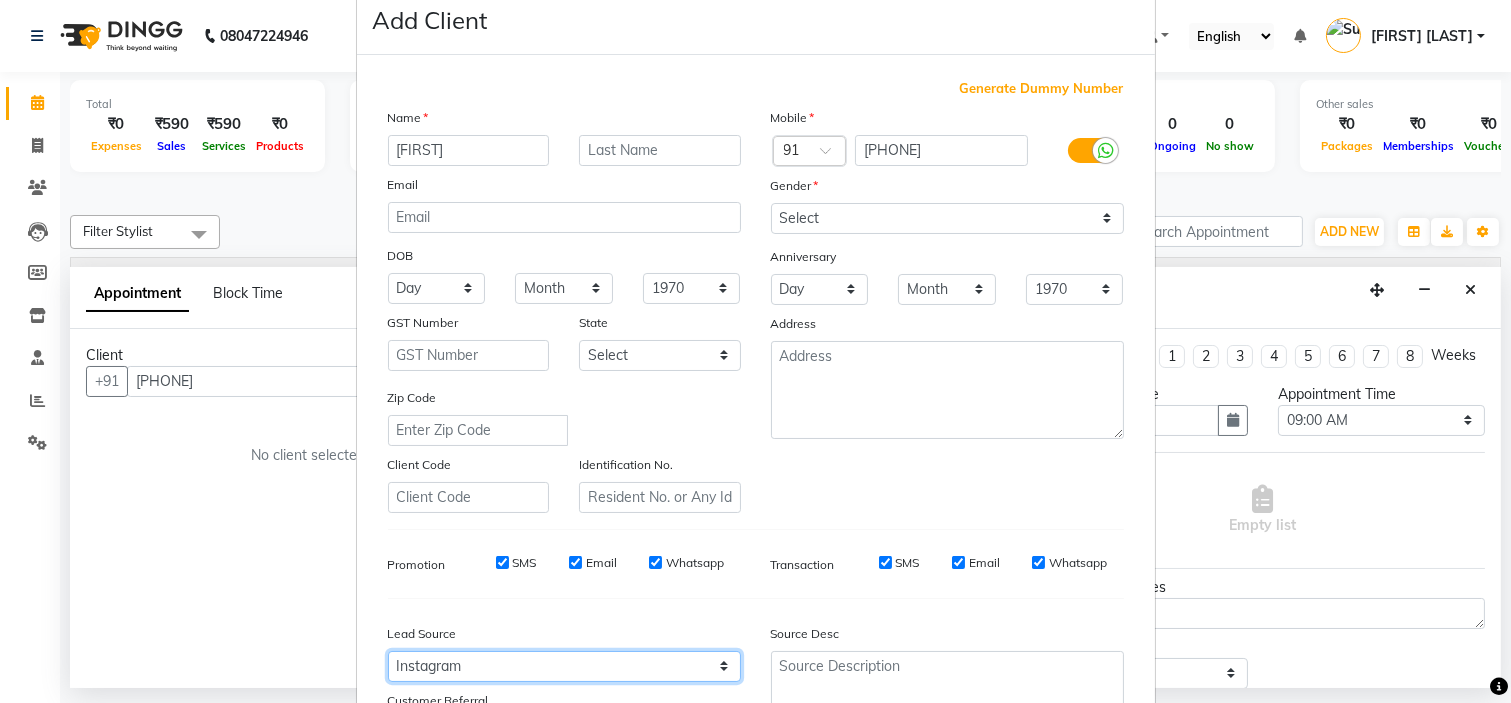 scroll, scrollTop: 40, scrollLeft: 0, axis: vertical 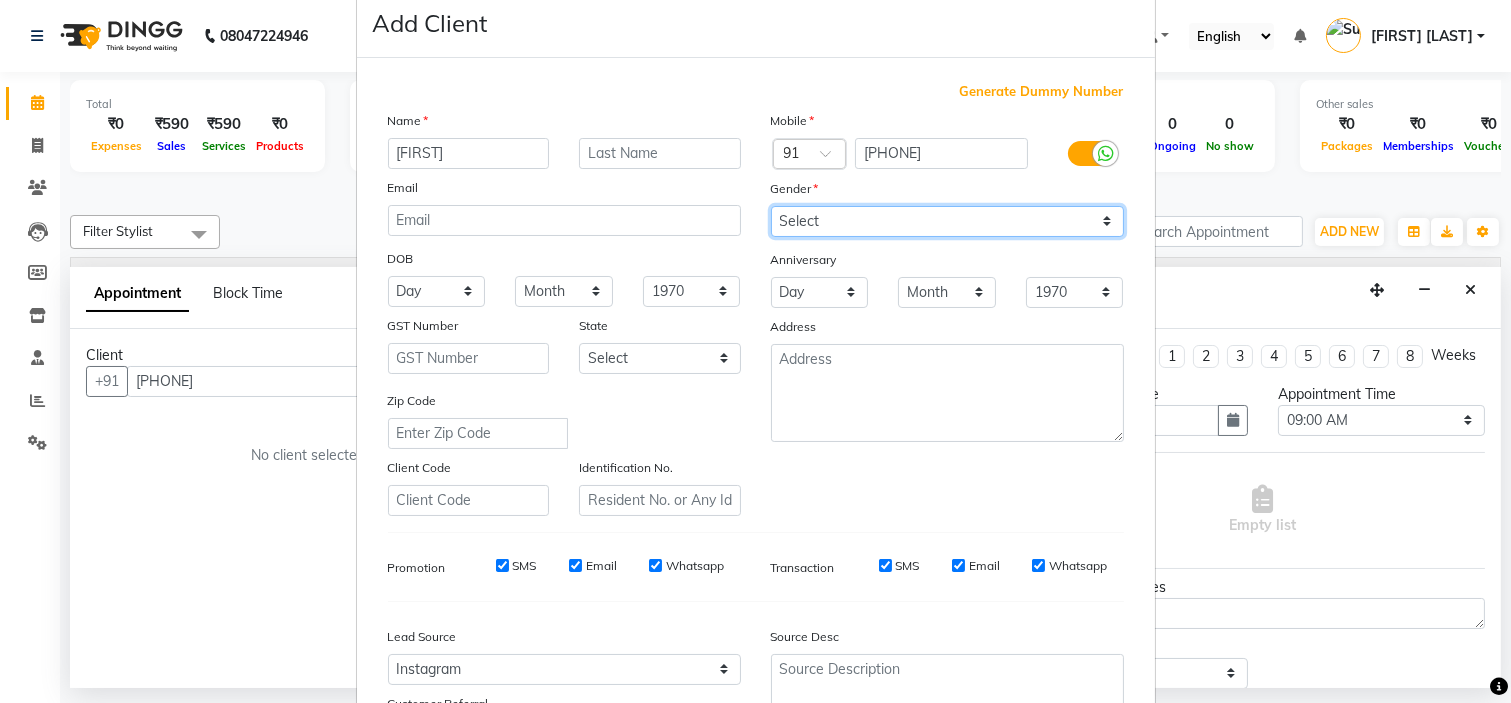 drag, startPoint x: 903, startPoint y: 215, endPoint x: 810, endPoint y: 304, distance: 128.72452 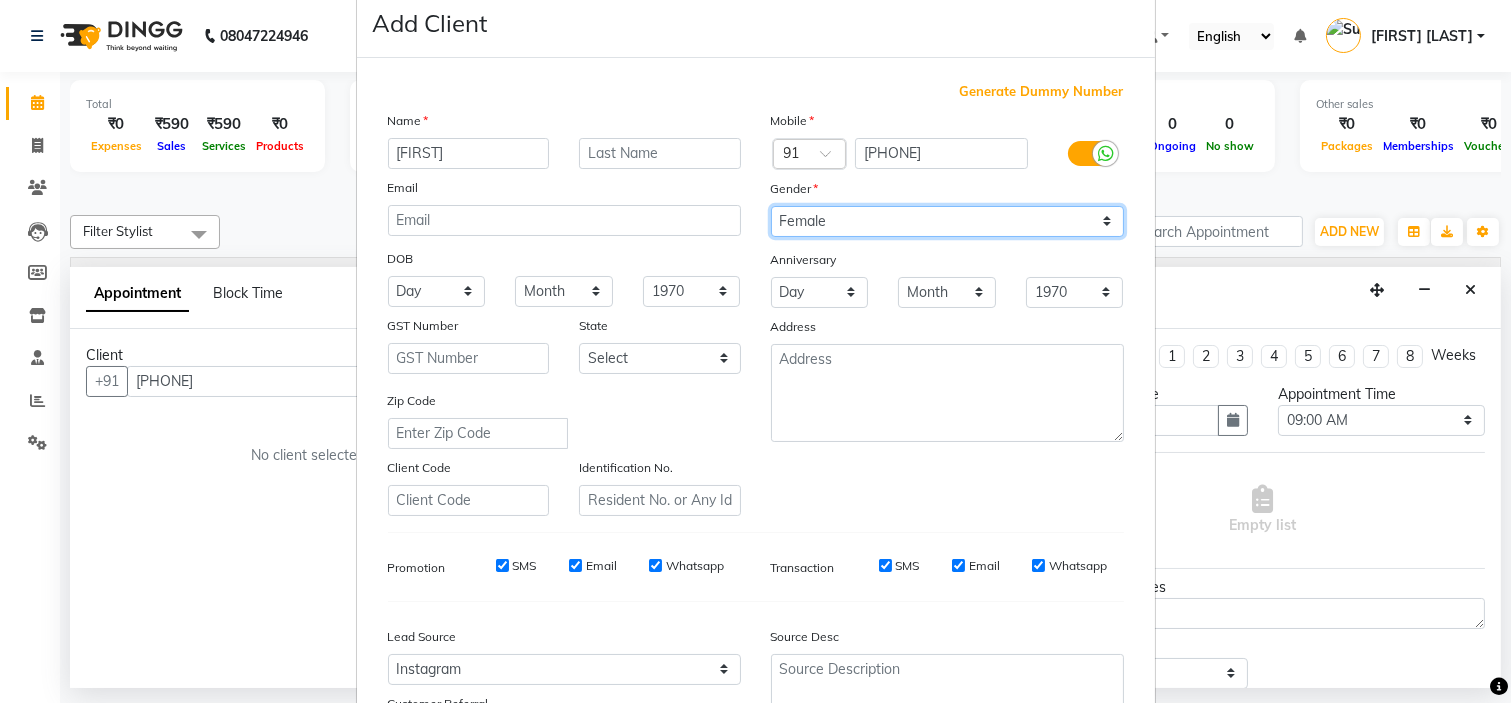 click on "Select Male Female Other Prefer Not To Say" at bounding box center [947, 221] 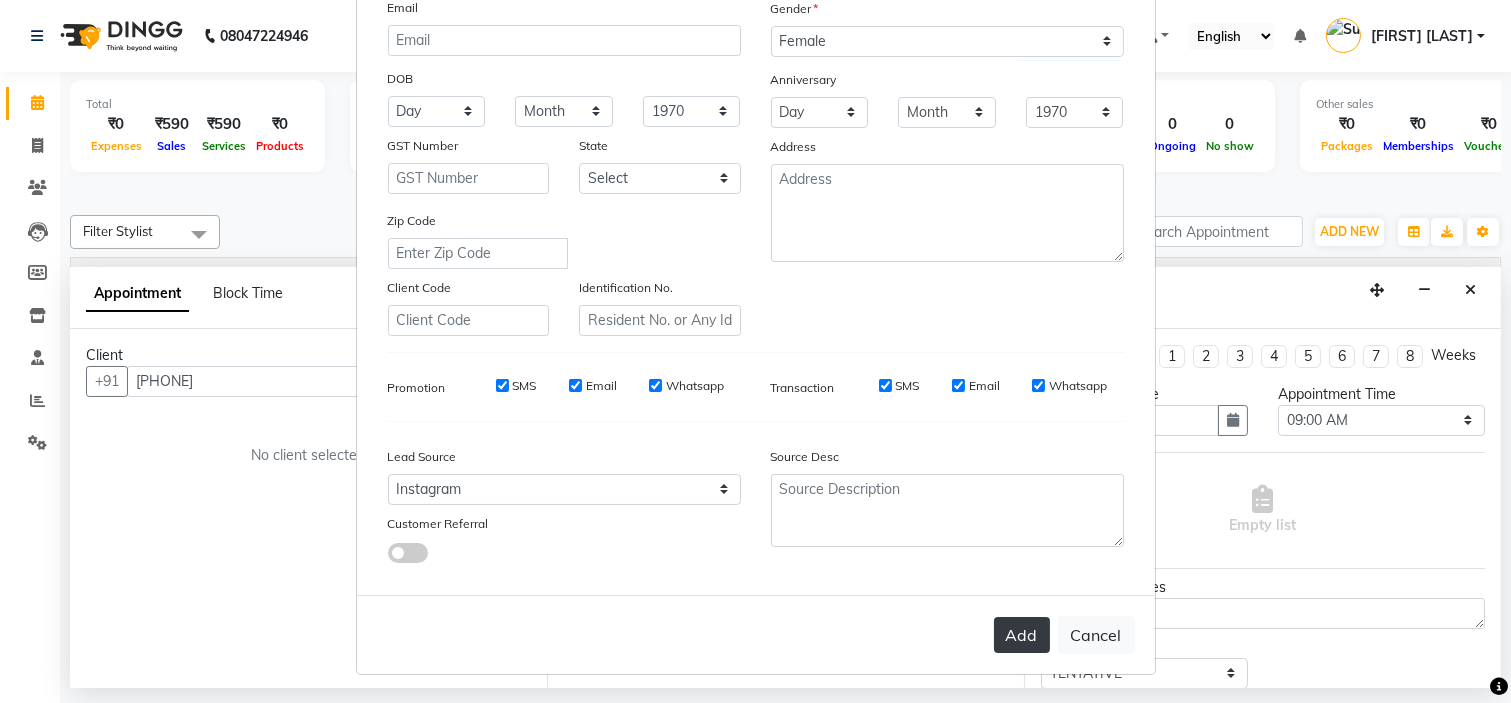 click on "Add" at bounding box center (1022, 635) 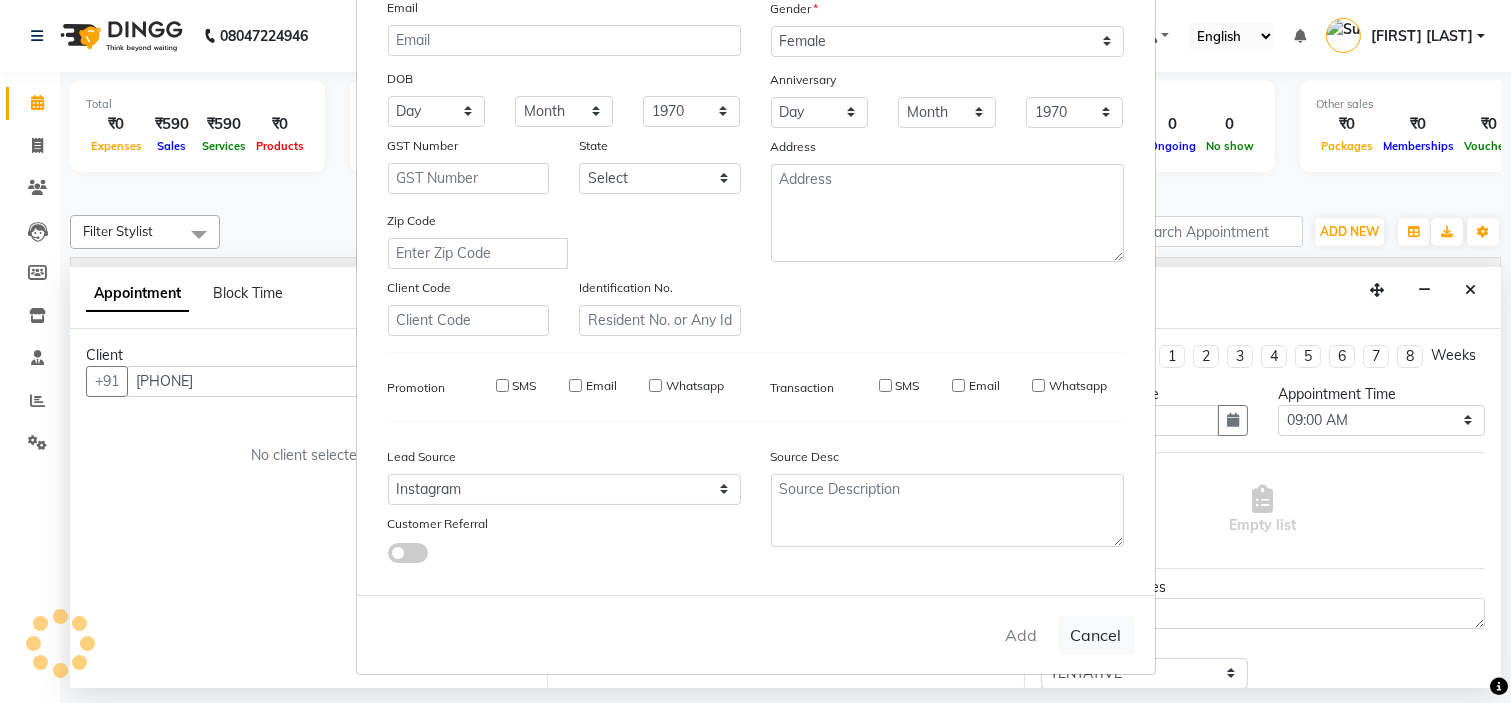 type 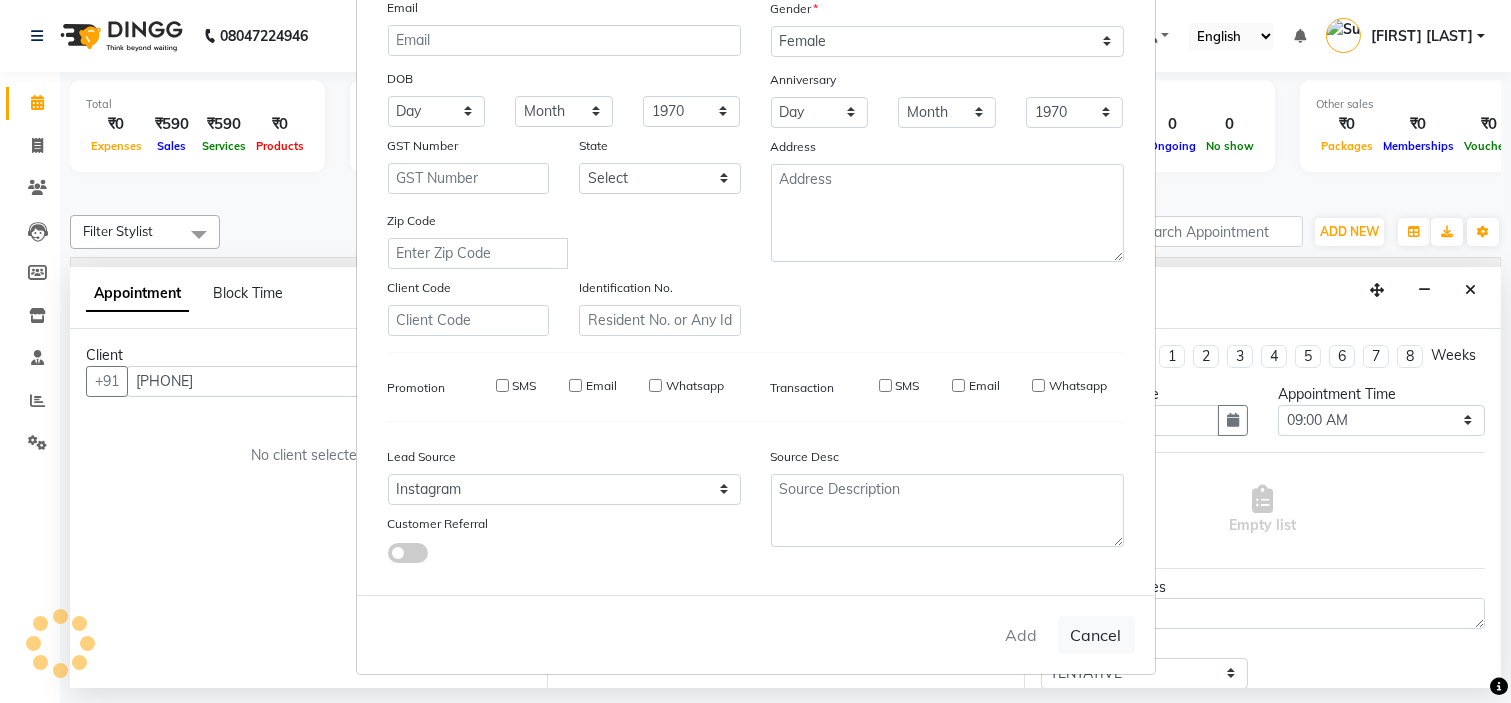 select 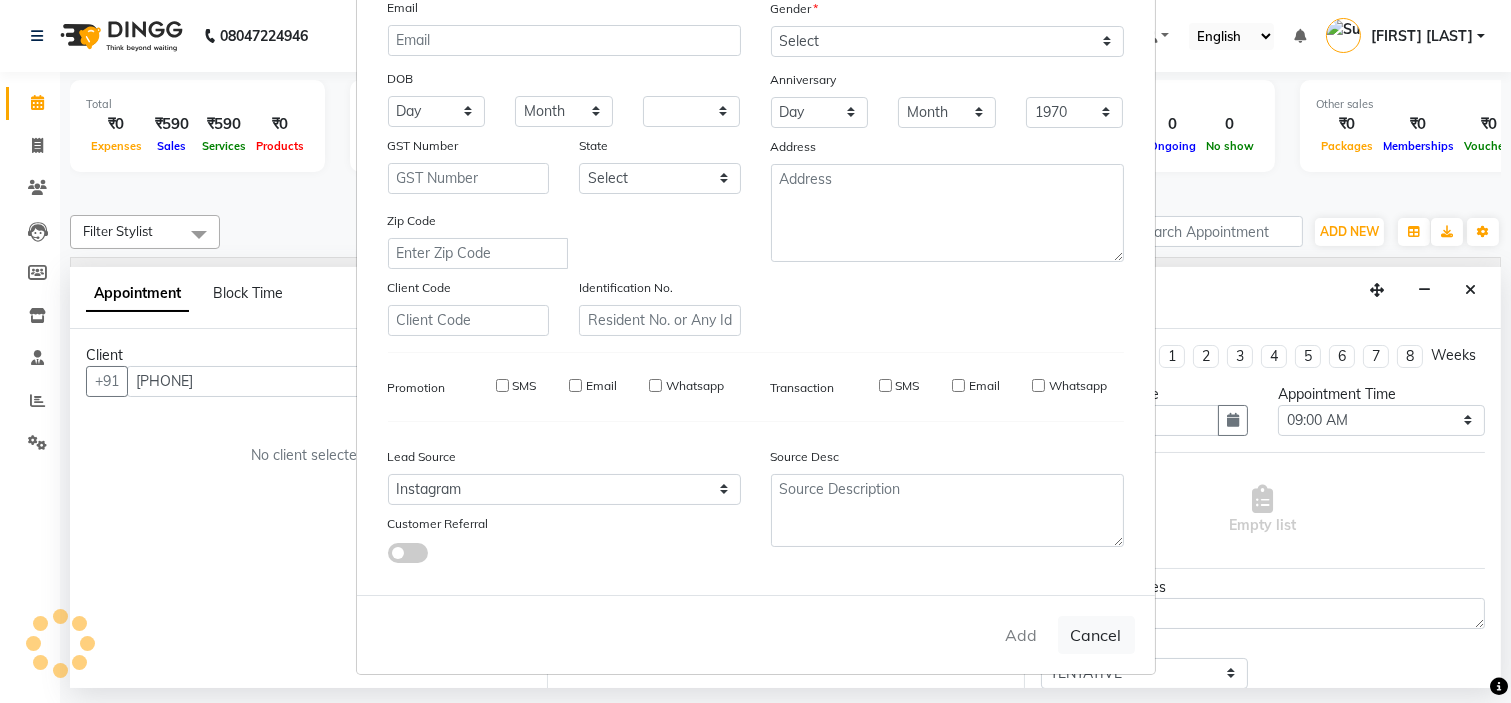 select 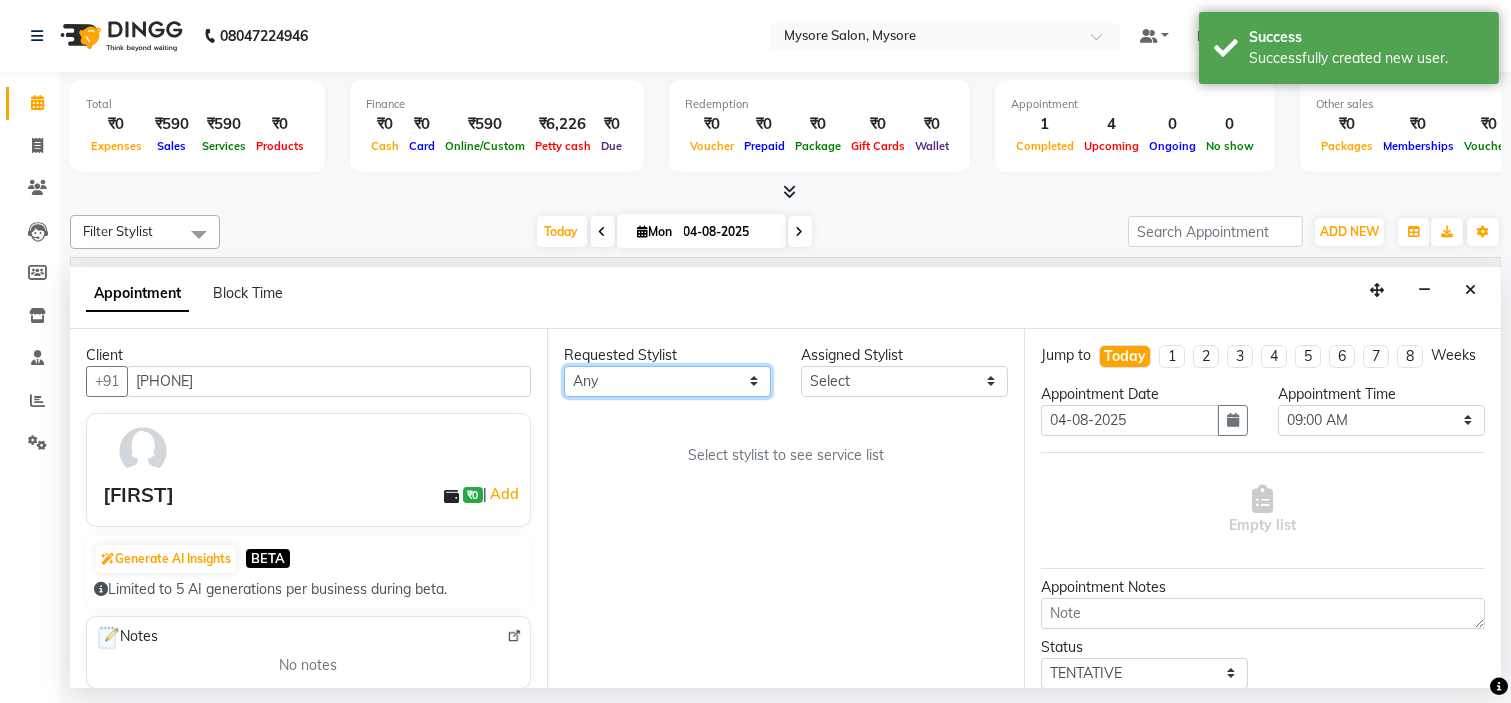 click on "Any Ankita Arti Ashwini Ayaan DR. Apurva Fatma Jayshree Lakshmi Paul Ruhul alom Shangnimwon Steve Sumaiya Banu Sumit Teja Tezz The Glam Room Mysore" at bounding box center (667, 381) 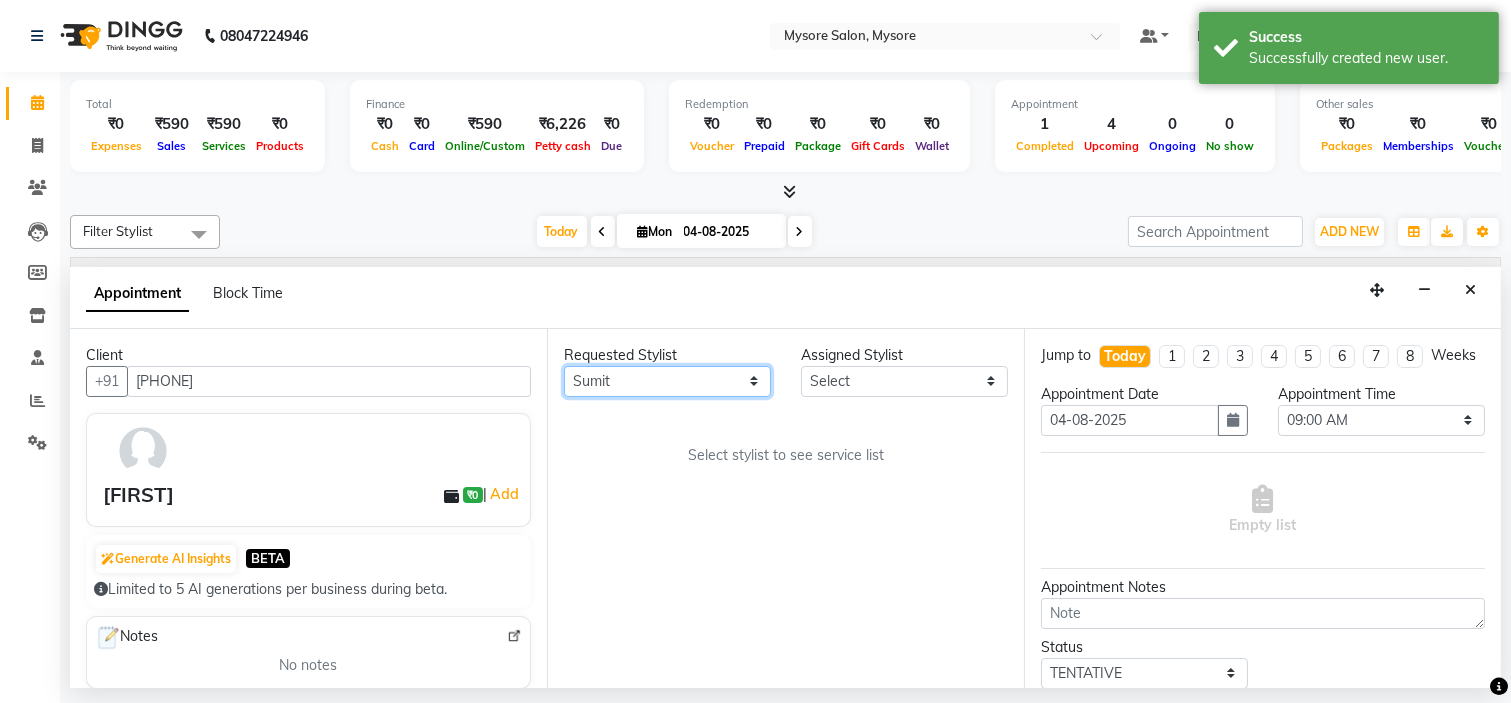click on "Any Ankita Arti Ashwini Ayaan DR. Apurva Fatma Jayshree Lakshmi Paul Ruhul alom Shangnimwon Steve Sumaiya Banu Sumit Teja Tezz The Glam Room Mysore" at bounding box center [667, 381] 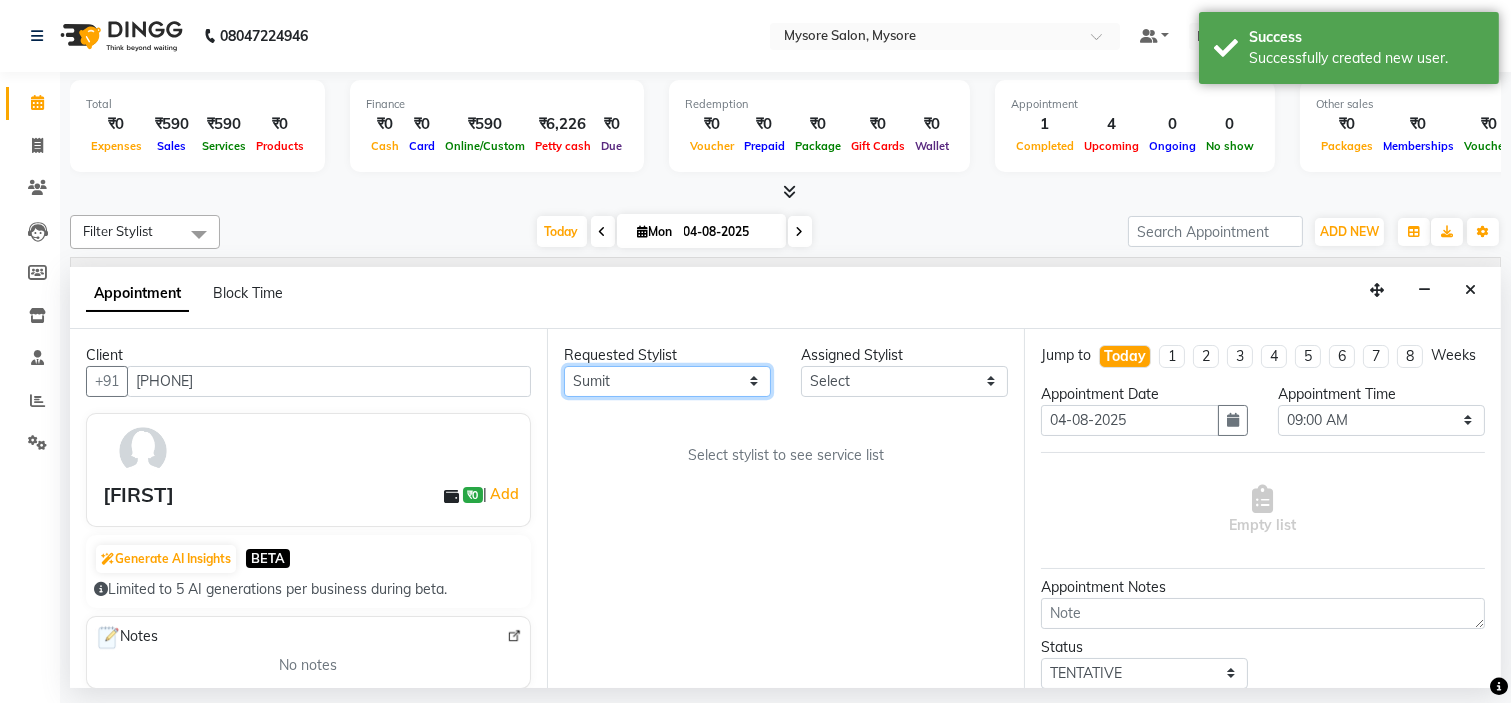 select on "35251" 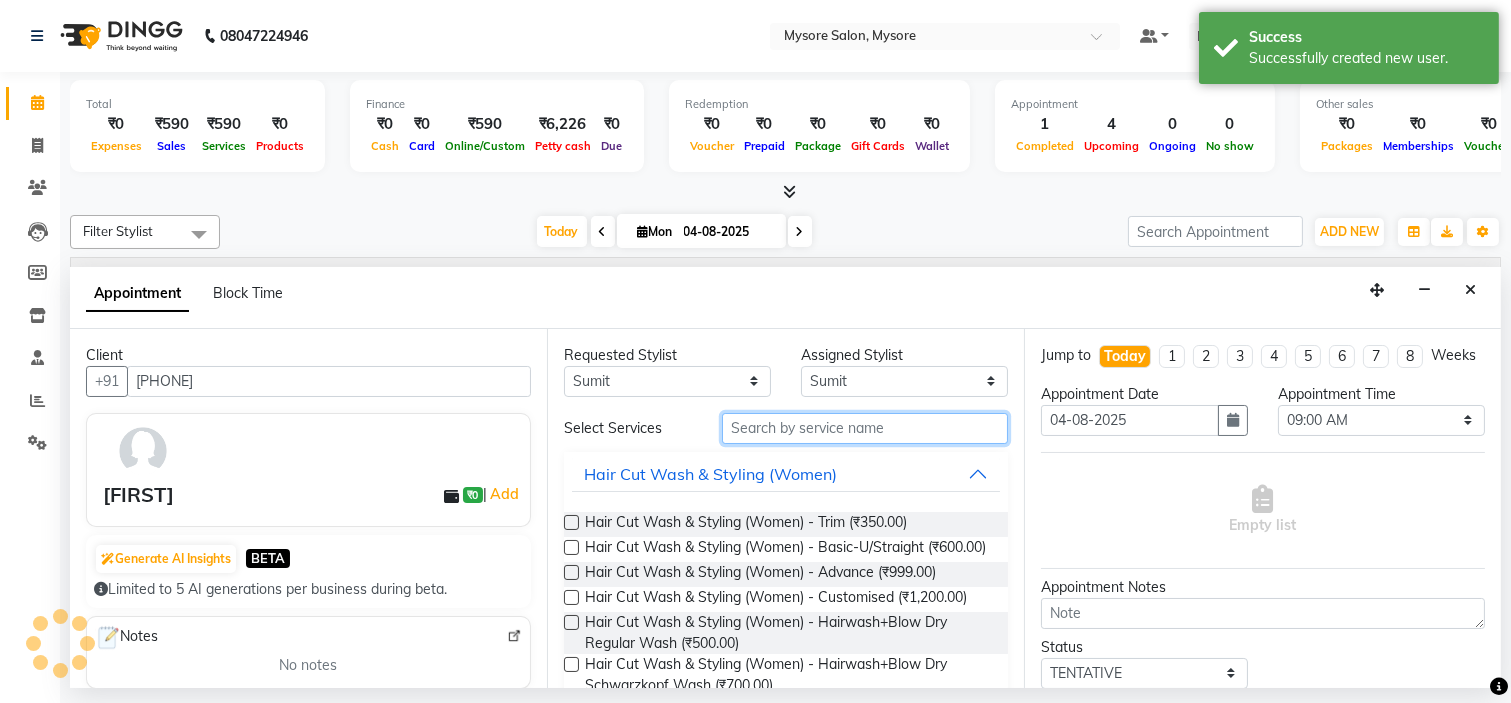 click at bounding box center (865, 428) 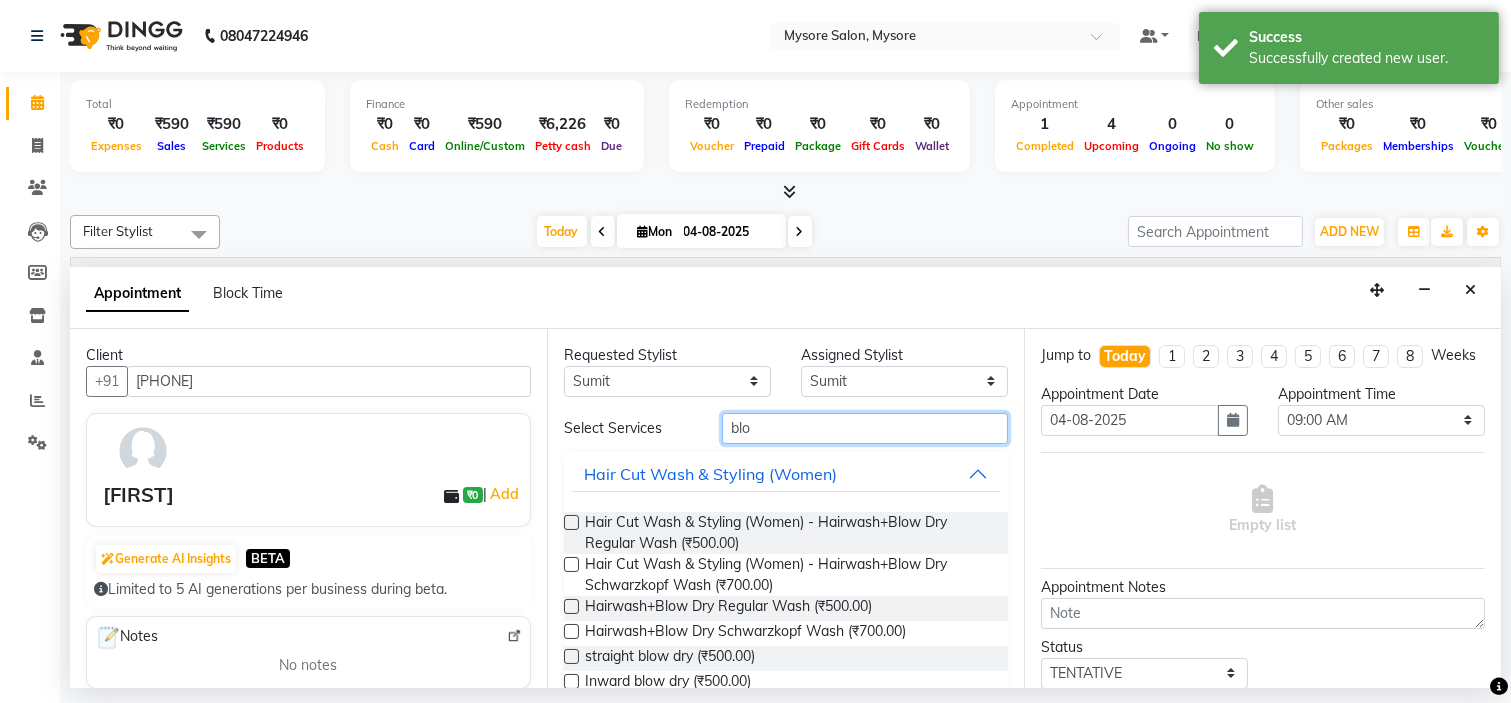 type on "blo" 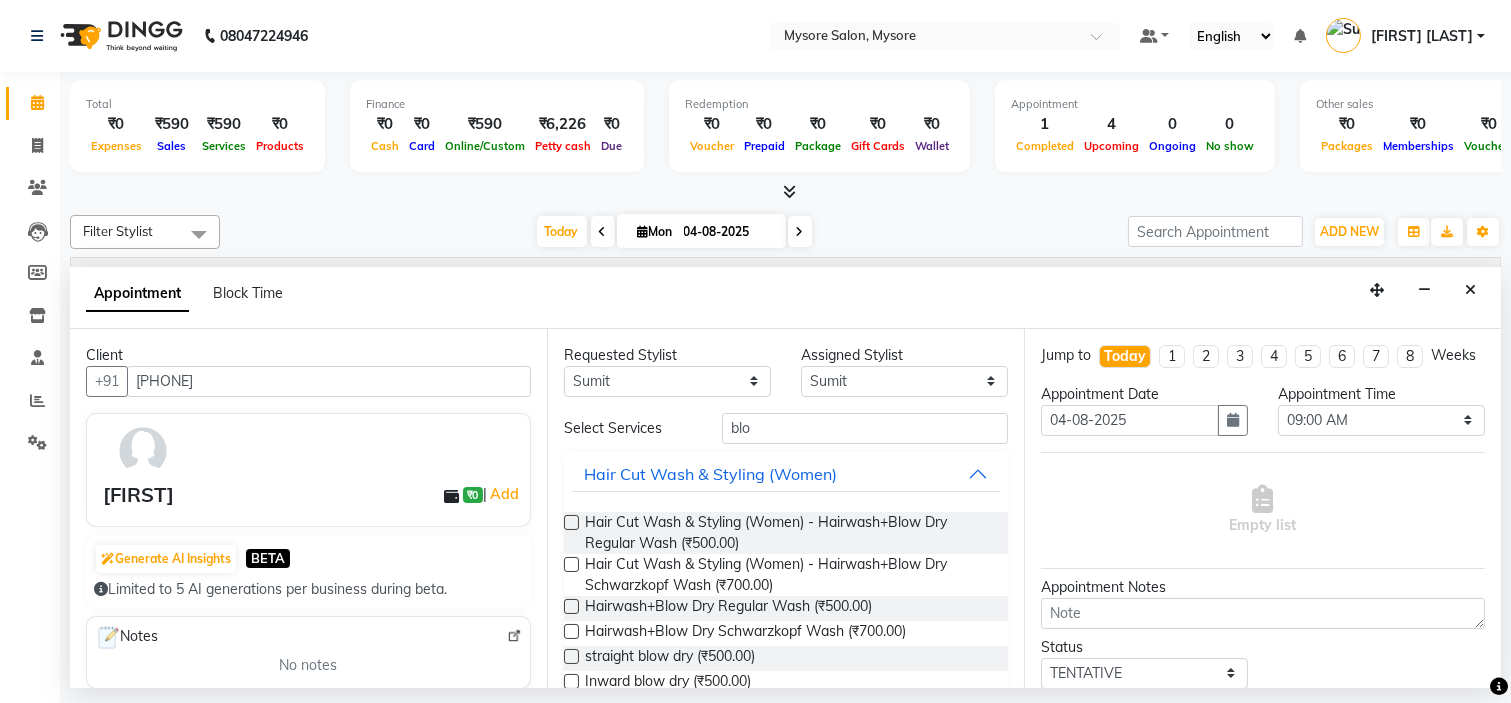 click at bounding box center [571, 606] 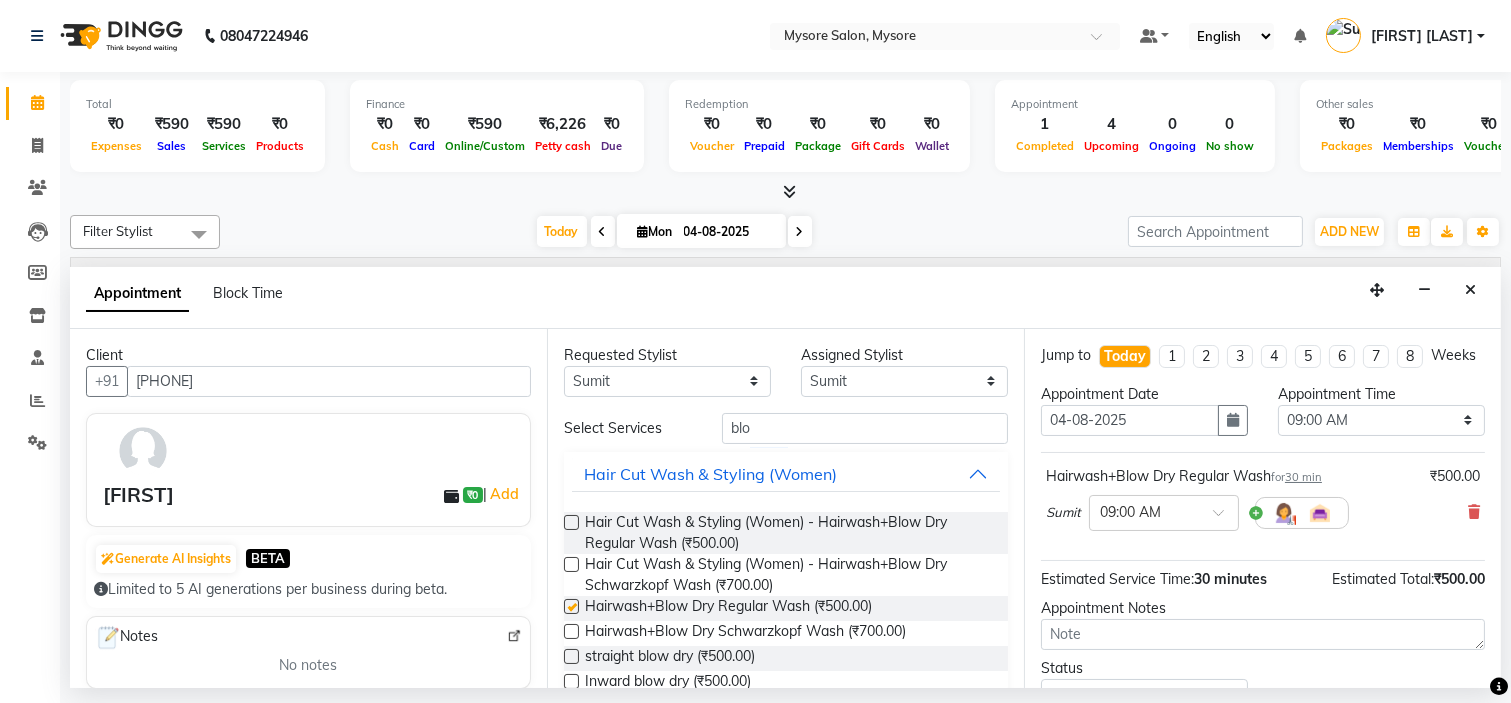checkbox on "false" 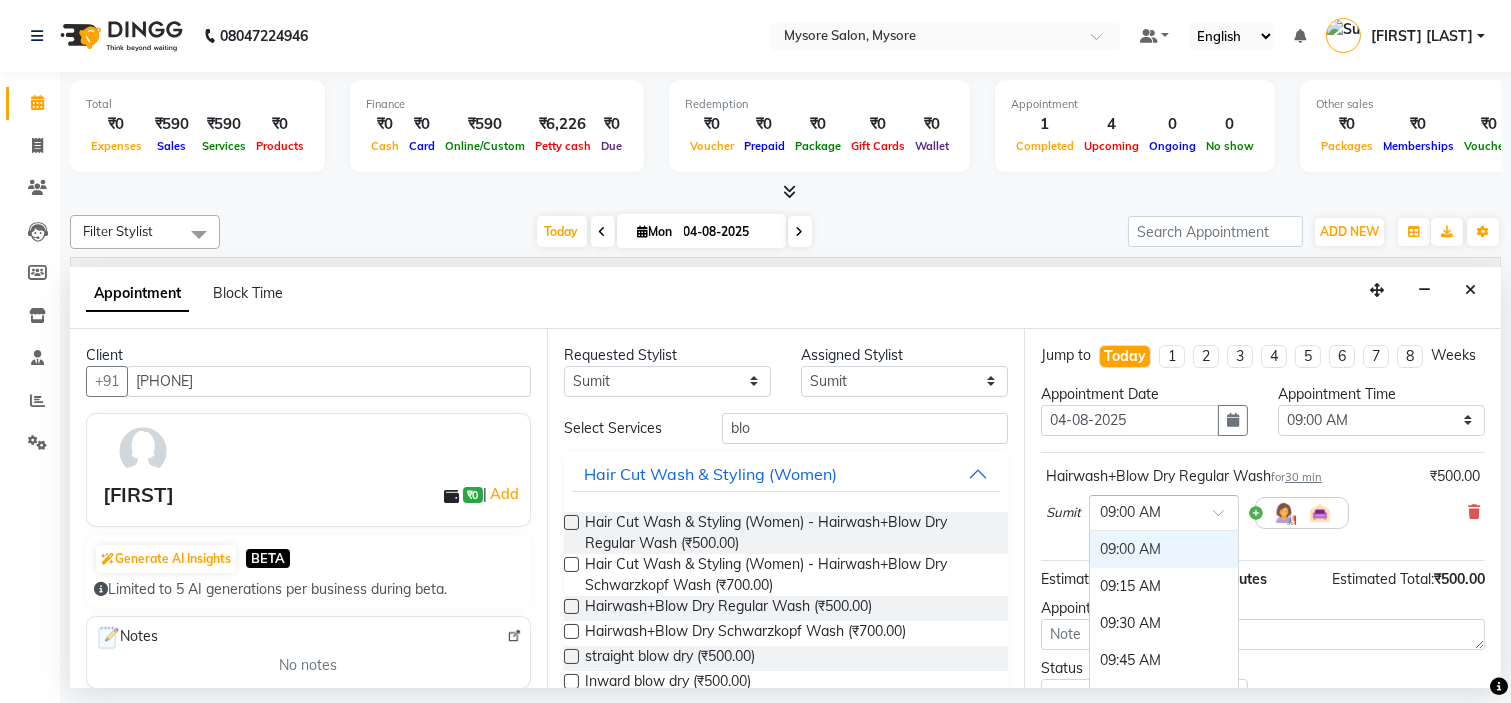 click at bounding box center (1144, 511) 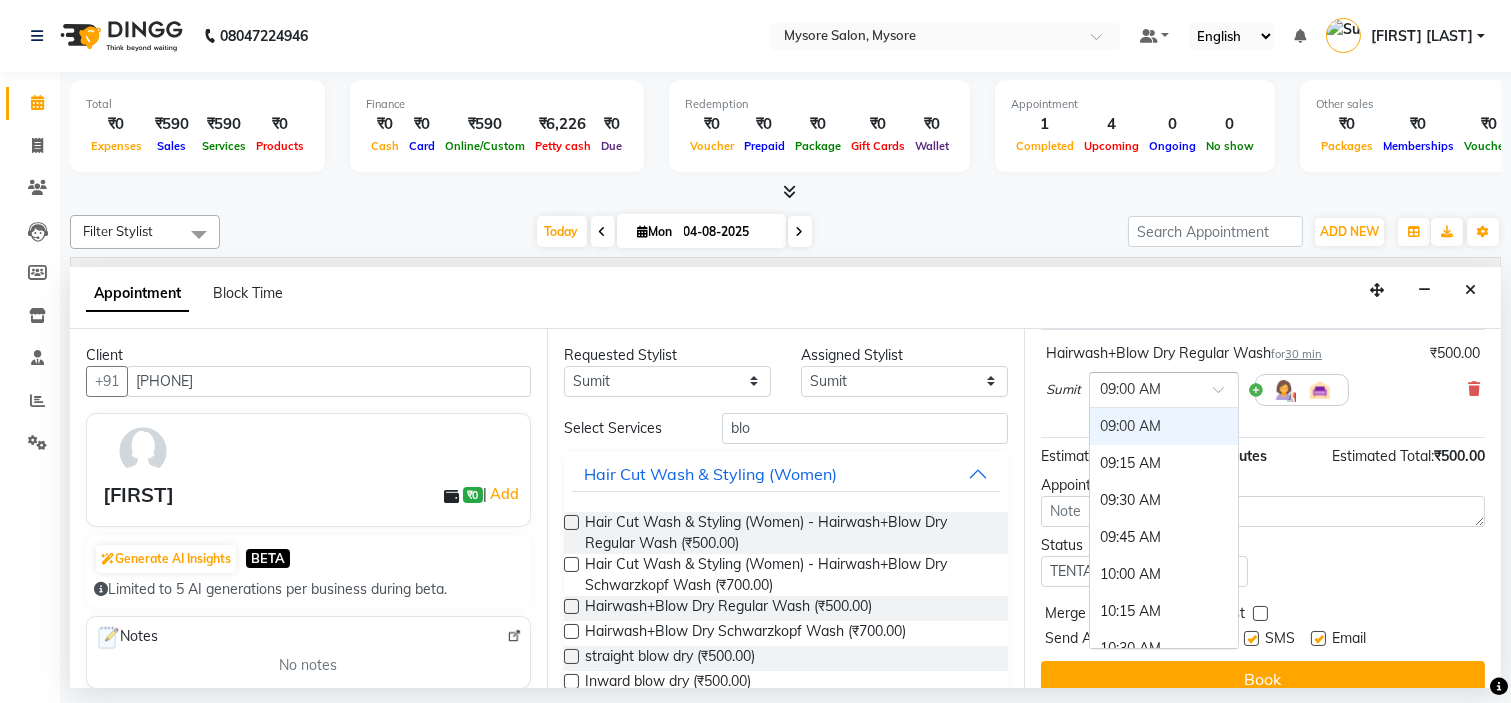 scroll, scrollTop: 166, scrollLeft: 0, axis: vertical 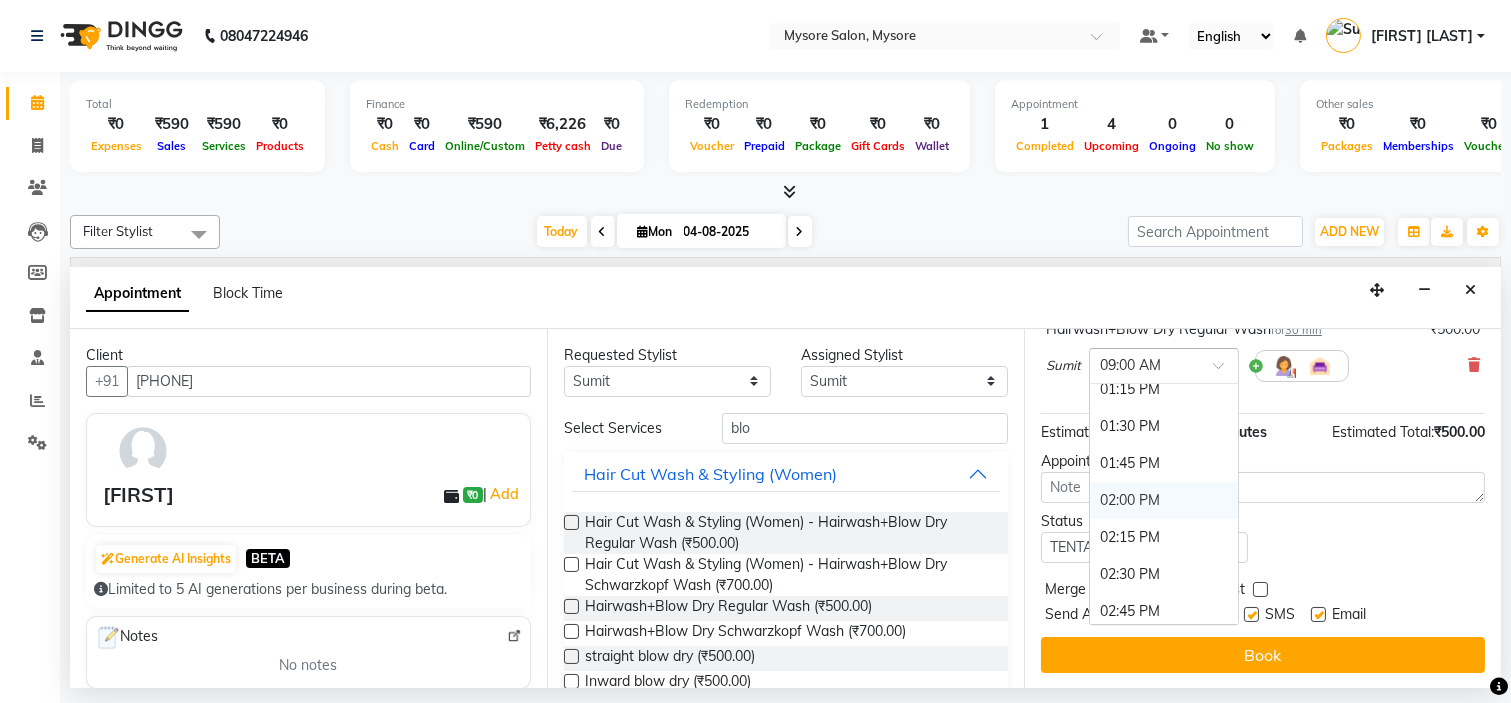 click on "02:00 PM" at bounding box center (1164, 500) 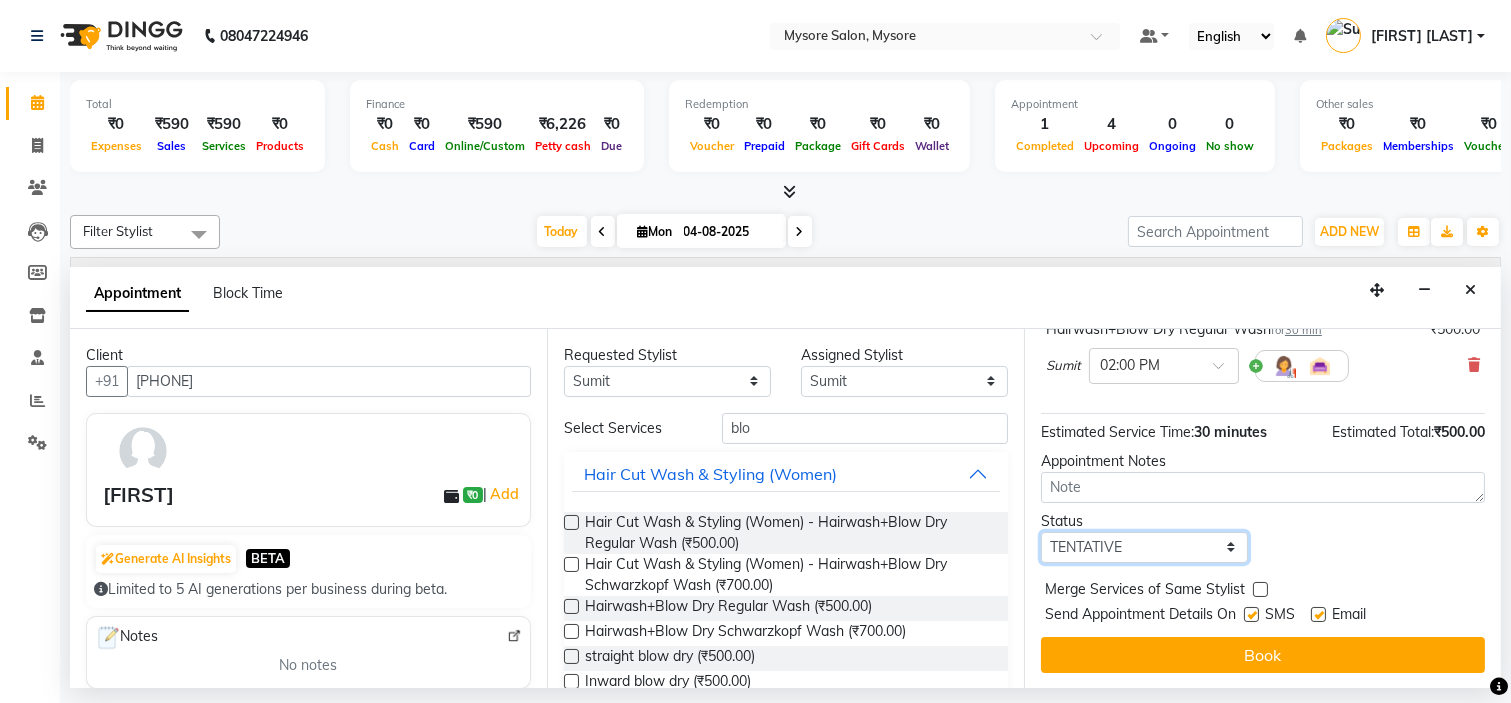 click on "Select TENTATIVE CONFIRM CHECK-IN UPCOMING" at bounding box center [1144, 547] 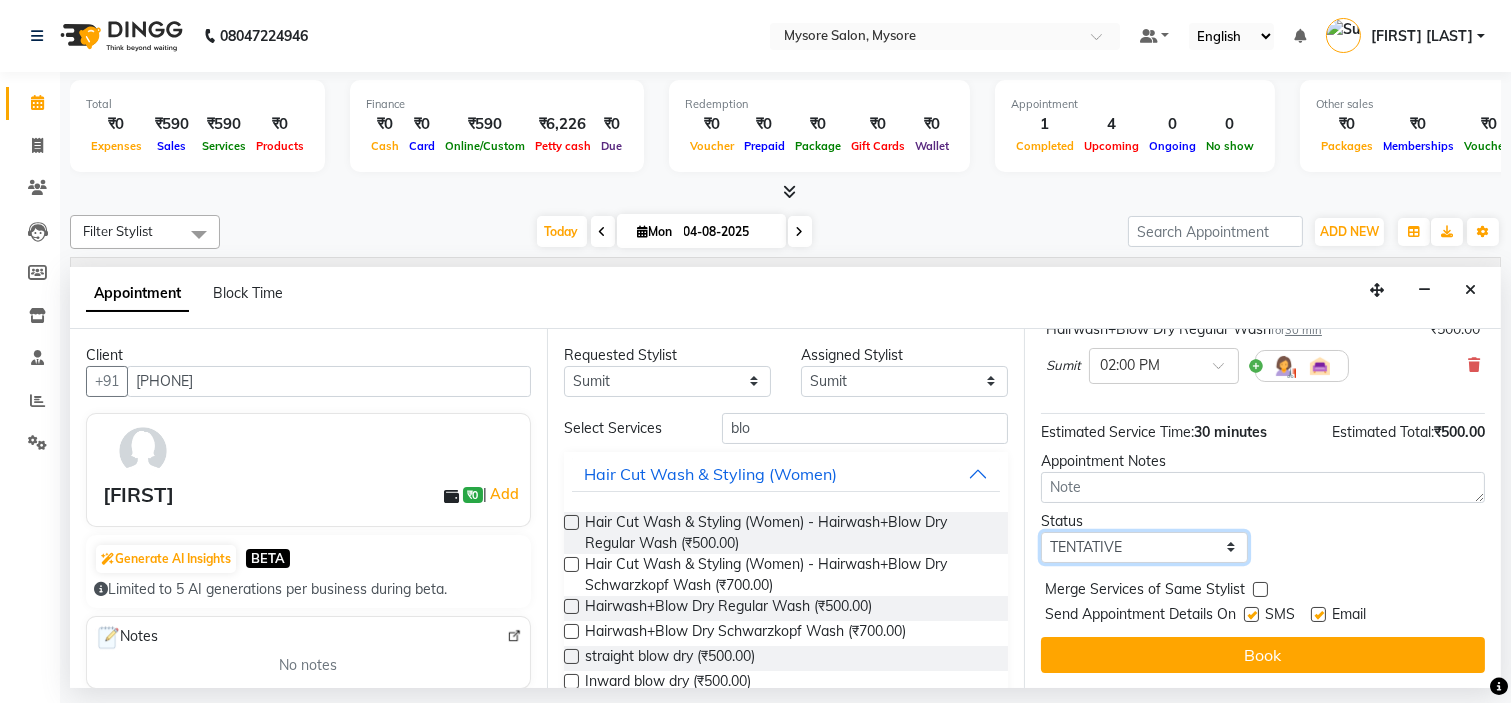 select on "confirm booking" 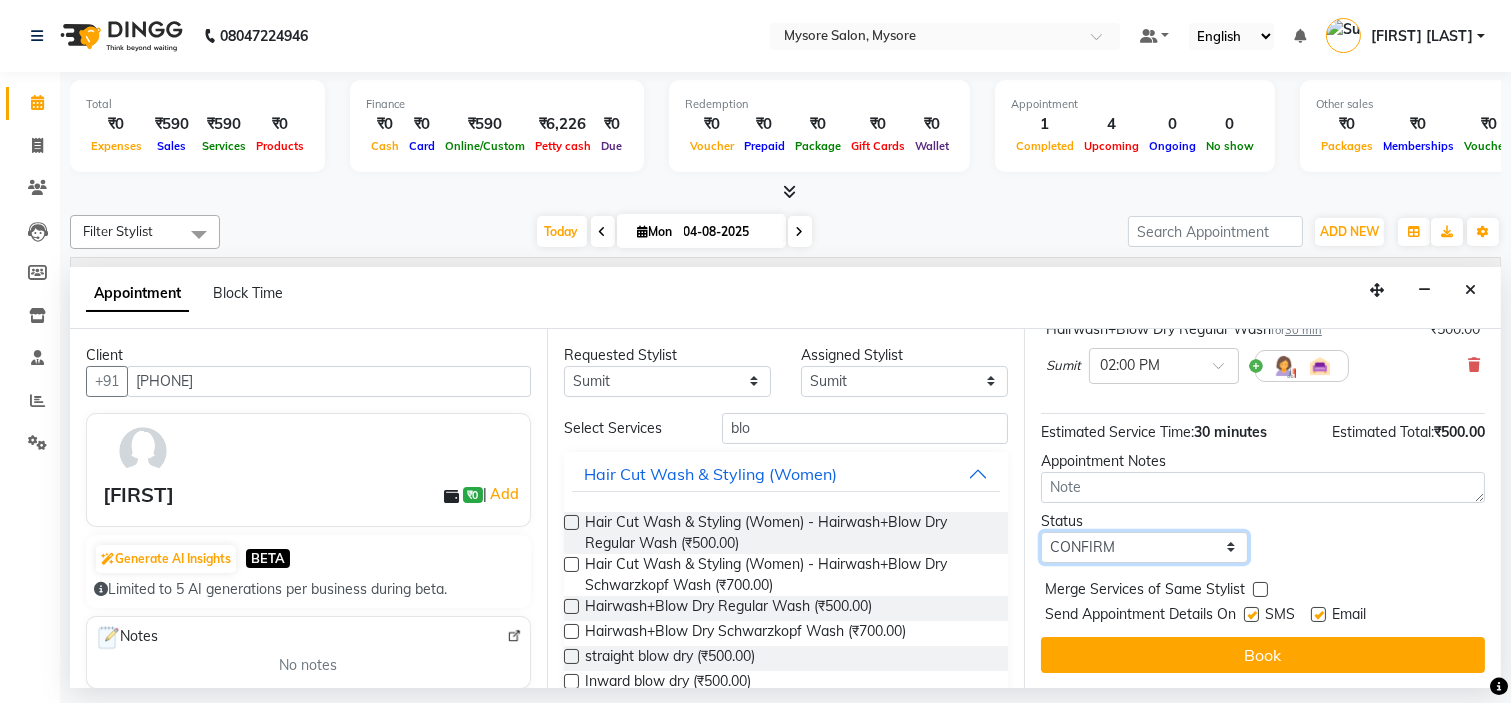 click on "Select TENTATIVE CONFIRM CHECK-IN UPCOMING" at bounding box center [1144, 547] 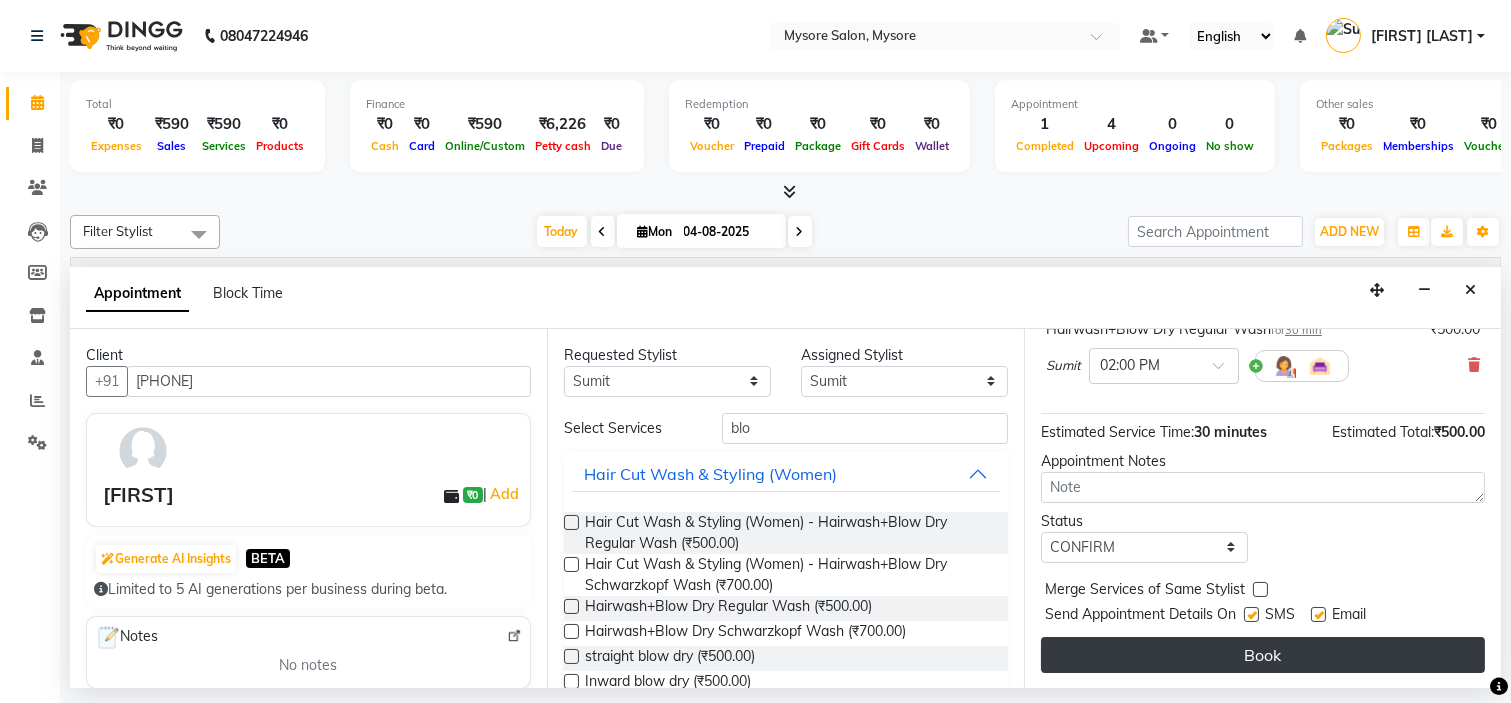 click on "Book" at bounding box center [1263, 655] 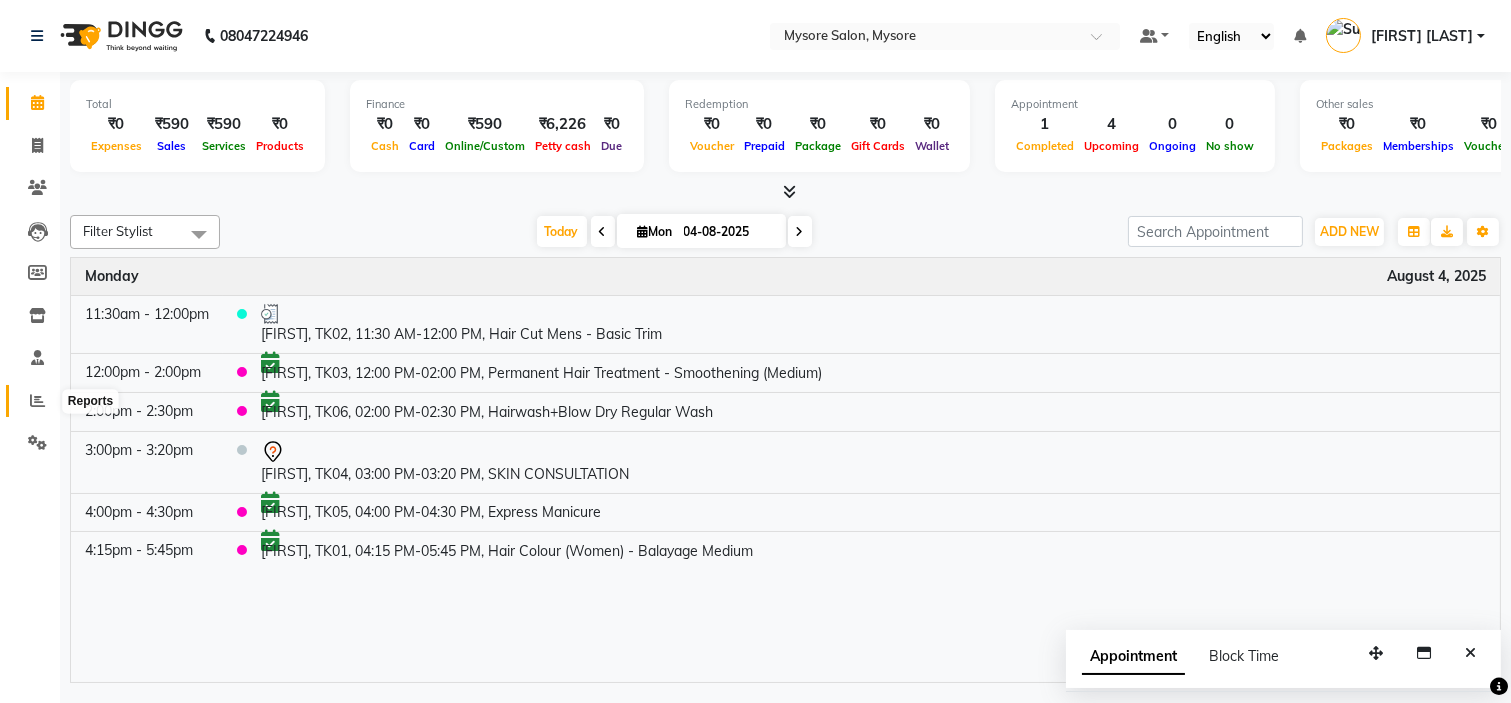 click 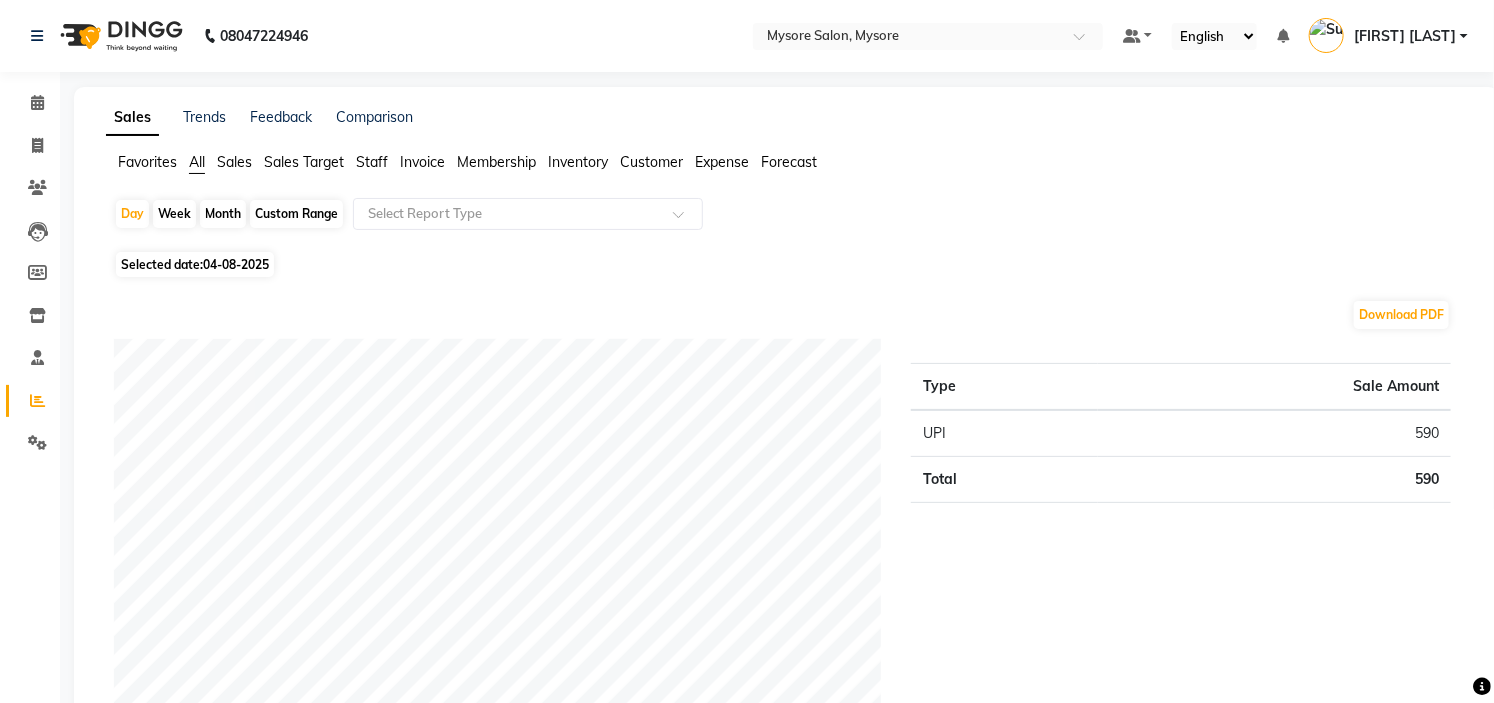 click on "Staff" 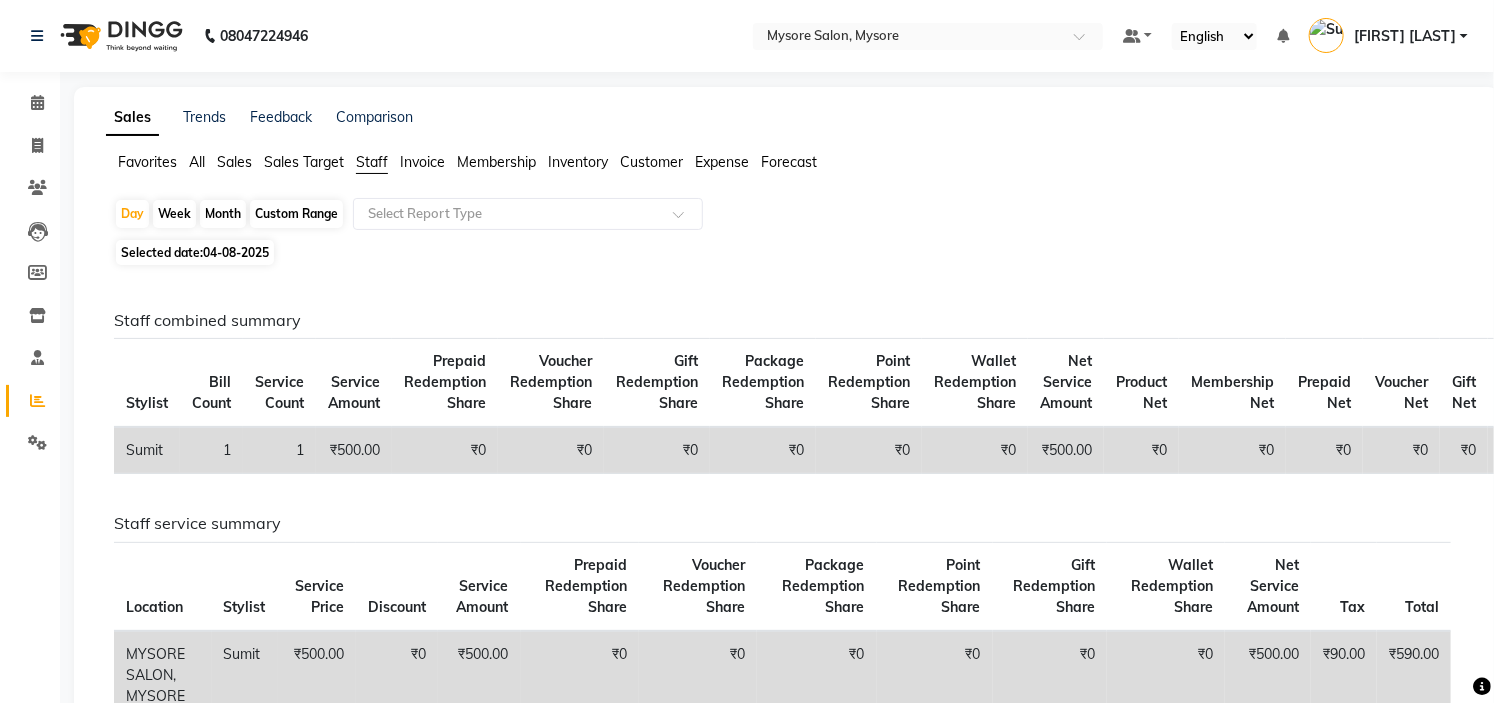click on "Month" 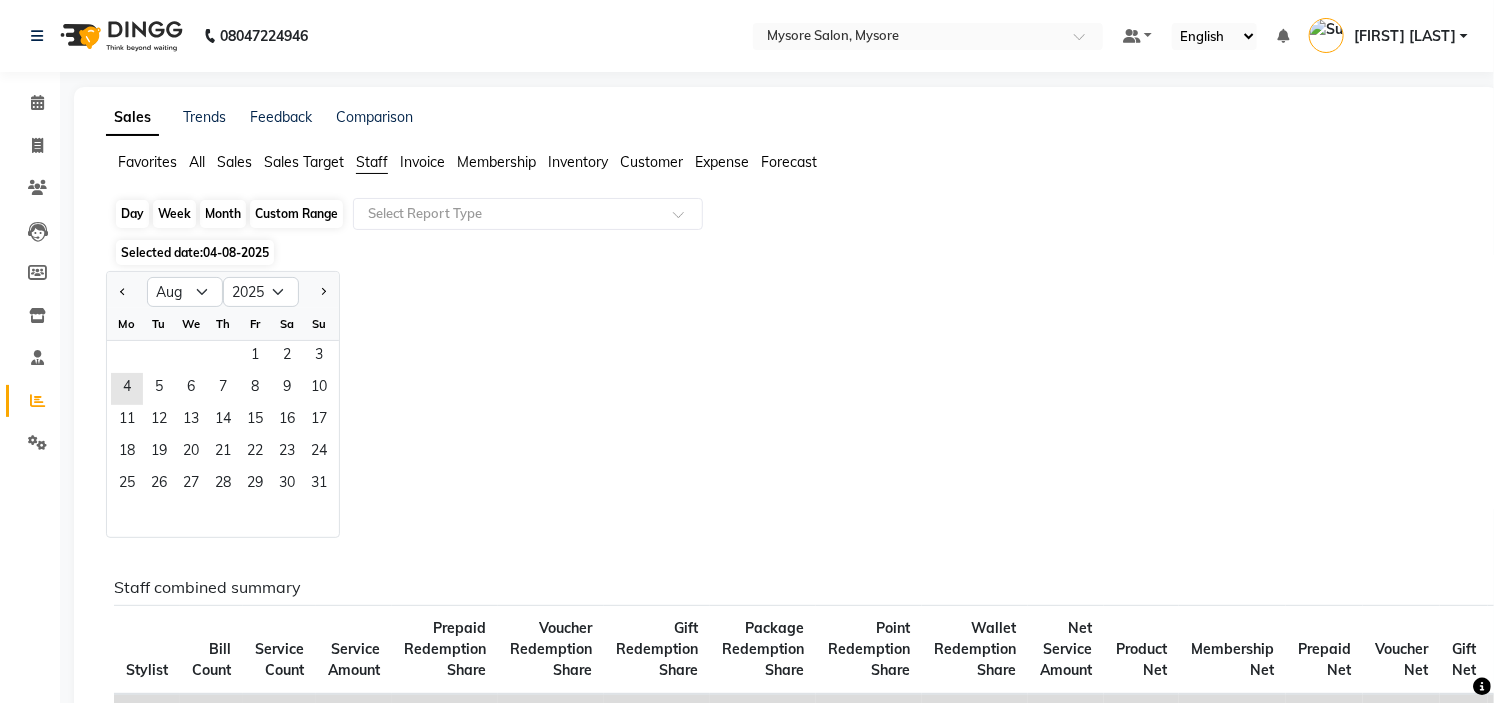 click on "Month" 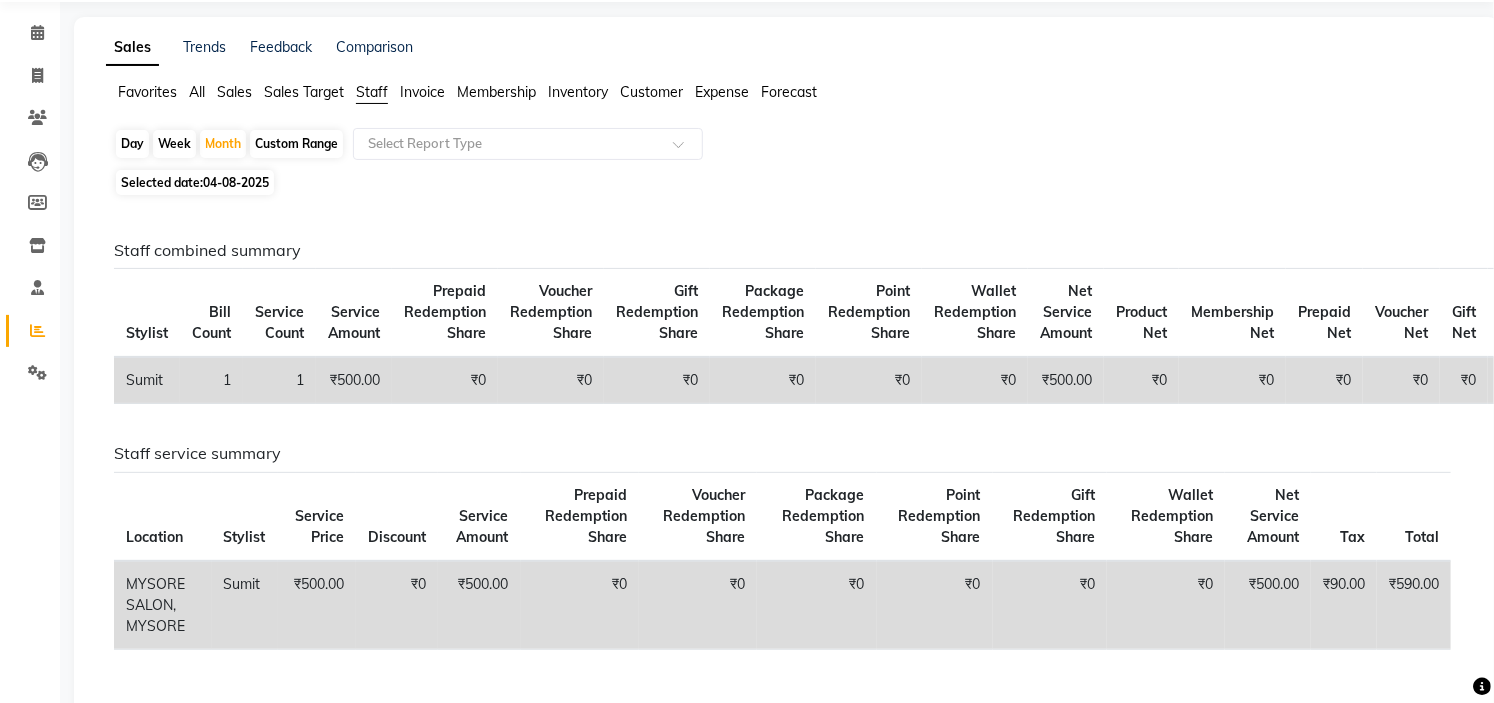 scroll, scrollTop: 0, scrollLeft: 0, axis: both 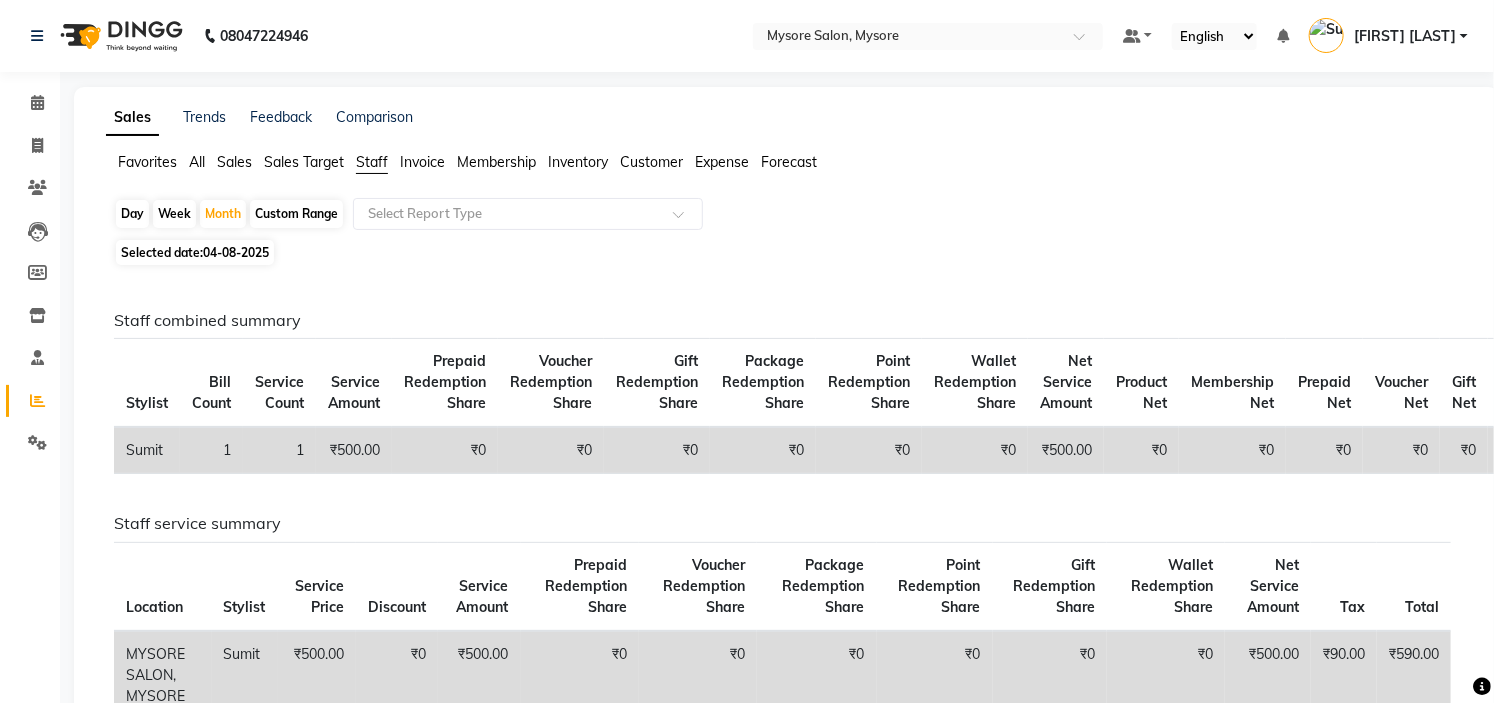 click on "Custom Range" 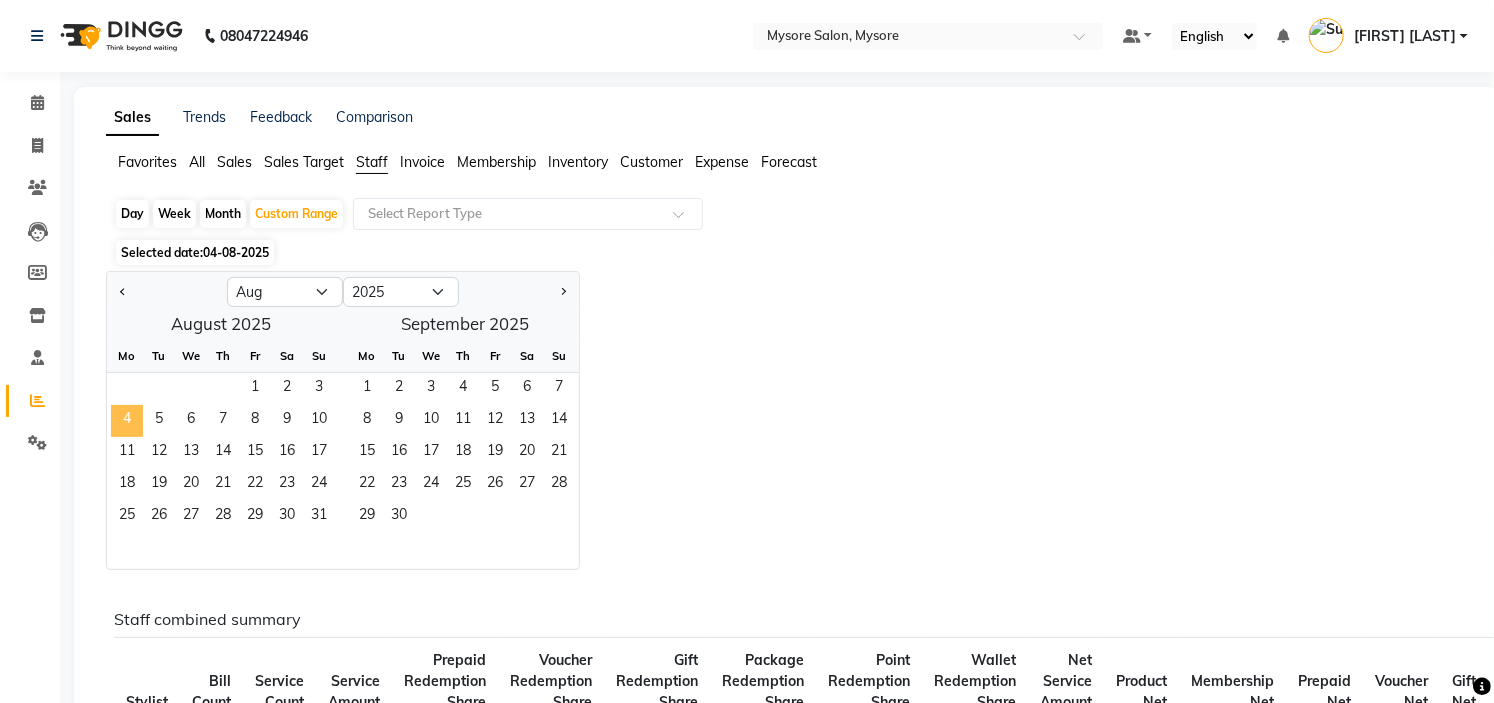 drag, startPoint x: 265, startPoint y: 392, endPoint x: 135, endPoint y: 424, distance: 133.88054 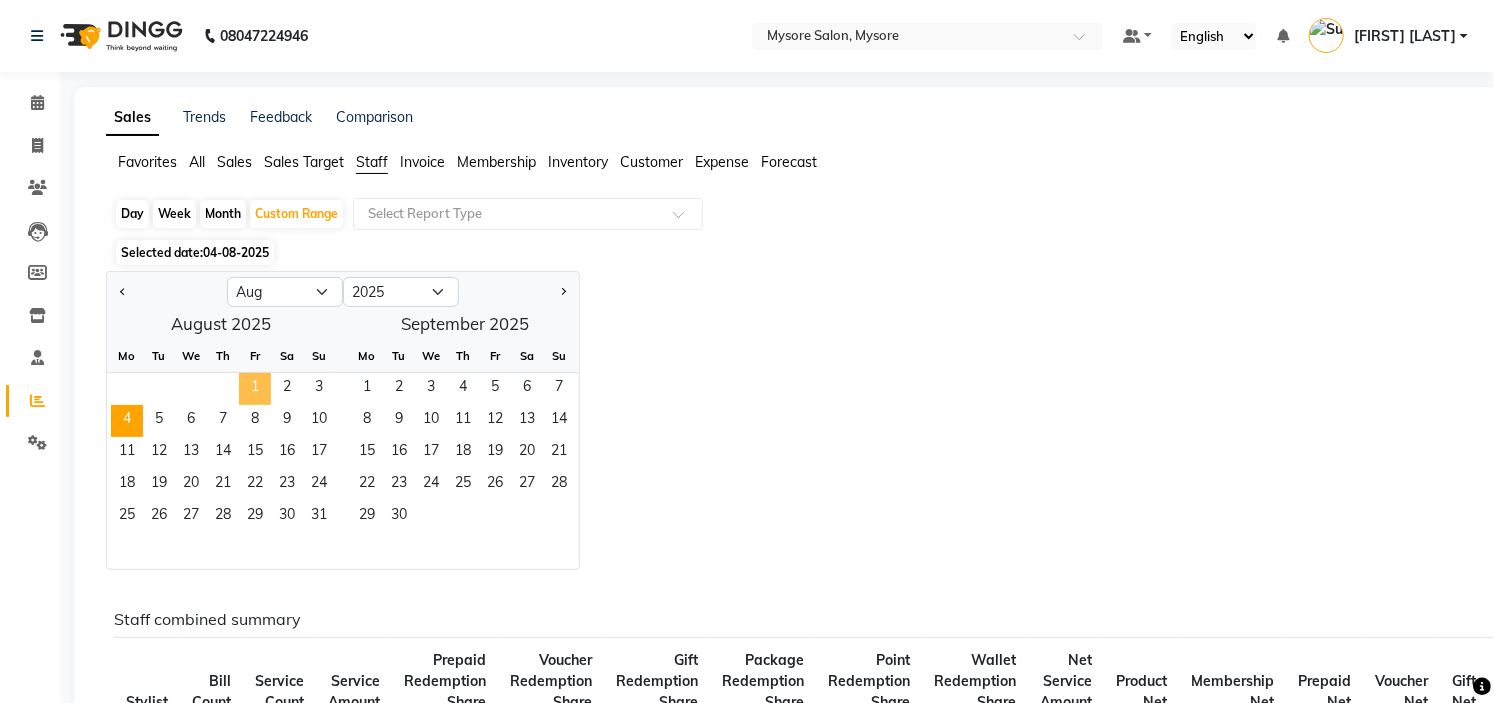 click on "1" 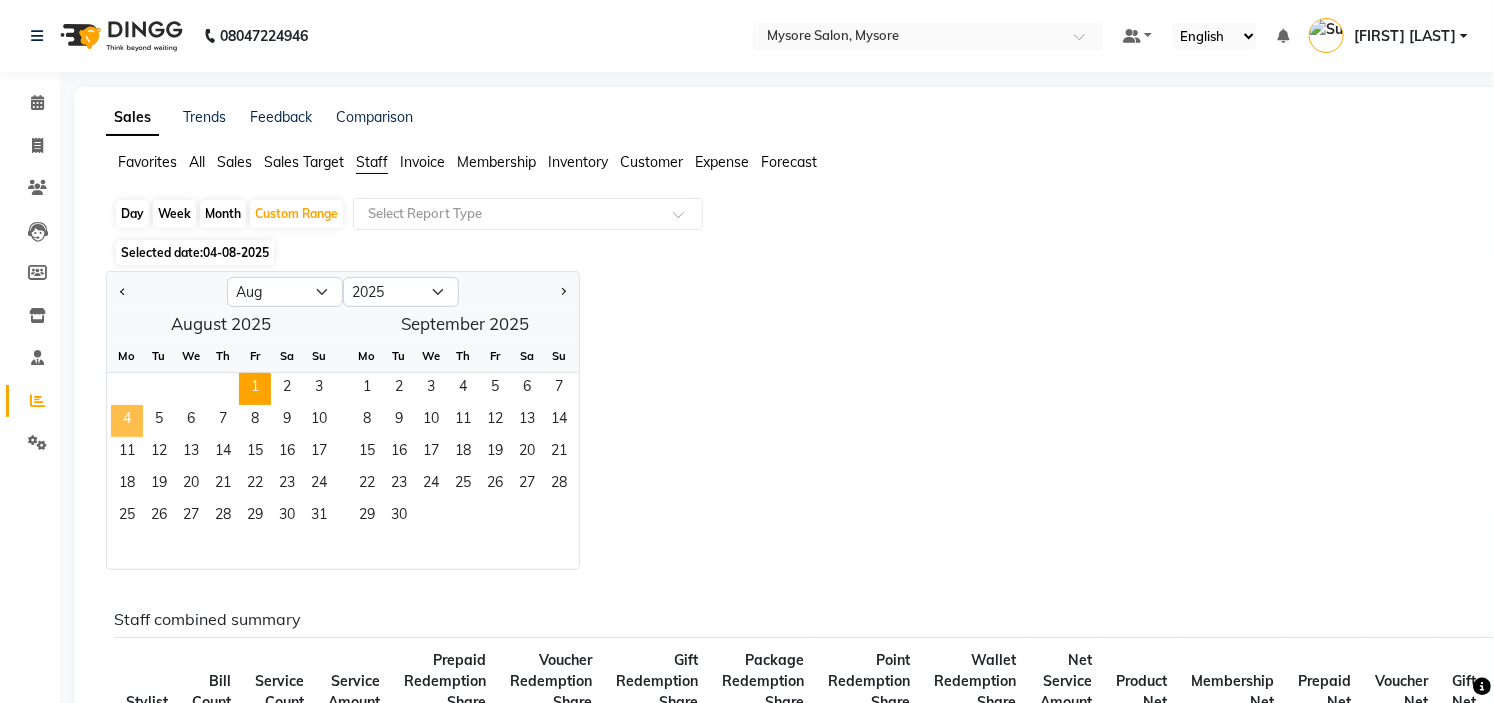 click on "4" 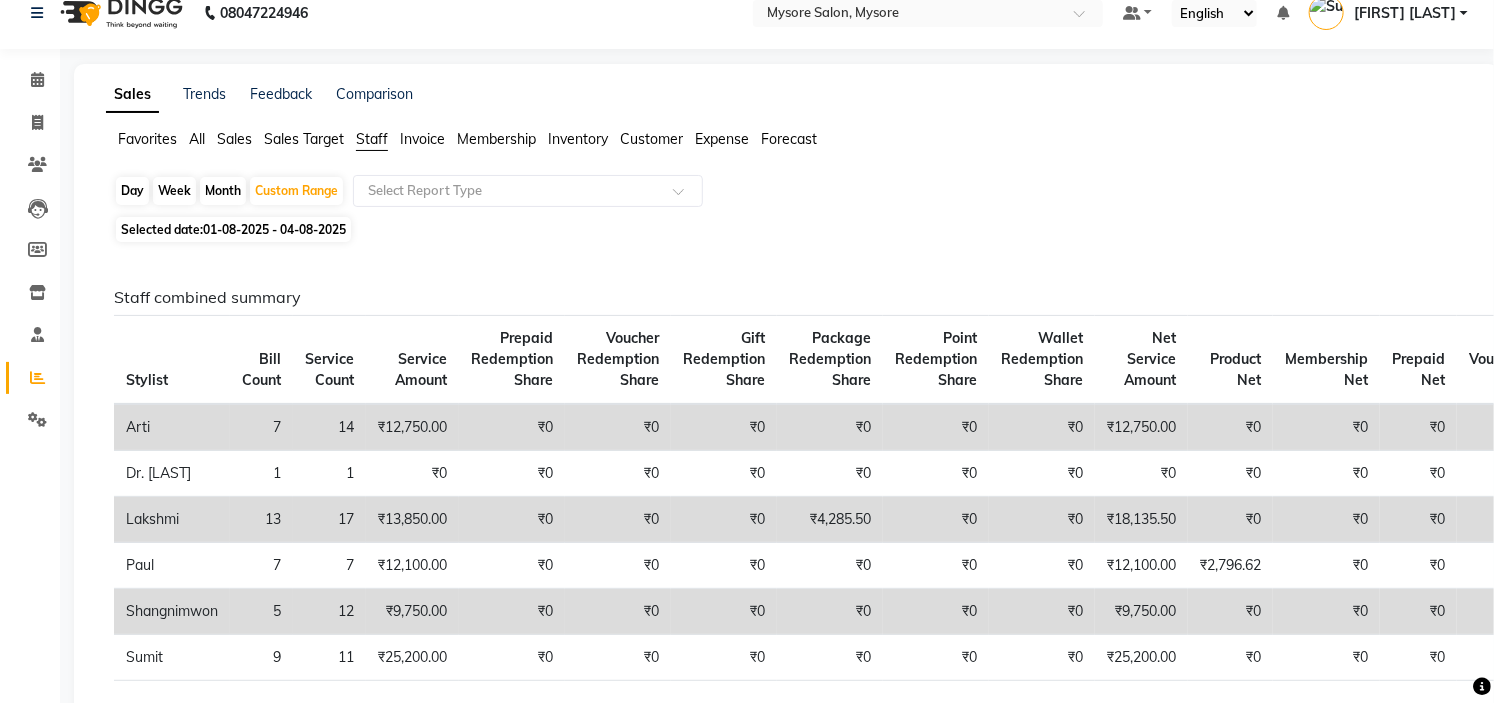 scroll, scrollTop: 0, scrollLeft: 0, axis: both 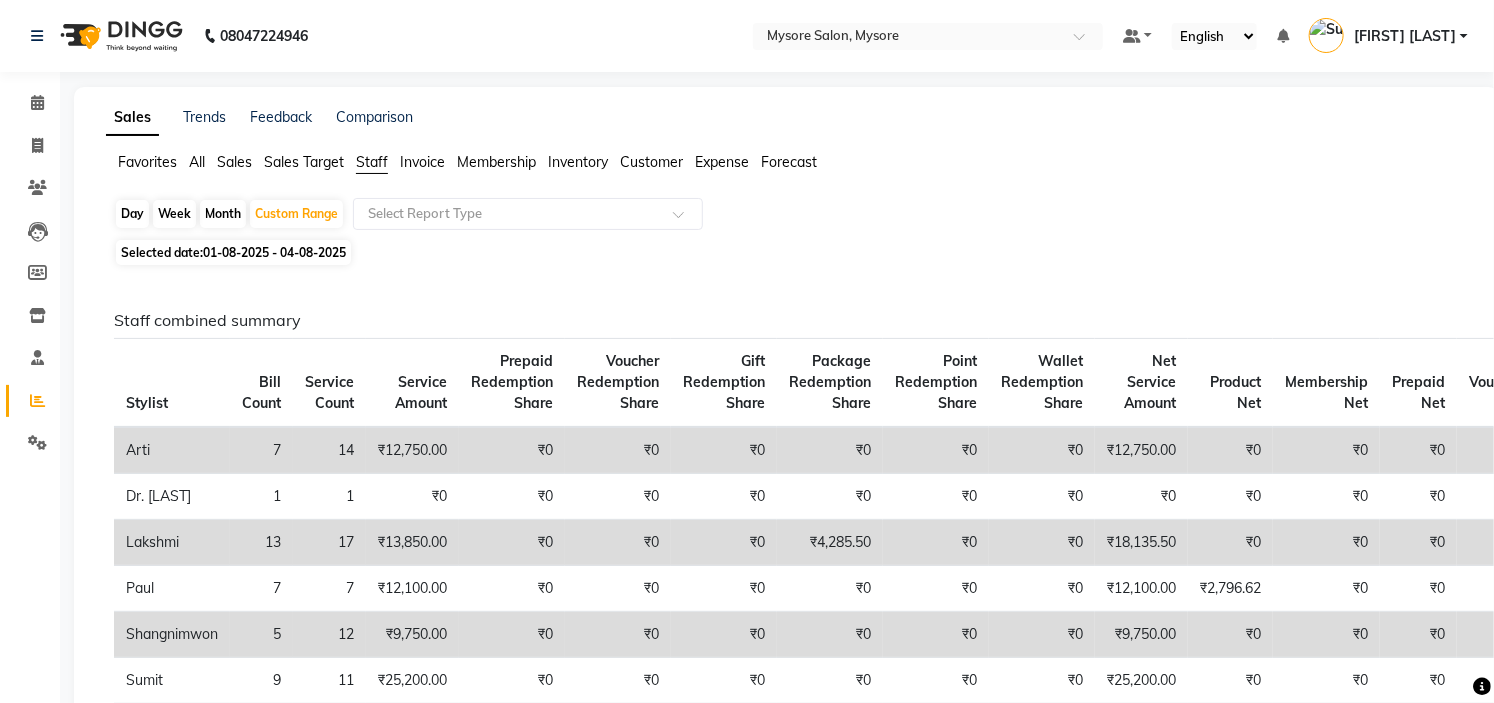 click on "Day" 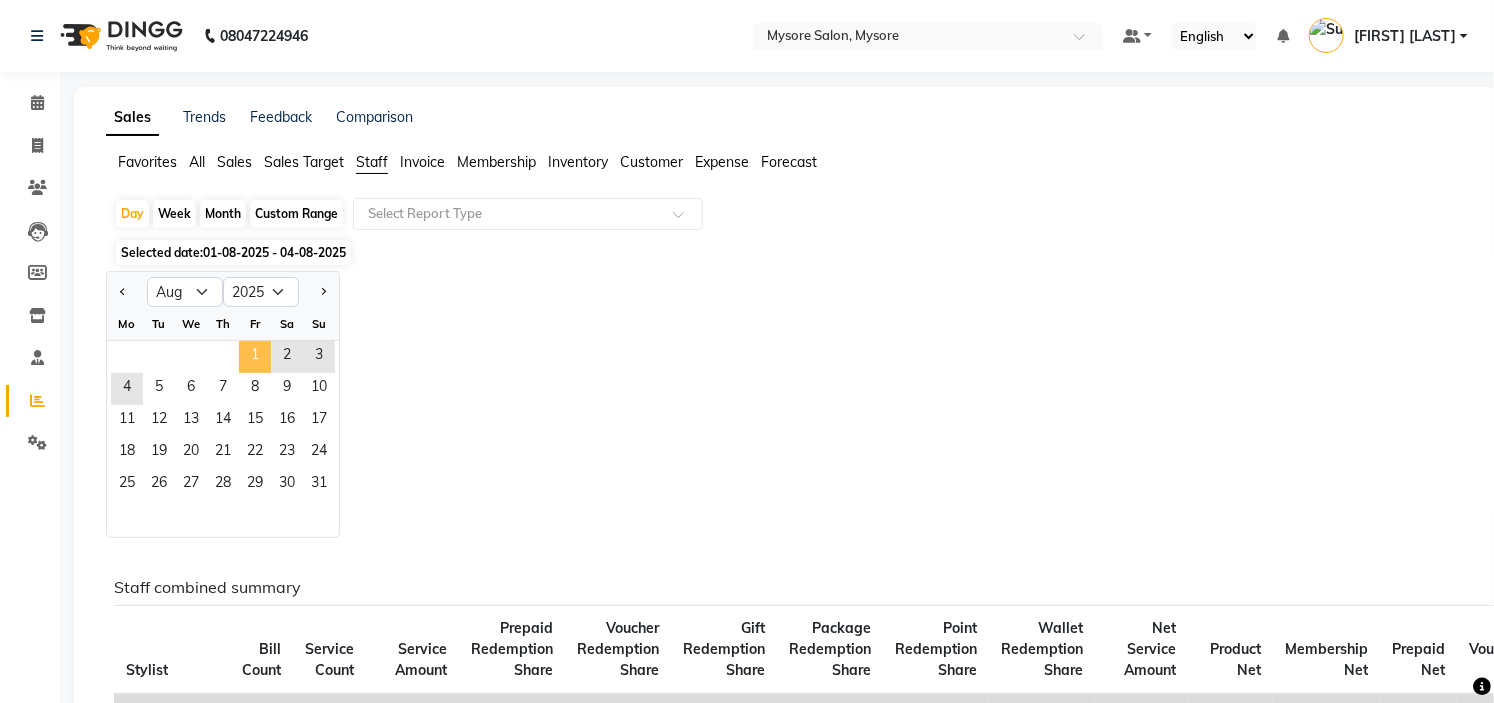 click on "1" 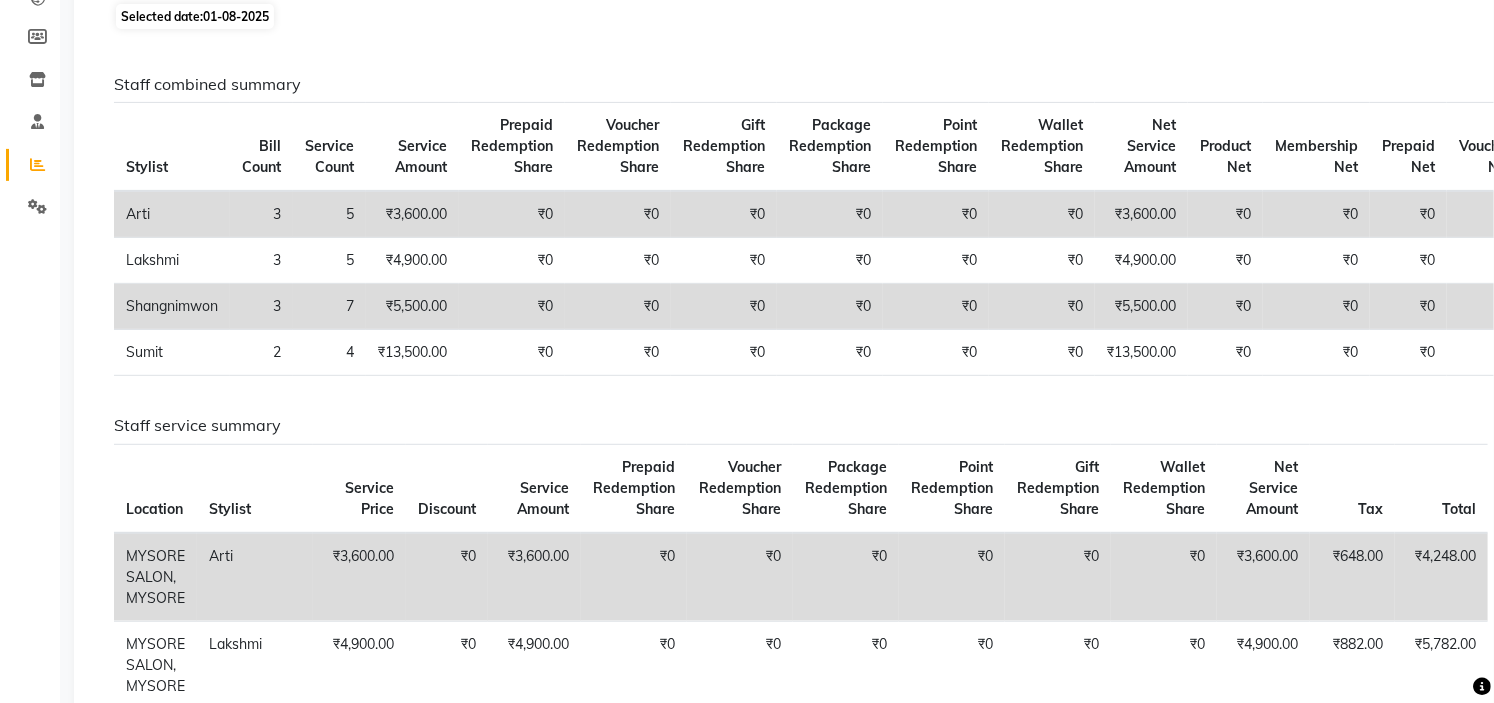 scroll, scrollTop: 0, scrollLeft: 0, axis: both 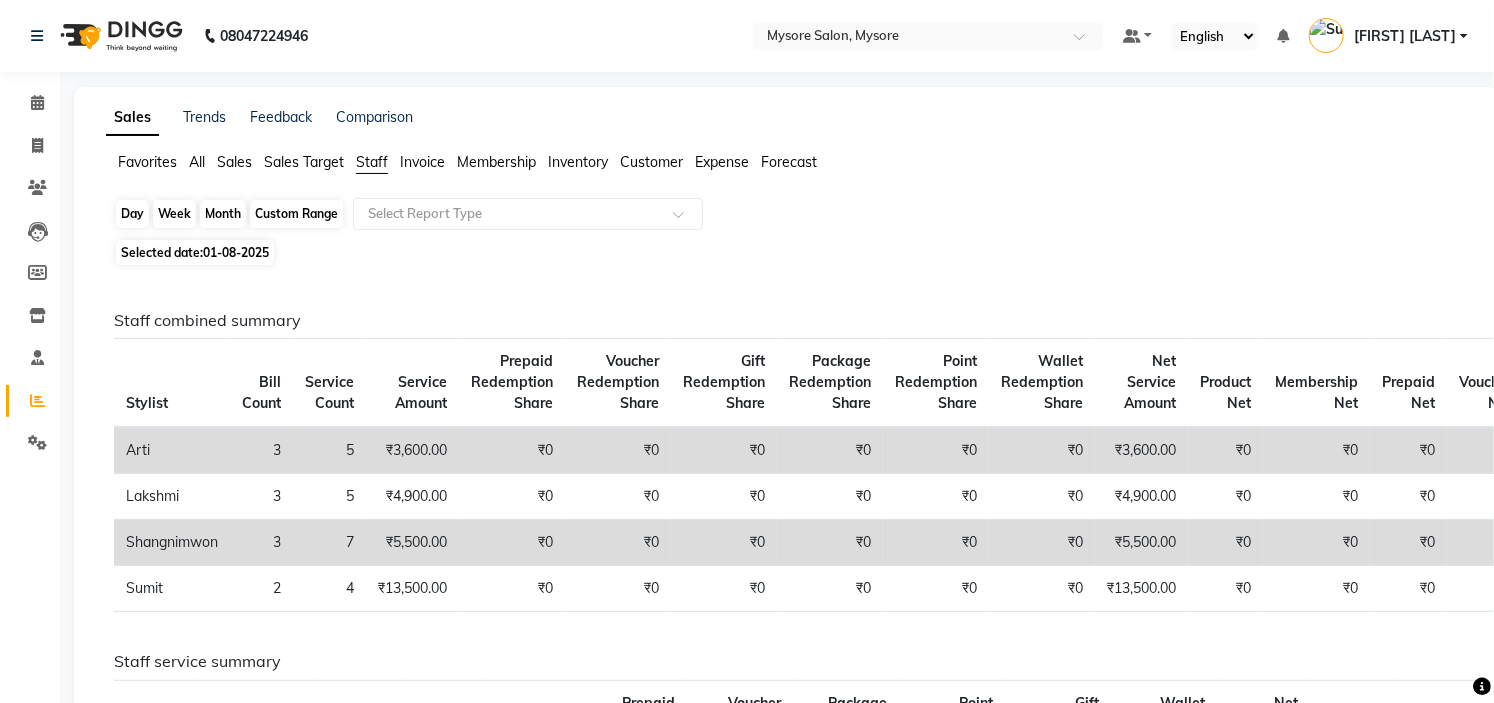 click on "Day" 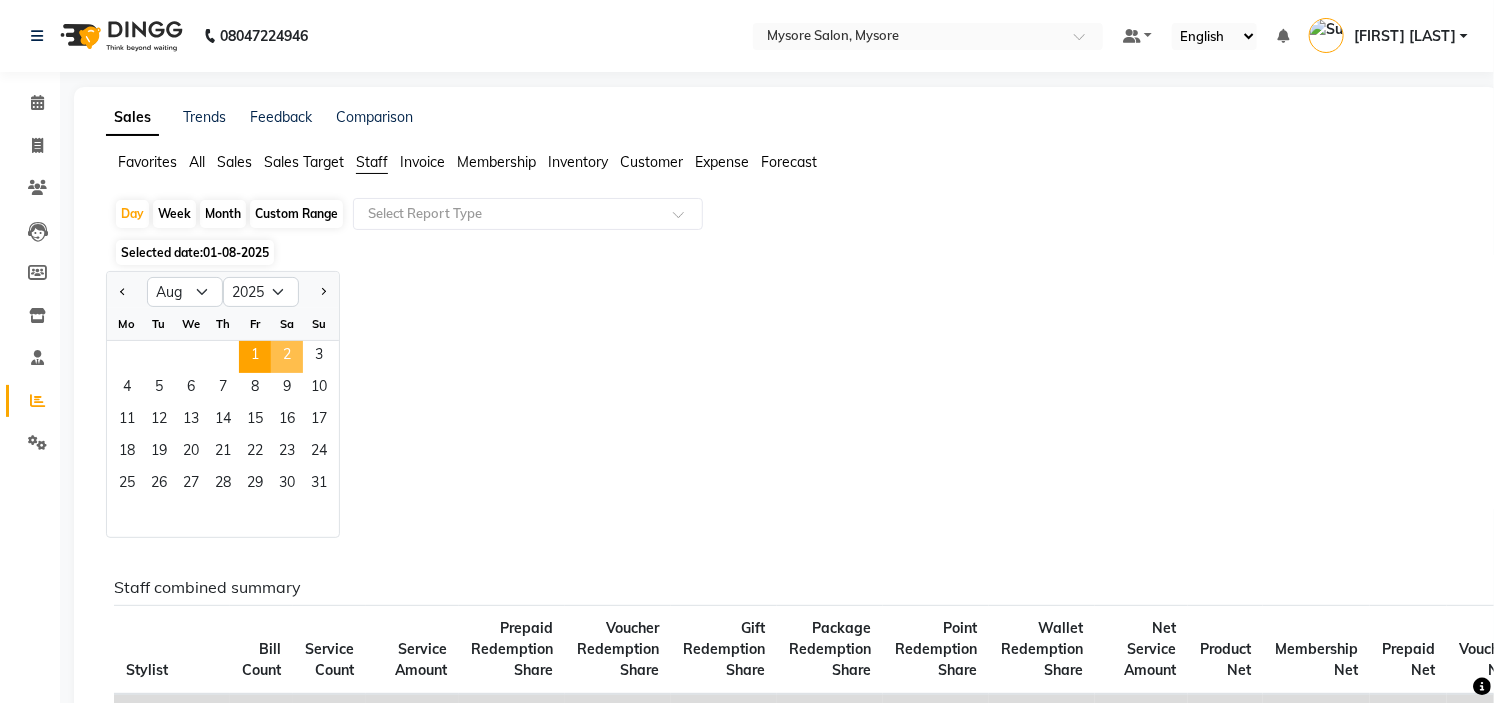 click on "2" 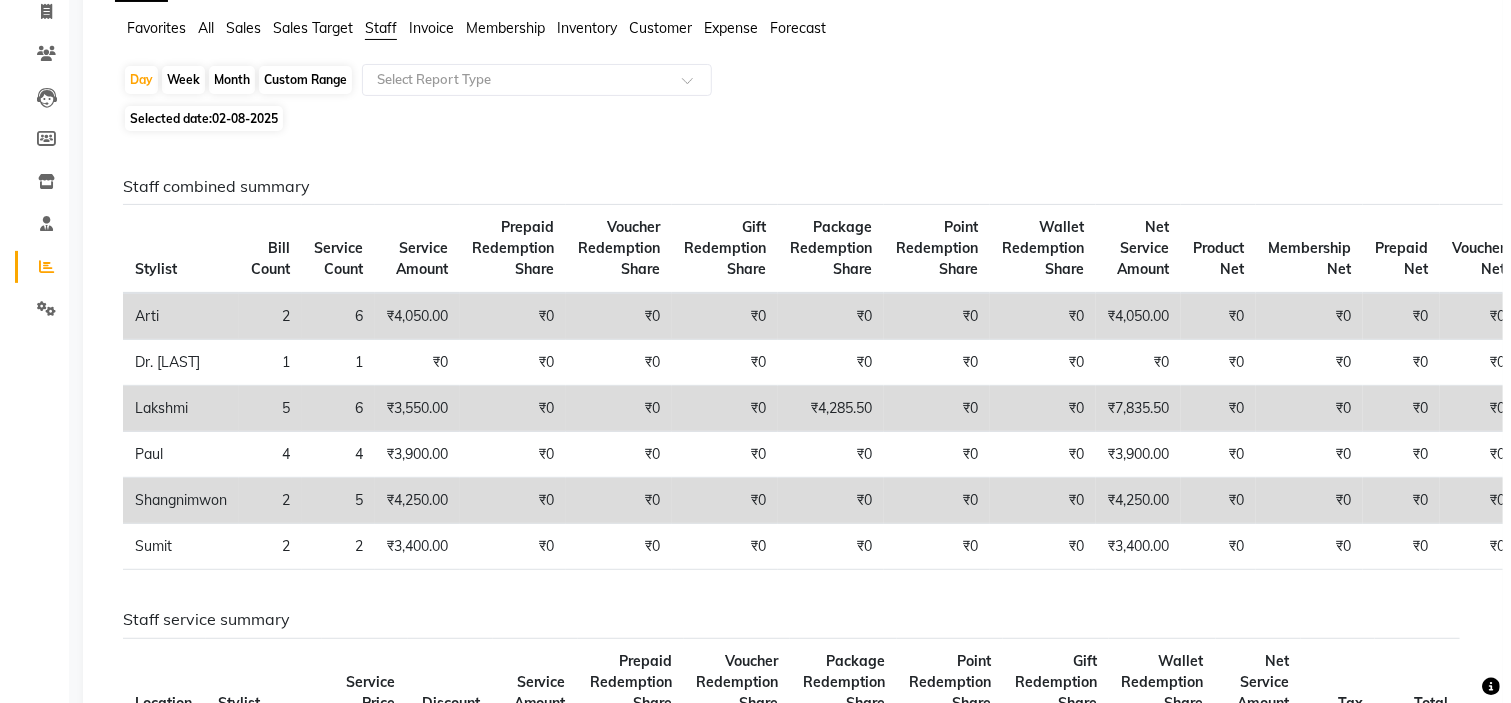 scroll, scrollTop: 0, scrollLeft: 0, axis: both 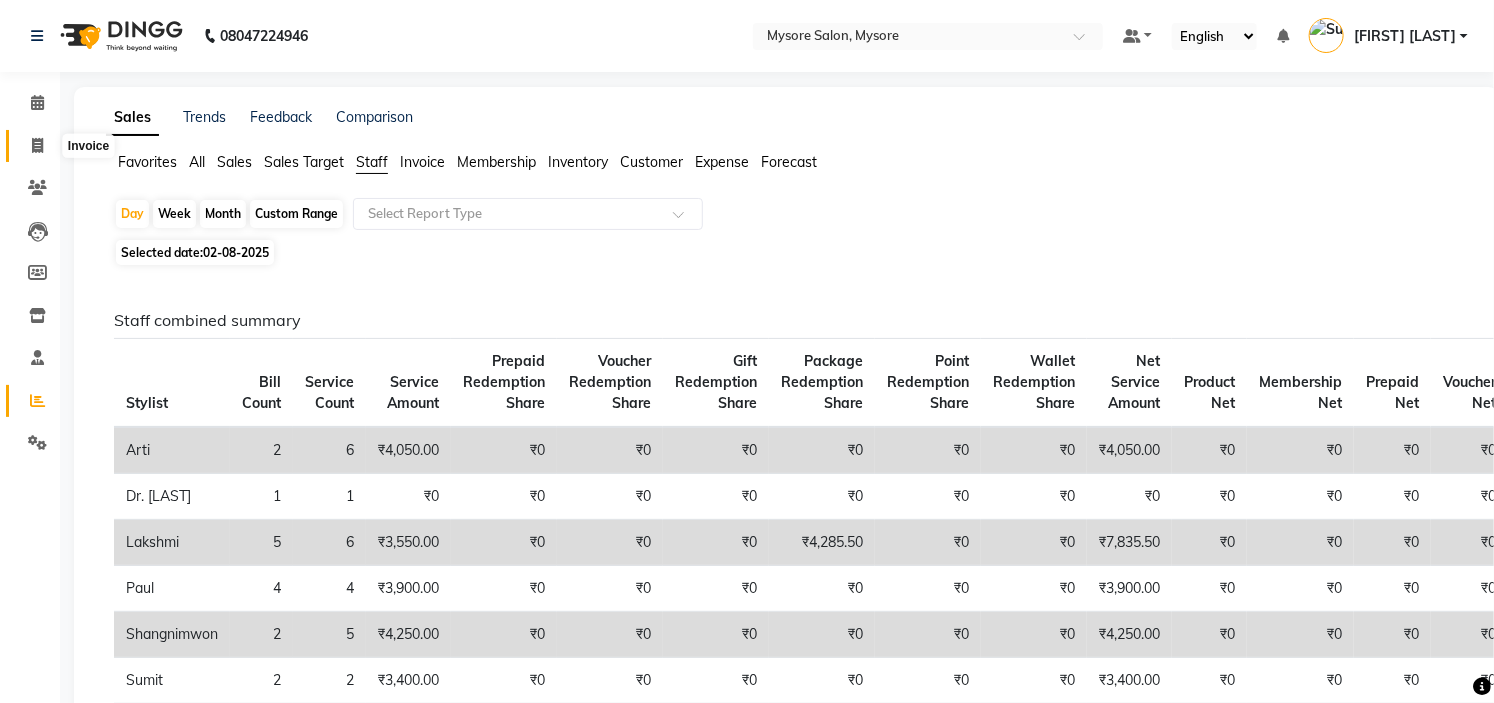 click 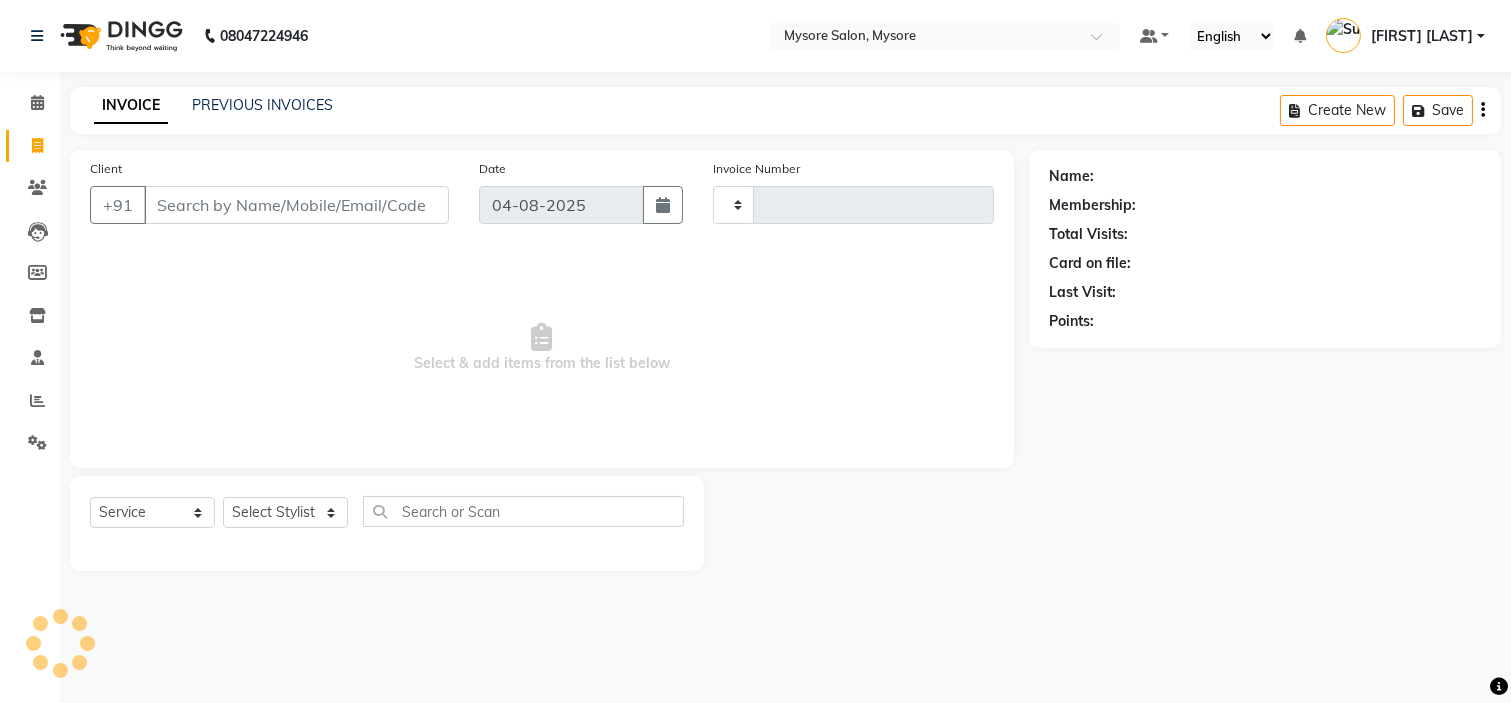 type on "0942" 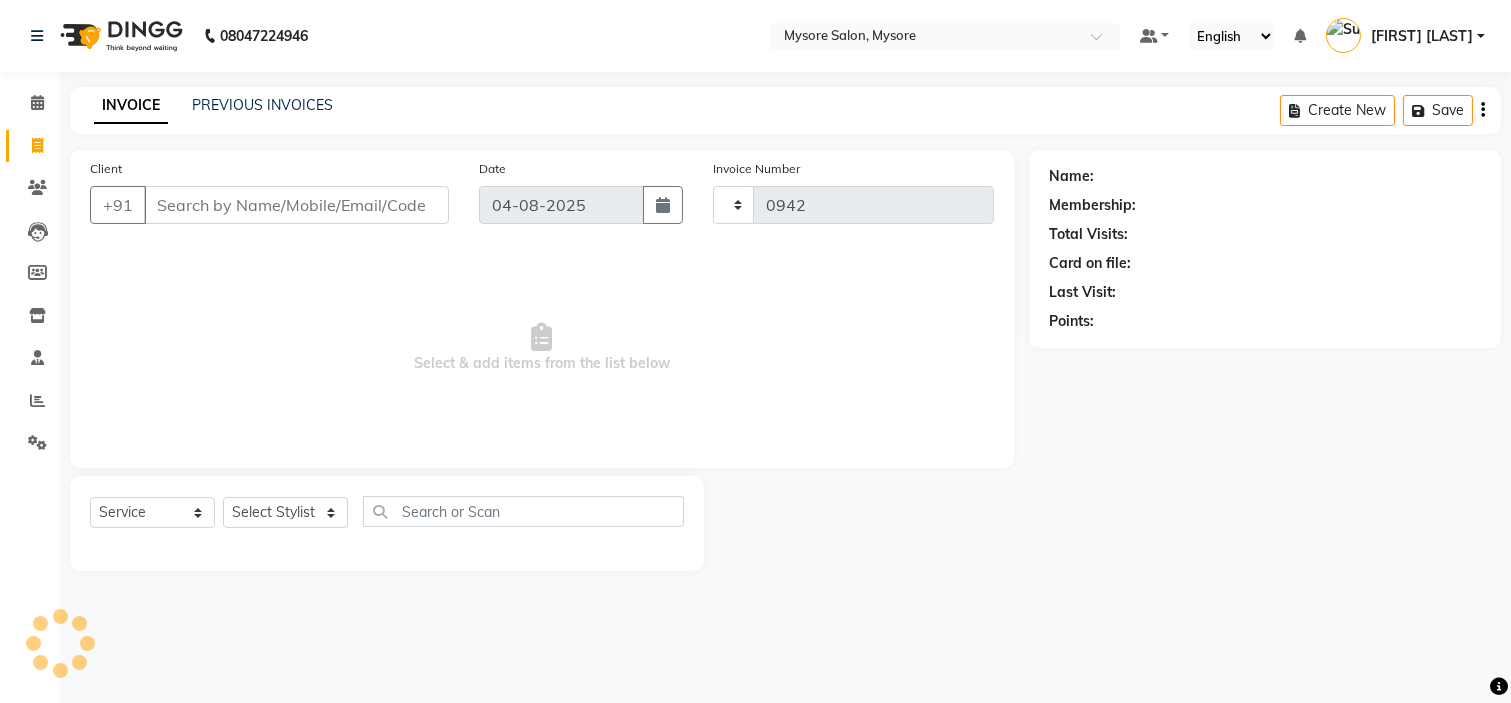 select on "4255" 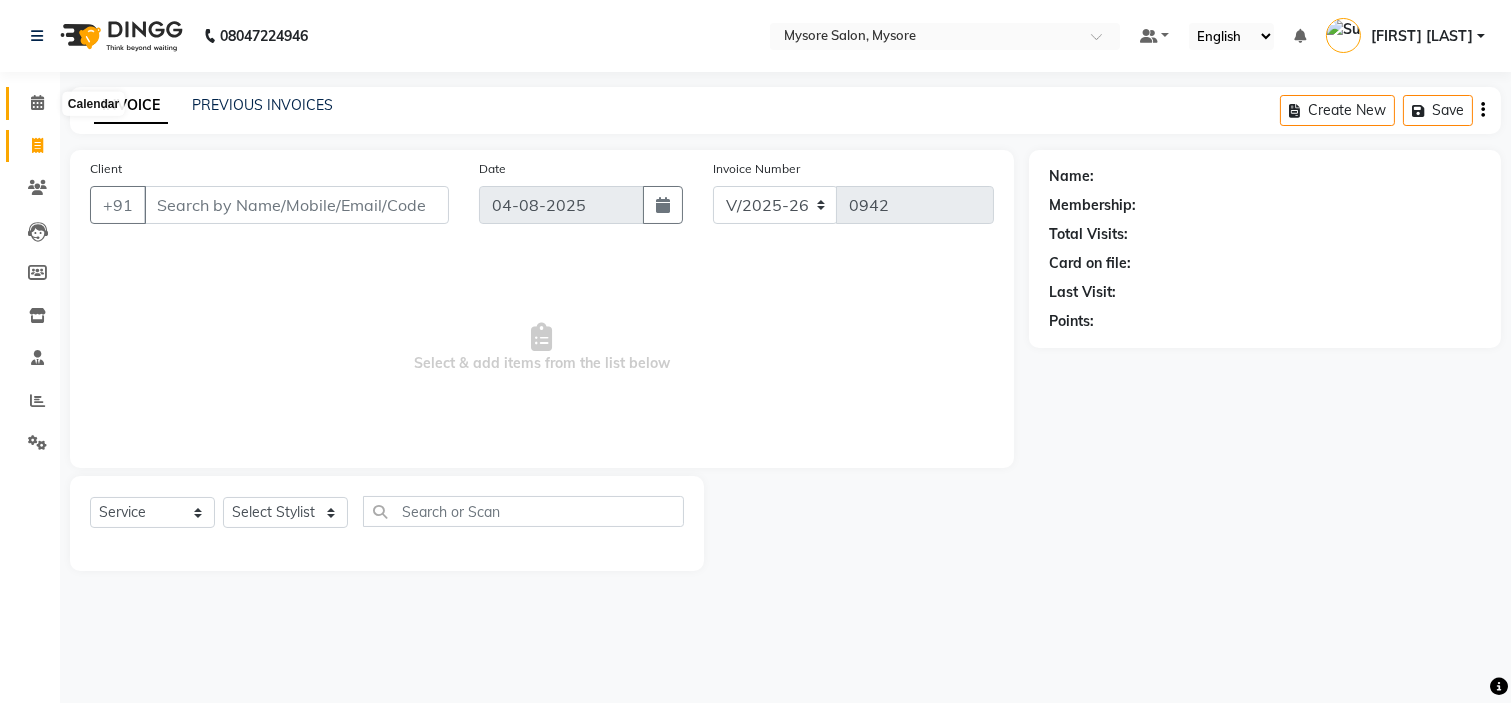 click 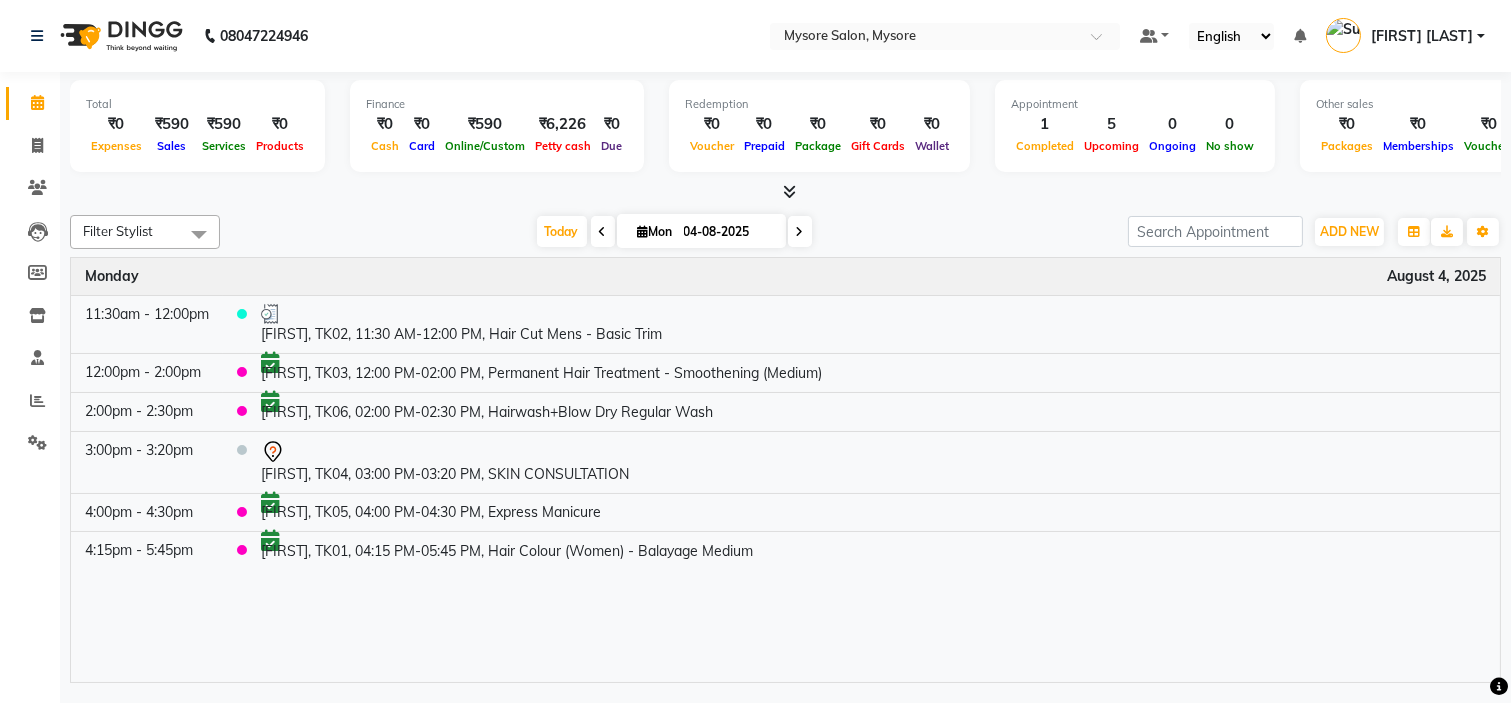 click at bounding box center (603, 231) 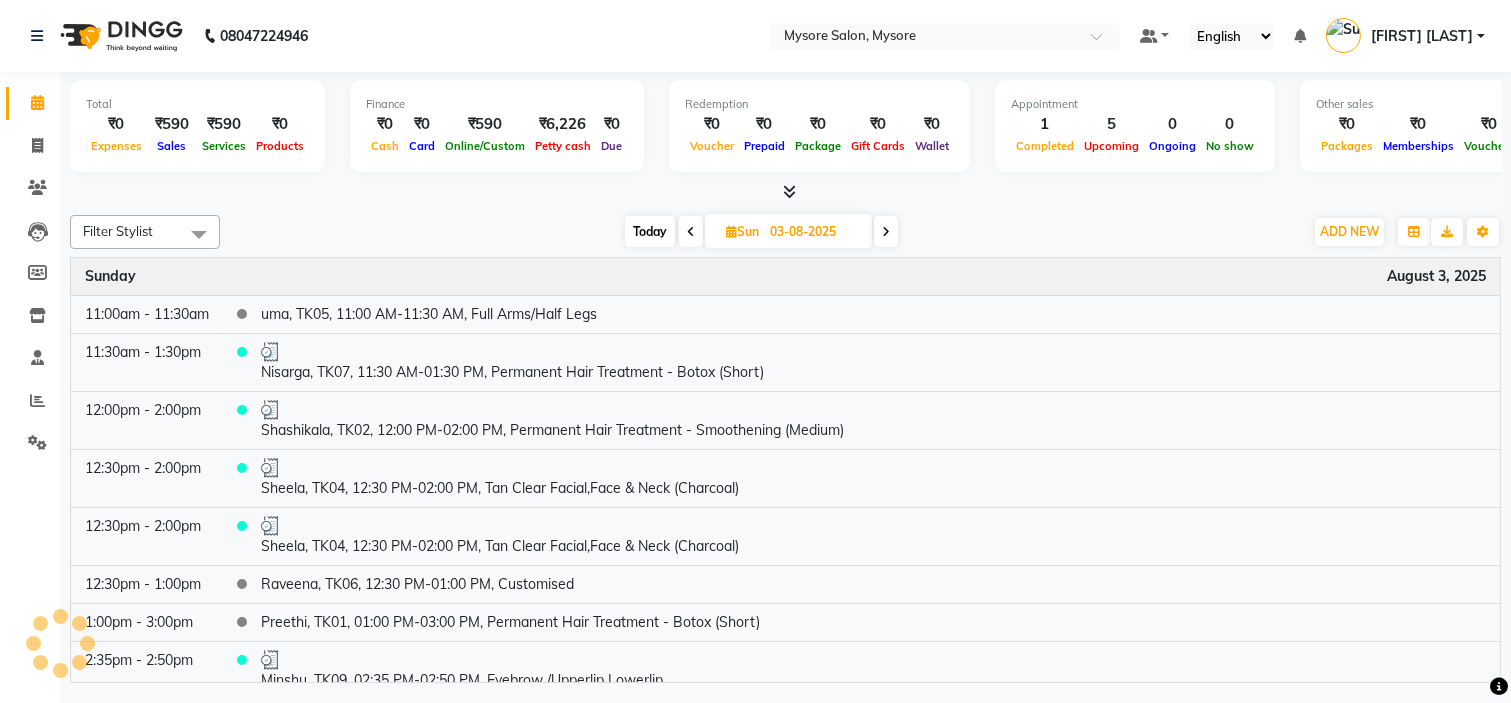 click on "Today  Sun 03-08-2025" at bounding box center [761, 232] 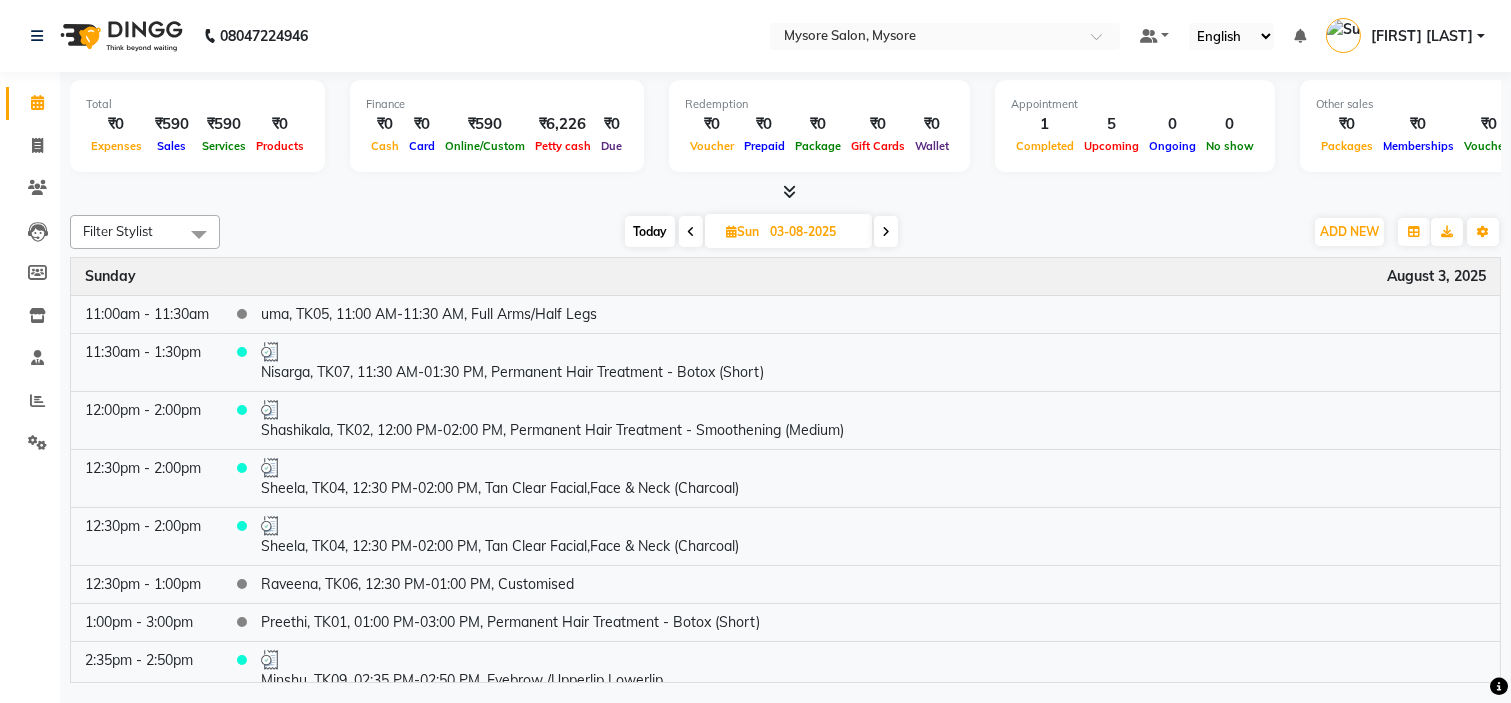 click at bounding box center [691, 231] 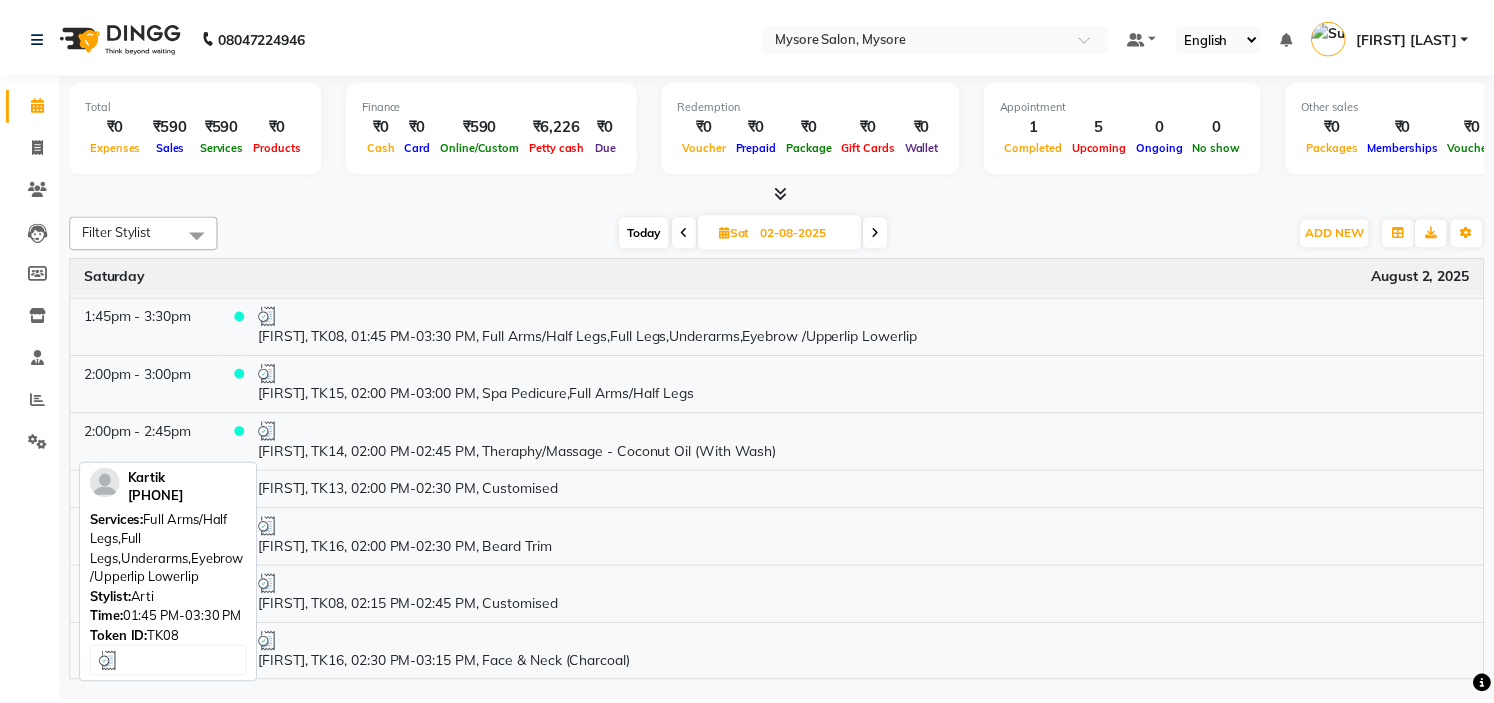 scroll, scrollTop: 0, scrollLeft: 0, axis: both 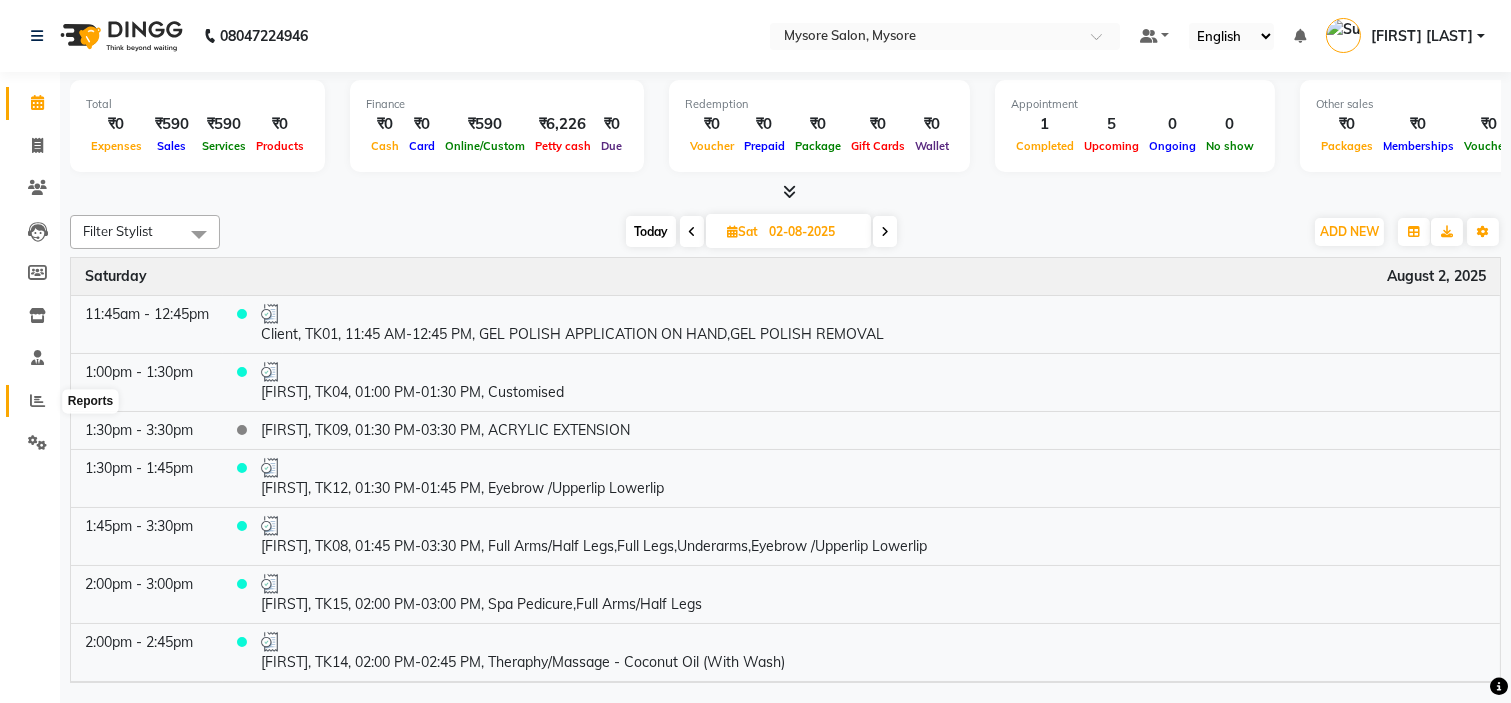 click 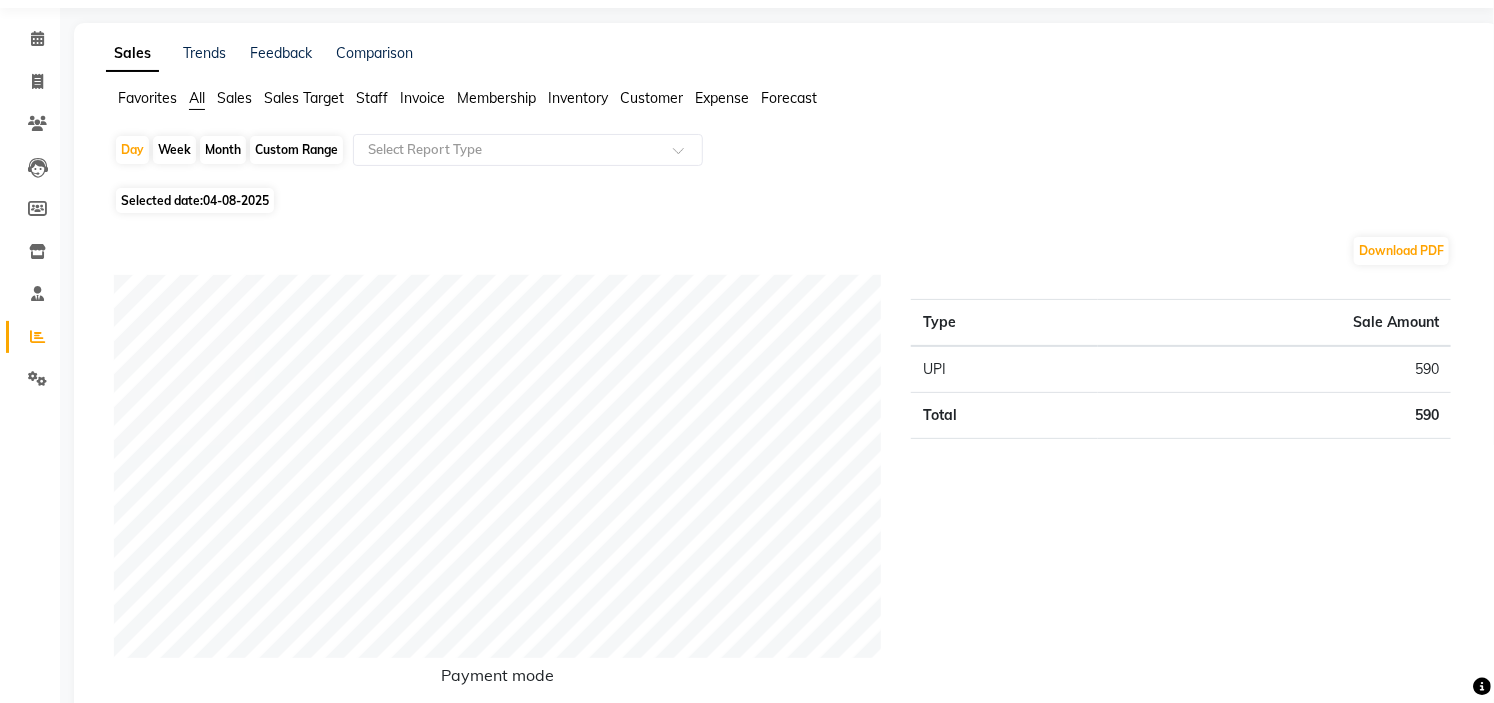 scroll, scrollTop: 56, scrollLeft: 0, axis: vertical 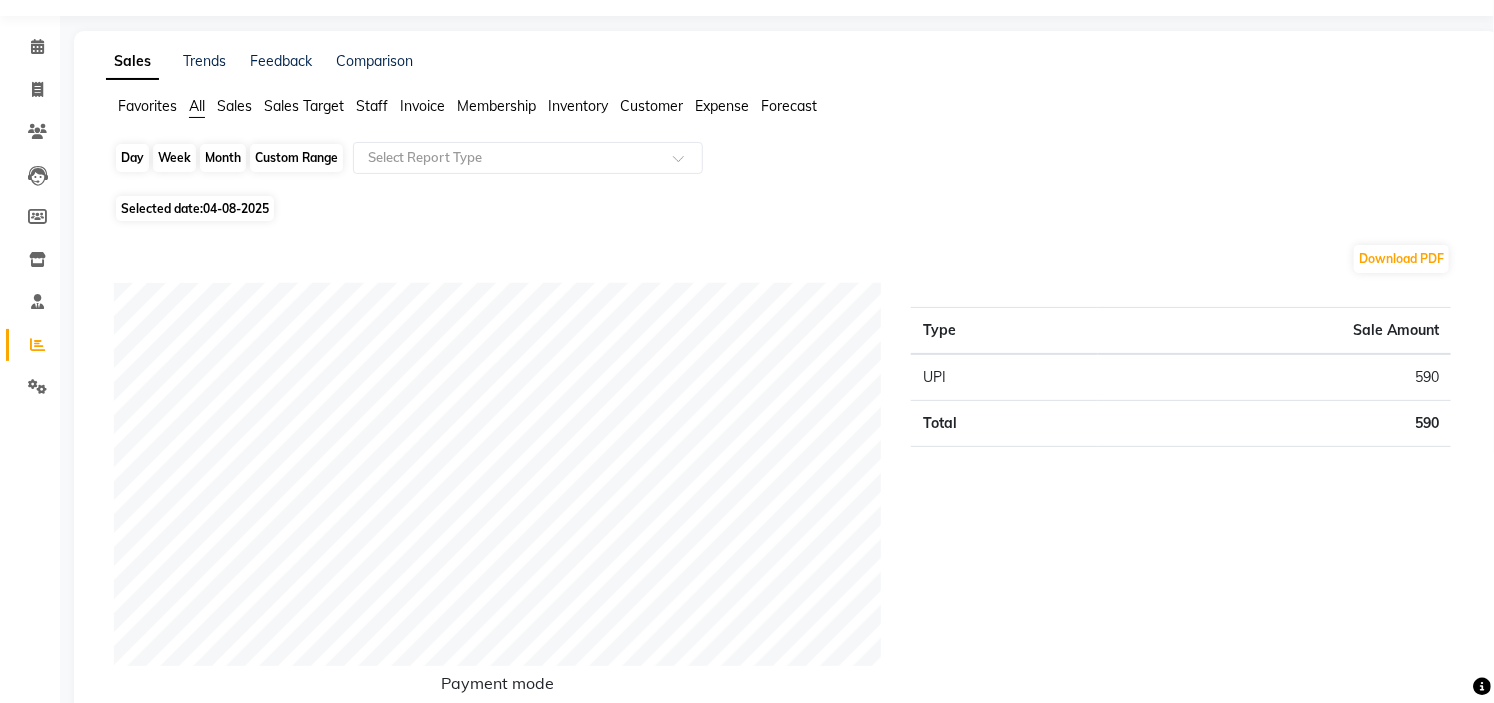 click on "Day" 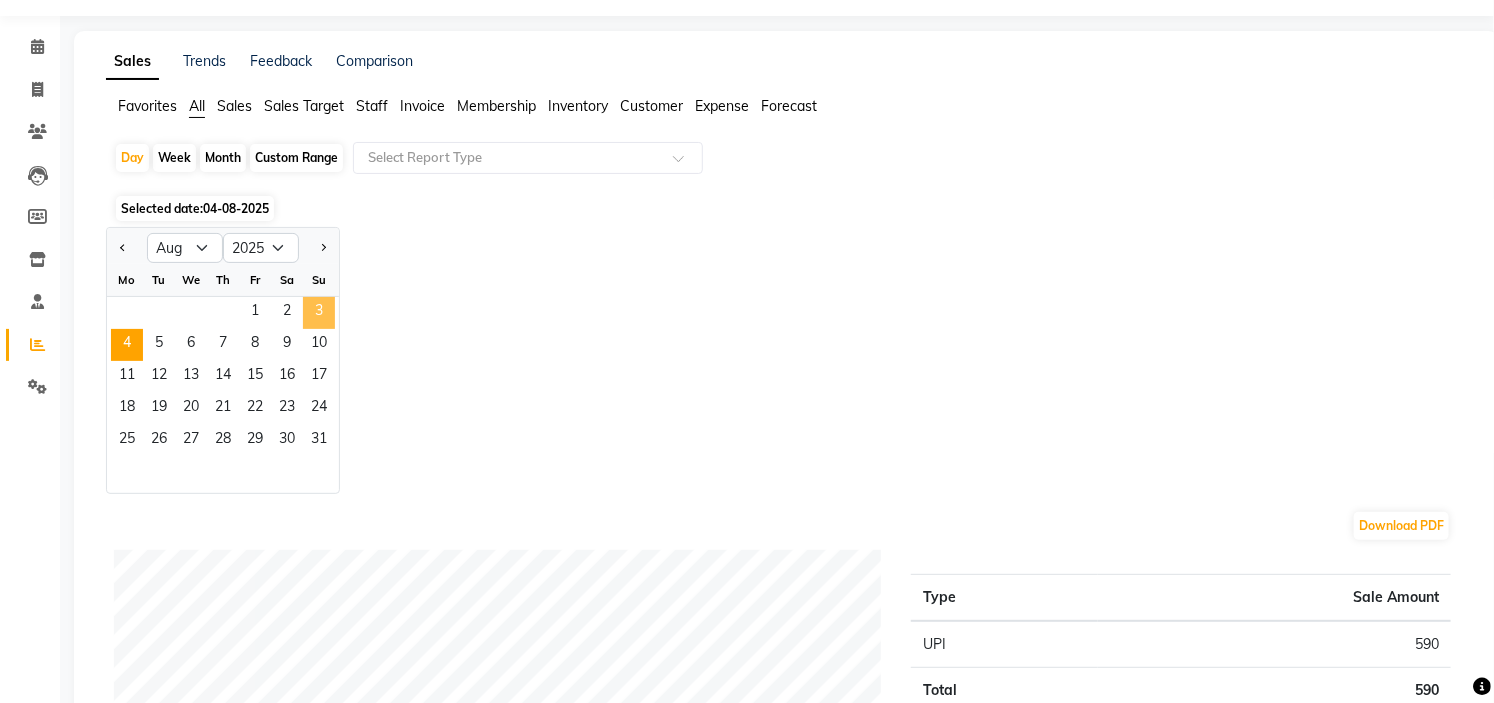 click on "3" 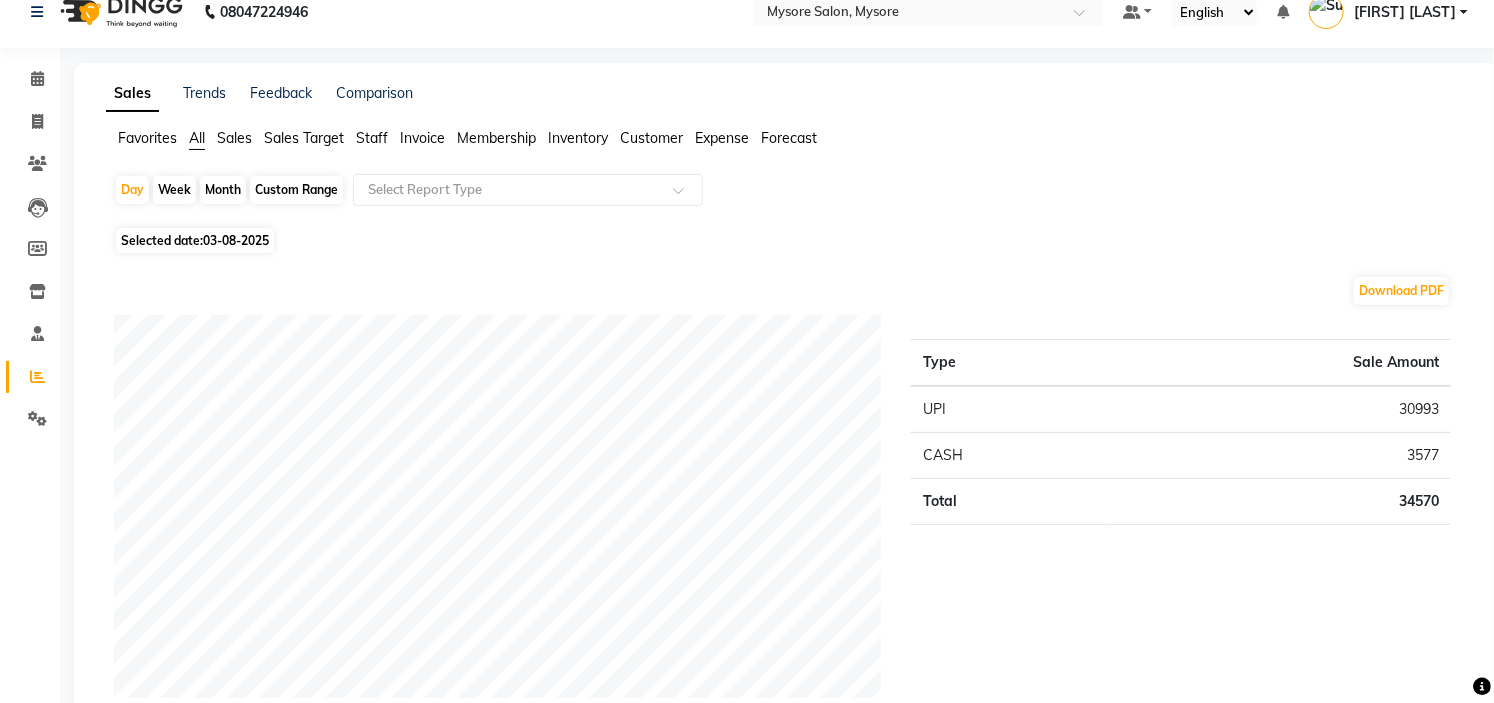 scroll, scrollTop: 23, scrollLeft: 0, axis: vertical 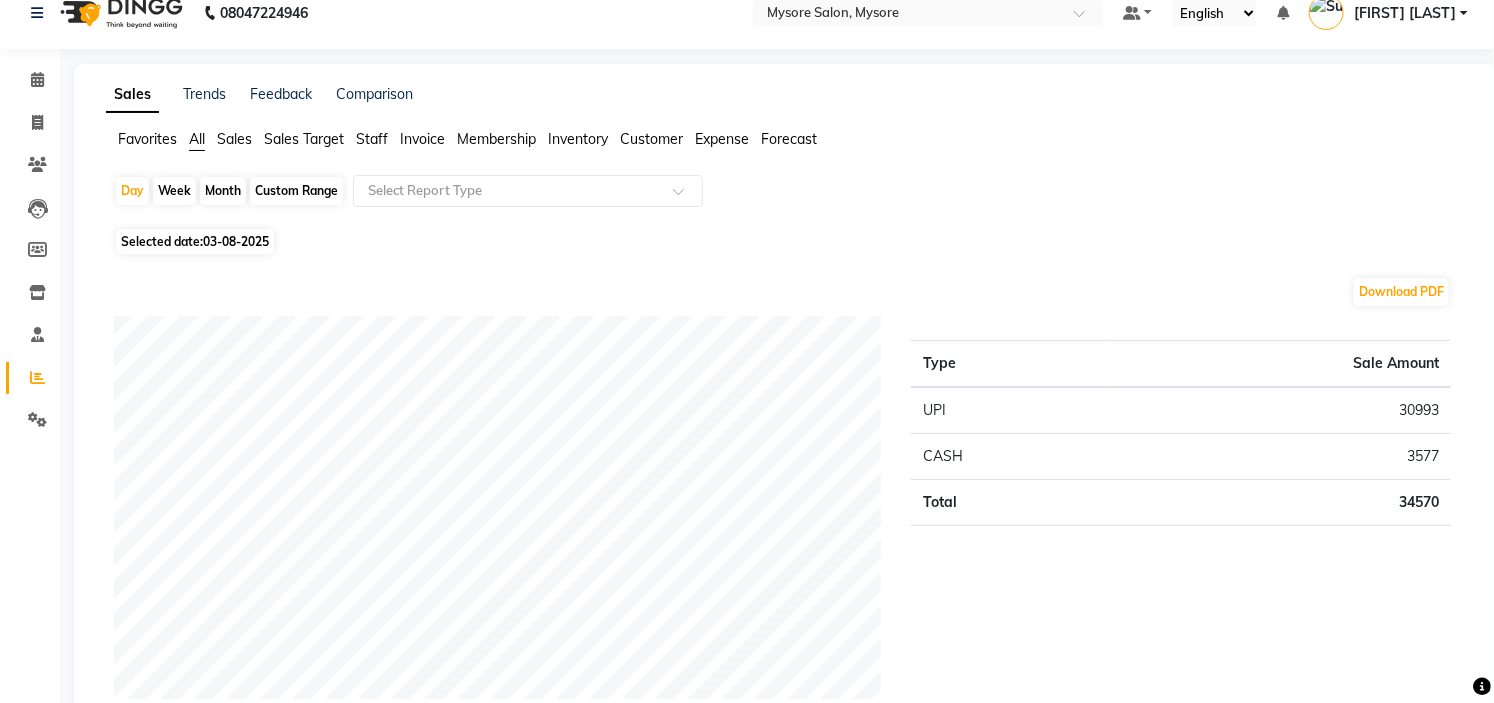 click on "Sales" 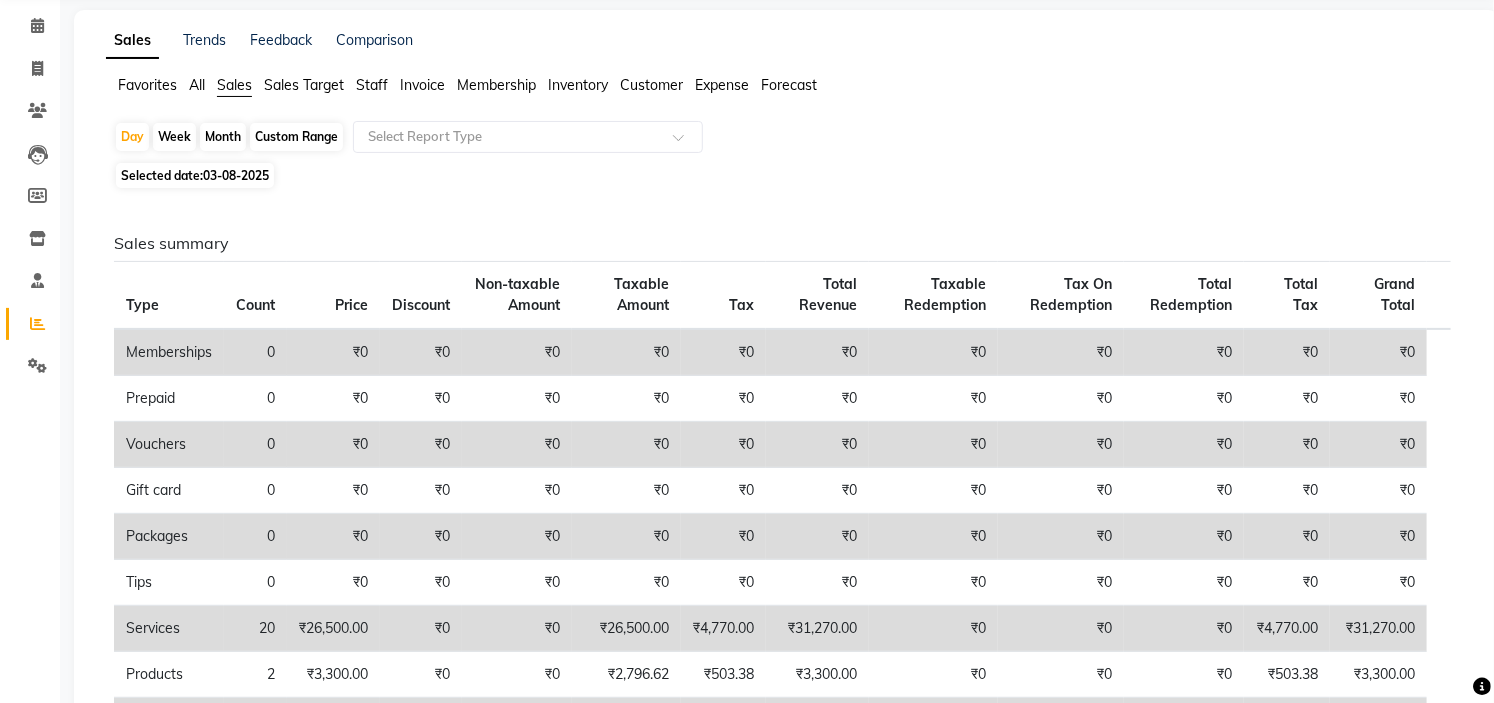 scroll, scrollTop: 0, scrollLeft: 0, axis: both 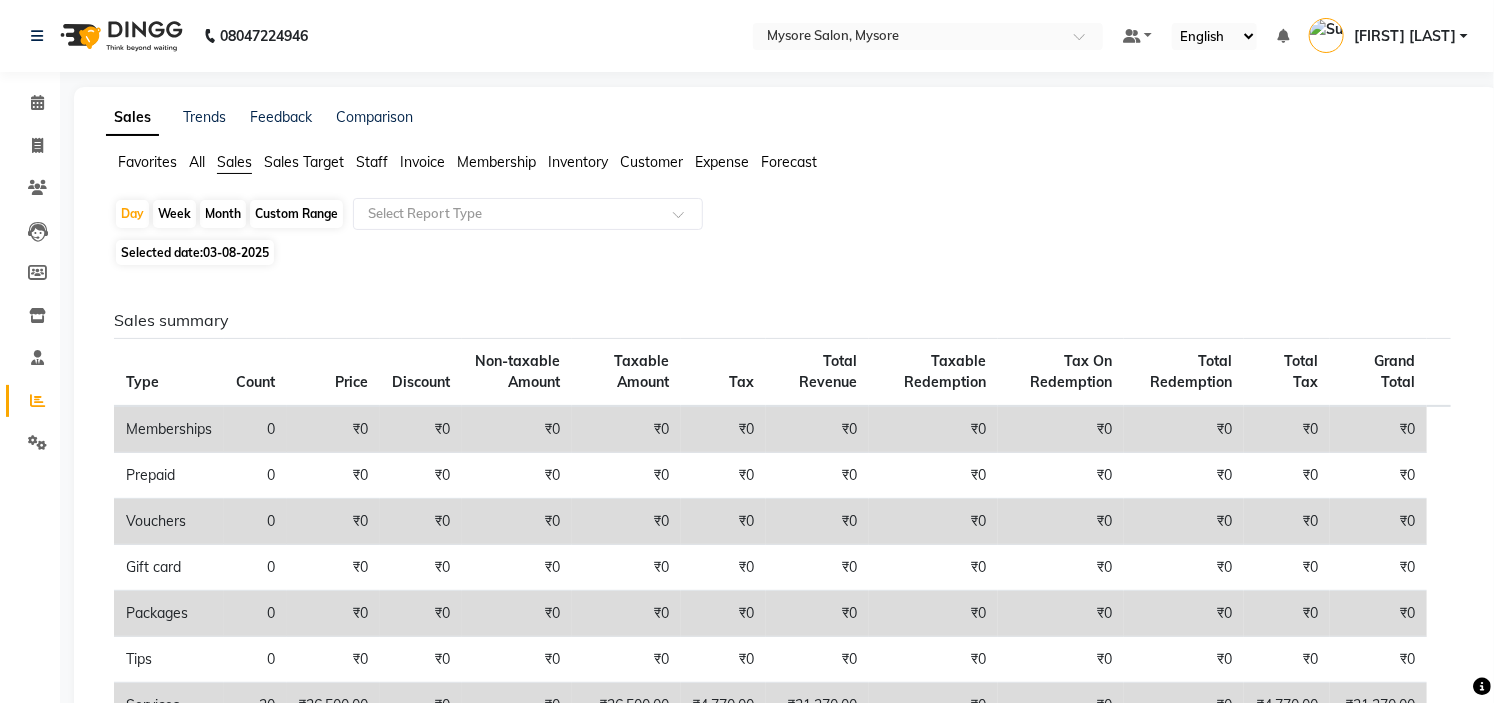 click on "Staff" 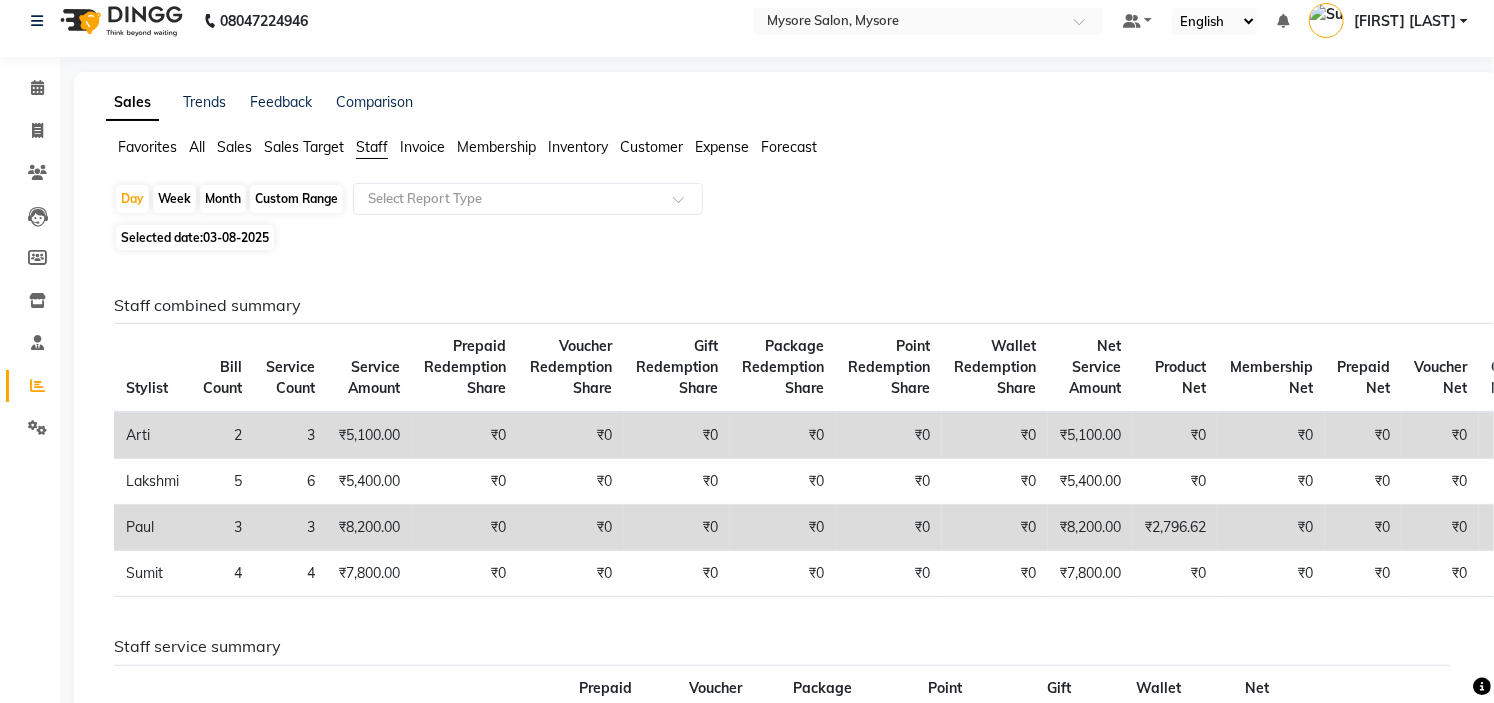 scroll, scrollTop: 16, scrollLeft: 0, axis: vertical 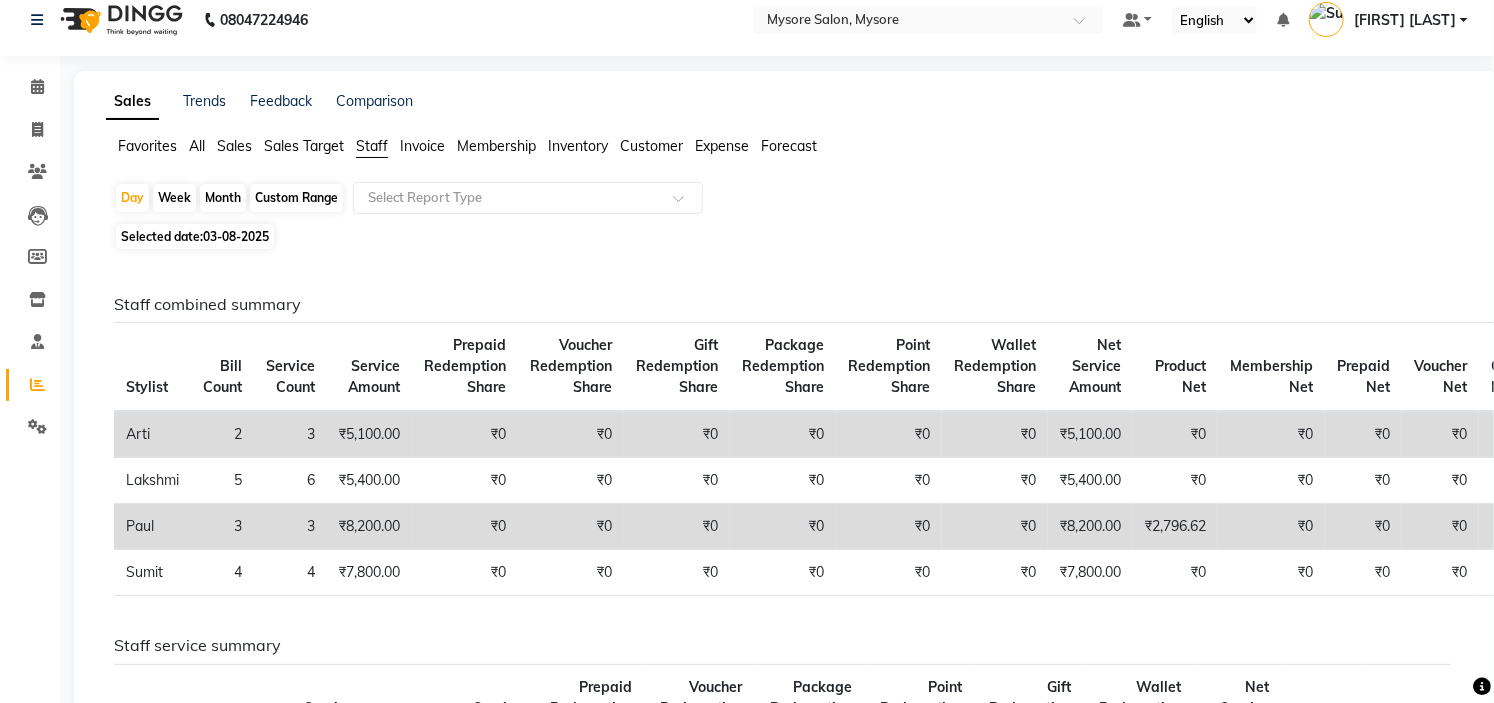 click on "All" 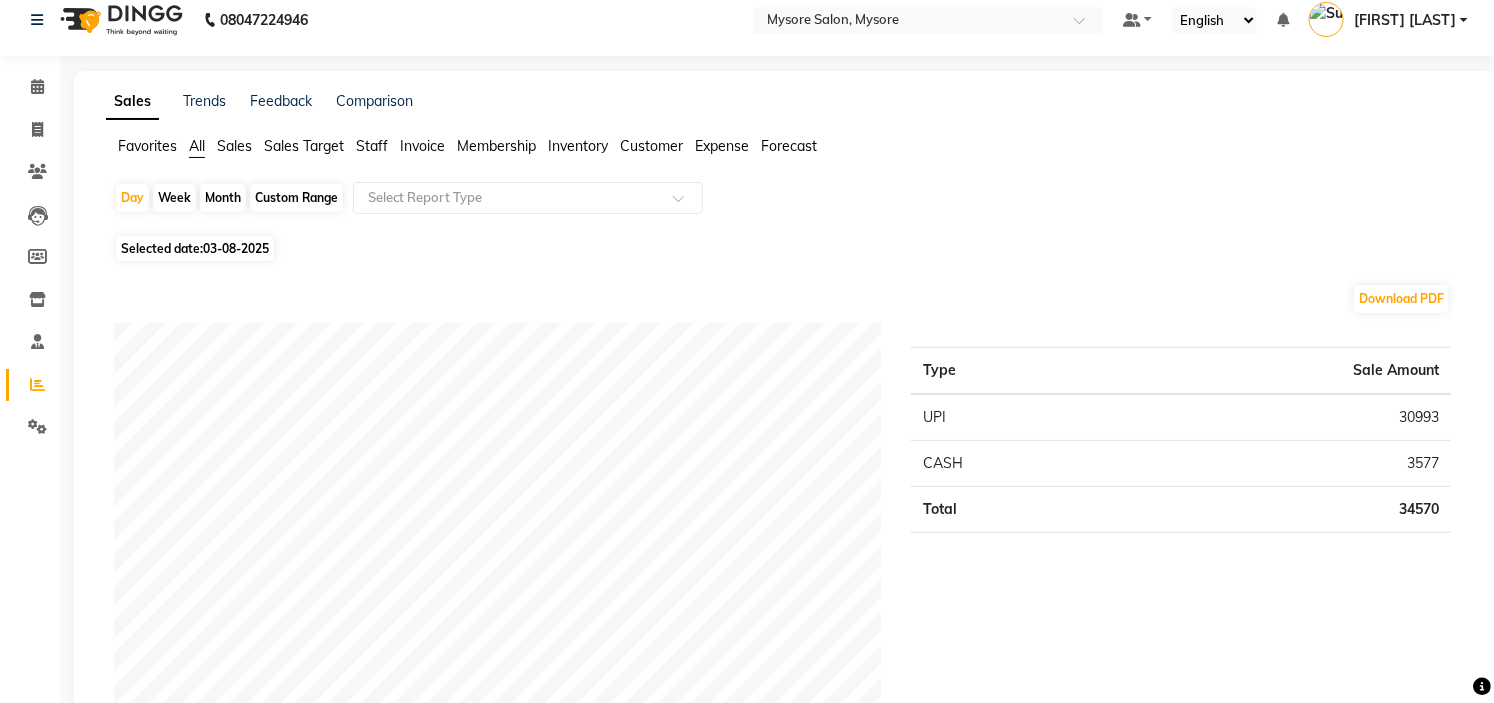 click on "Sales" 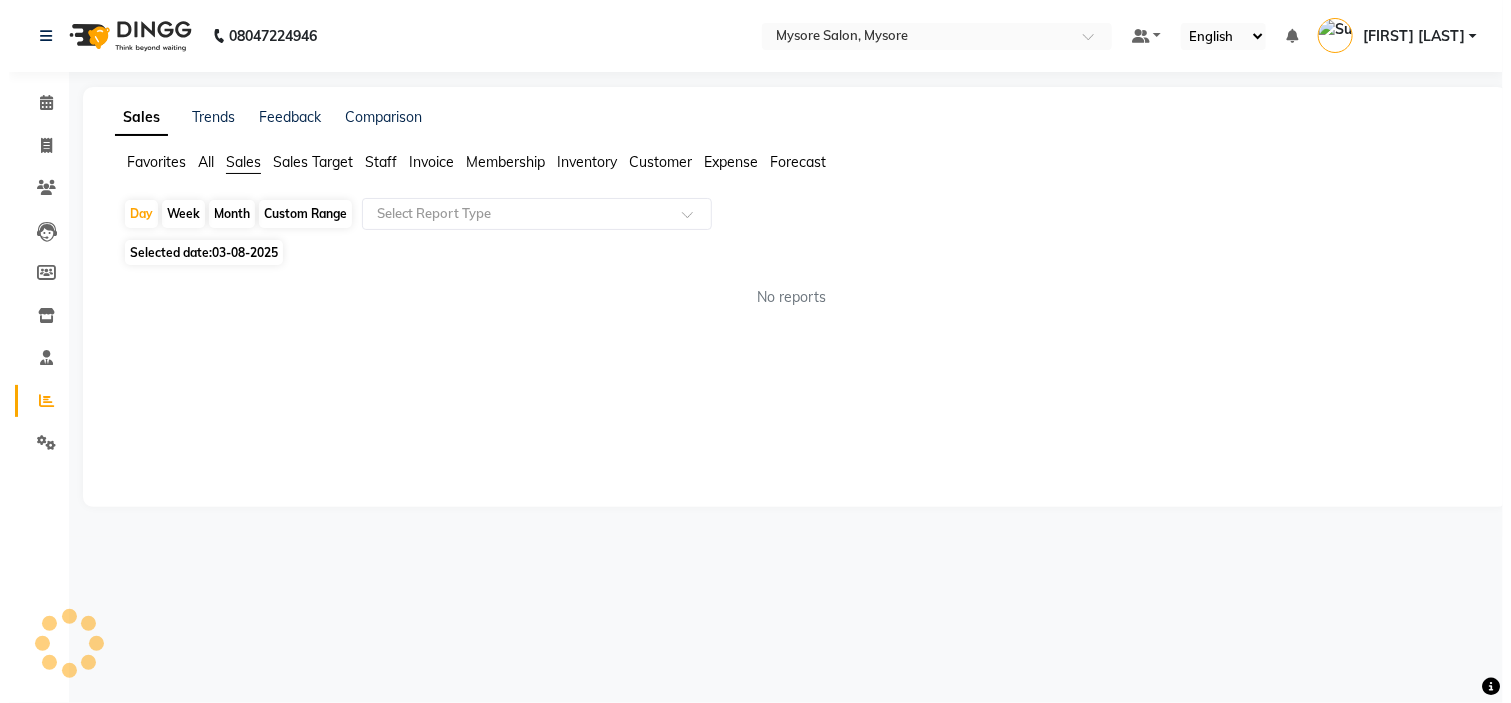 scroll, scrollTop: 0, scrollLeft: 0, axis: both 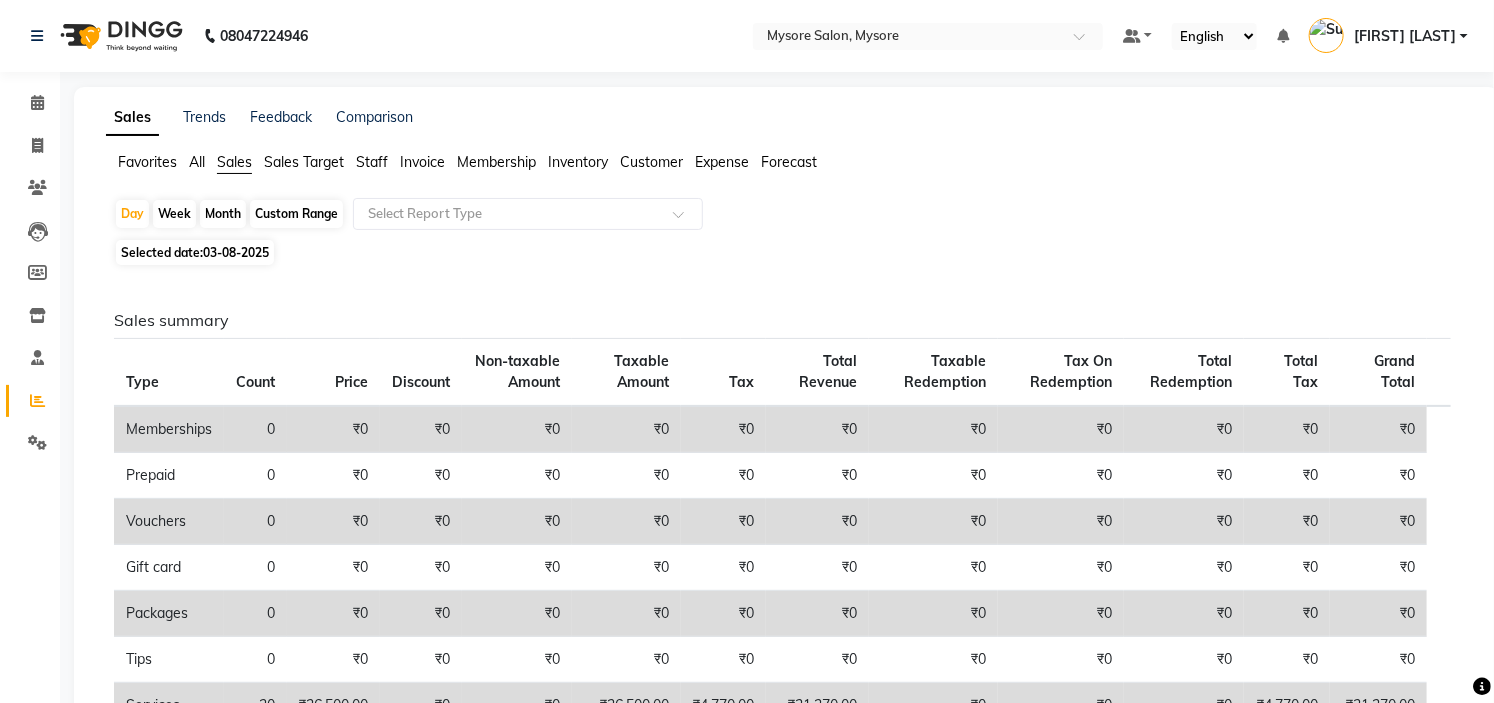 click on "Sales Target" 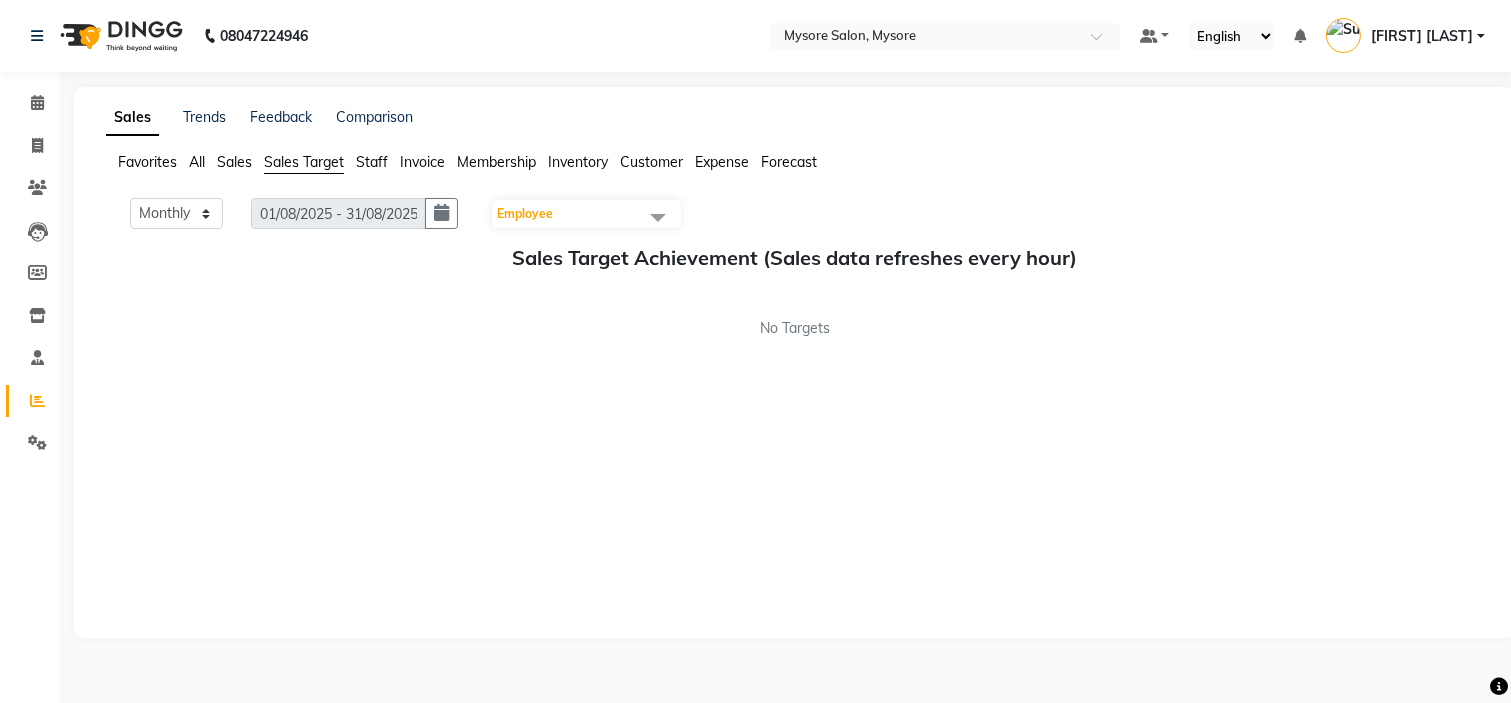 click on "Staff" 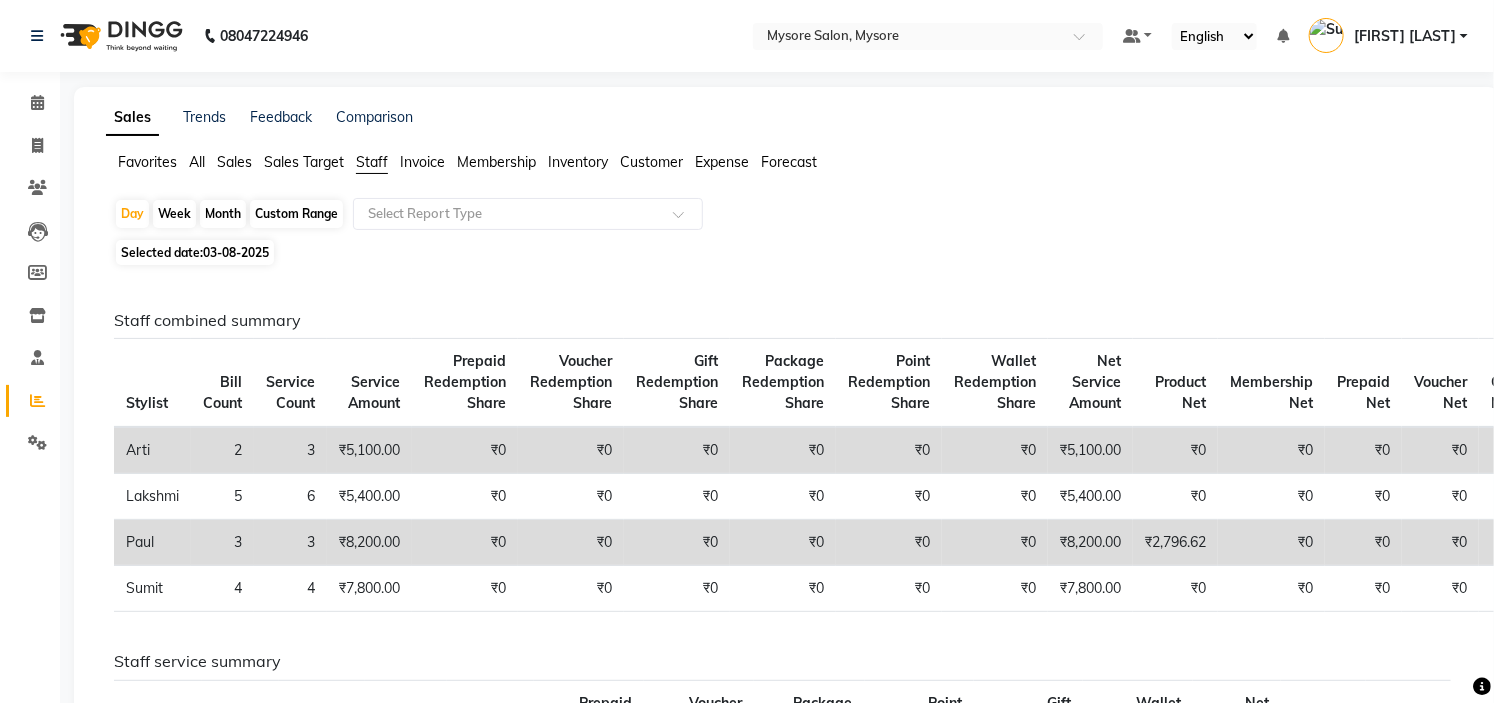 click on "Invoice" 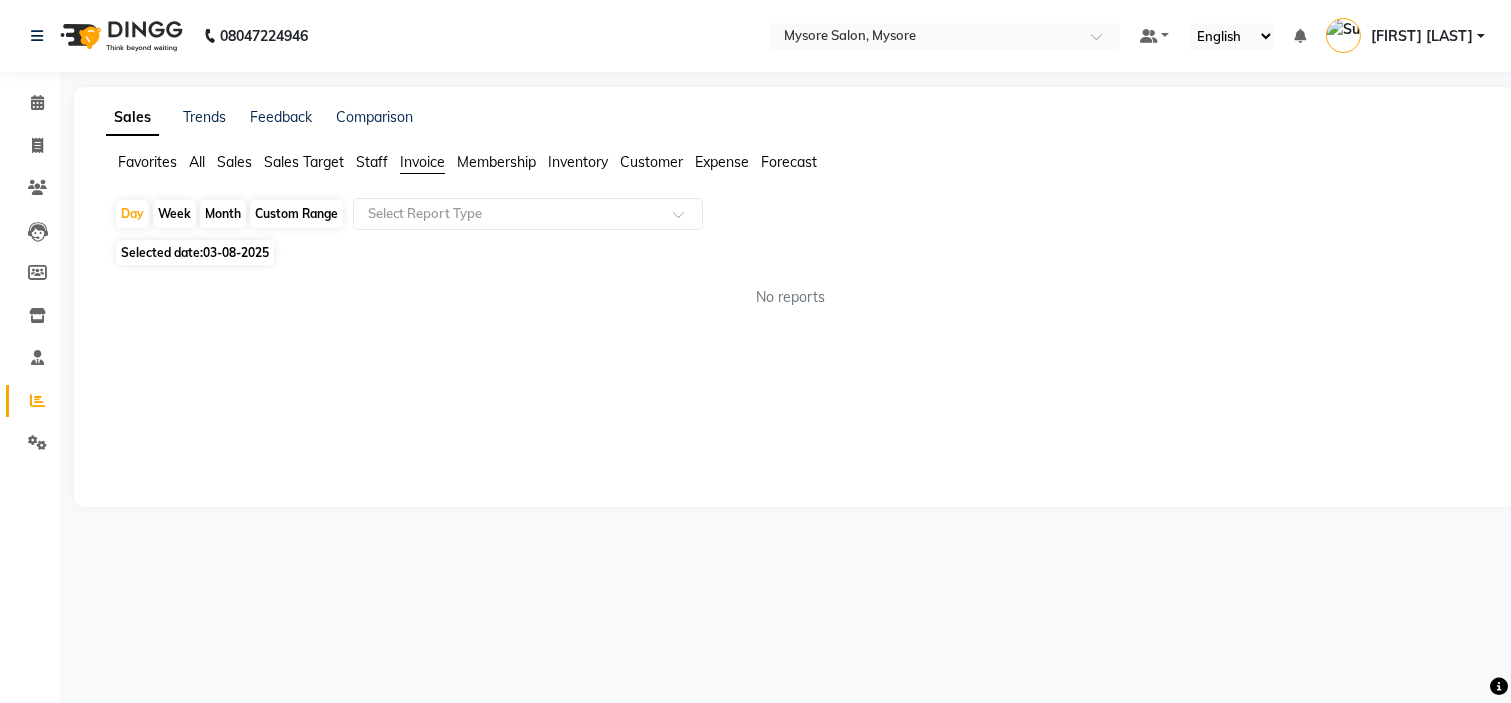 click on "Membership" 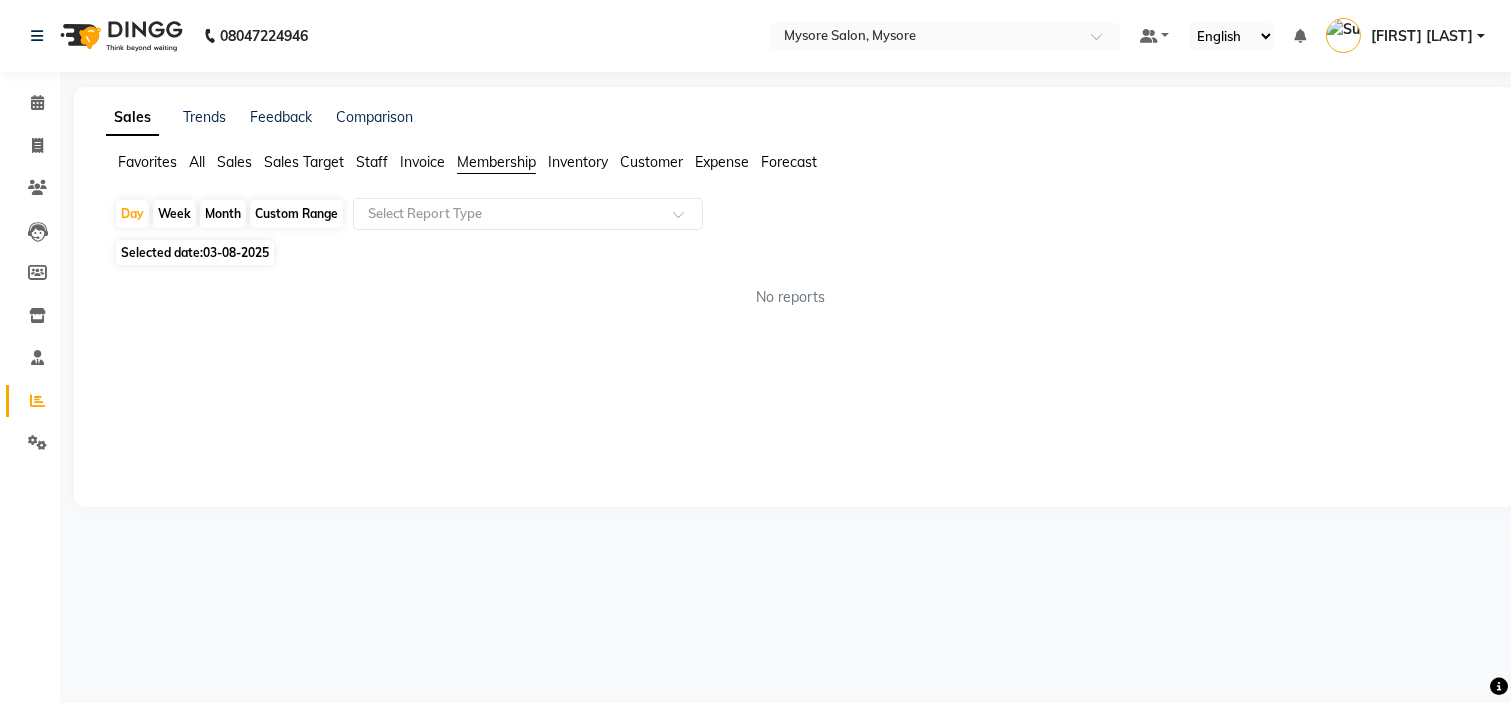 click on "Membership" 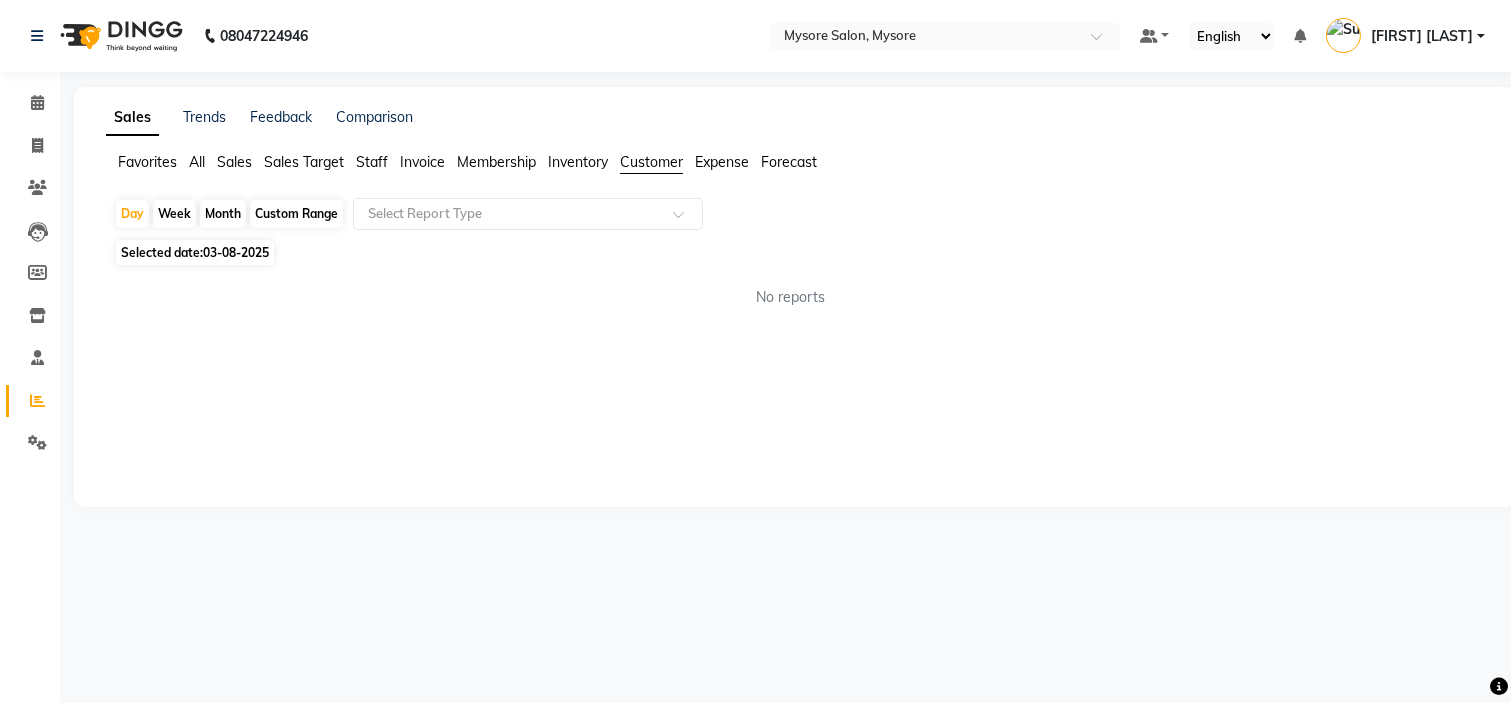 click on "Expense" 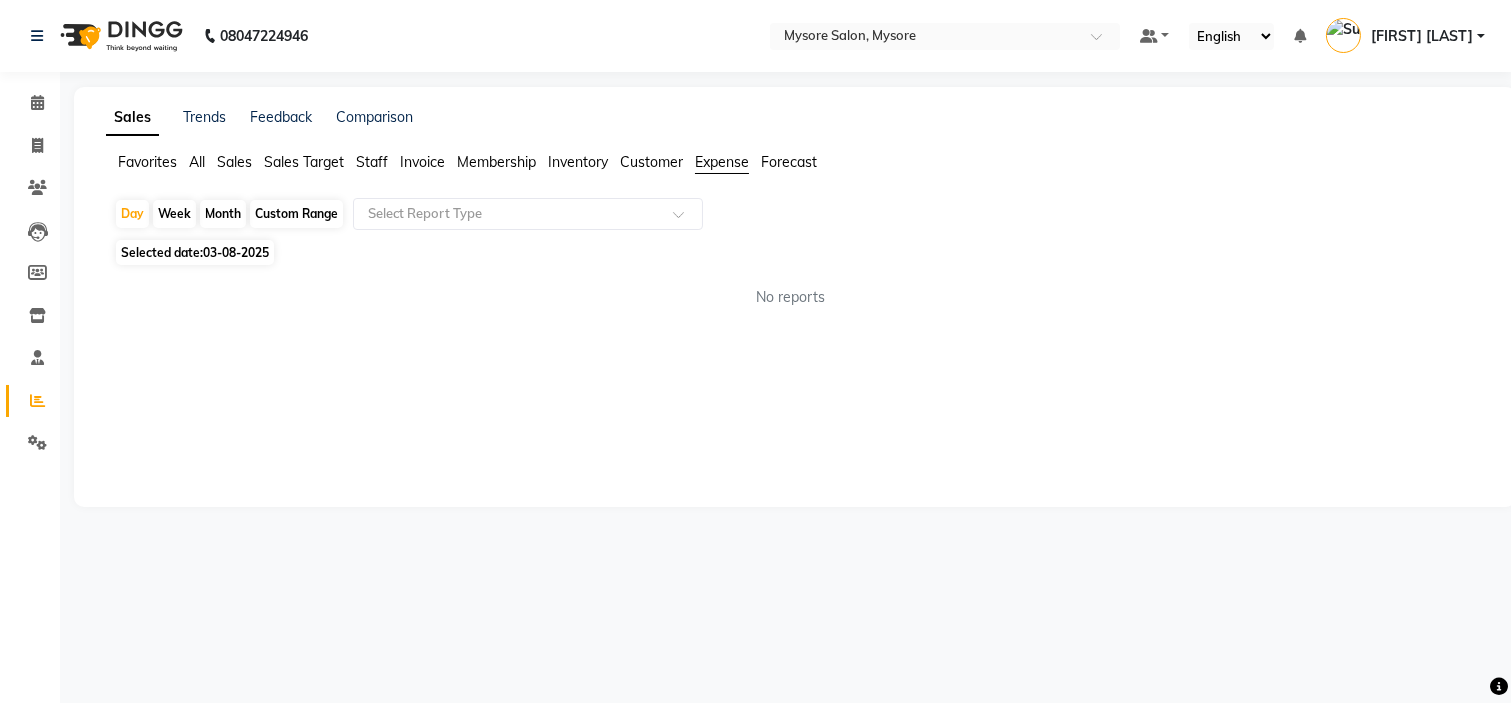click on "Staff" 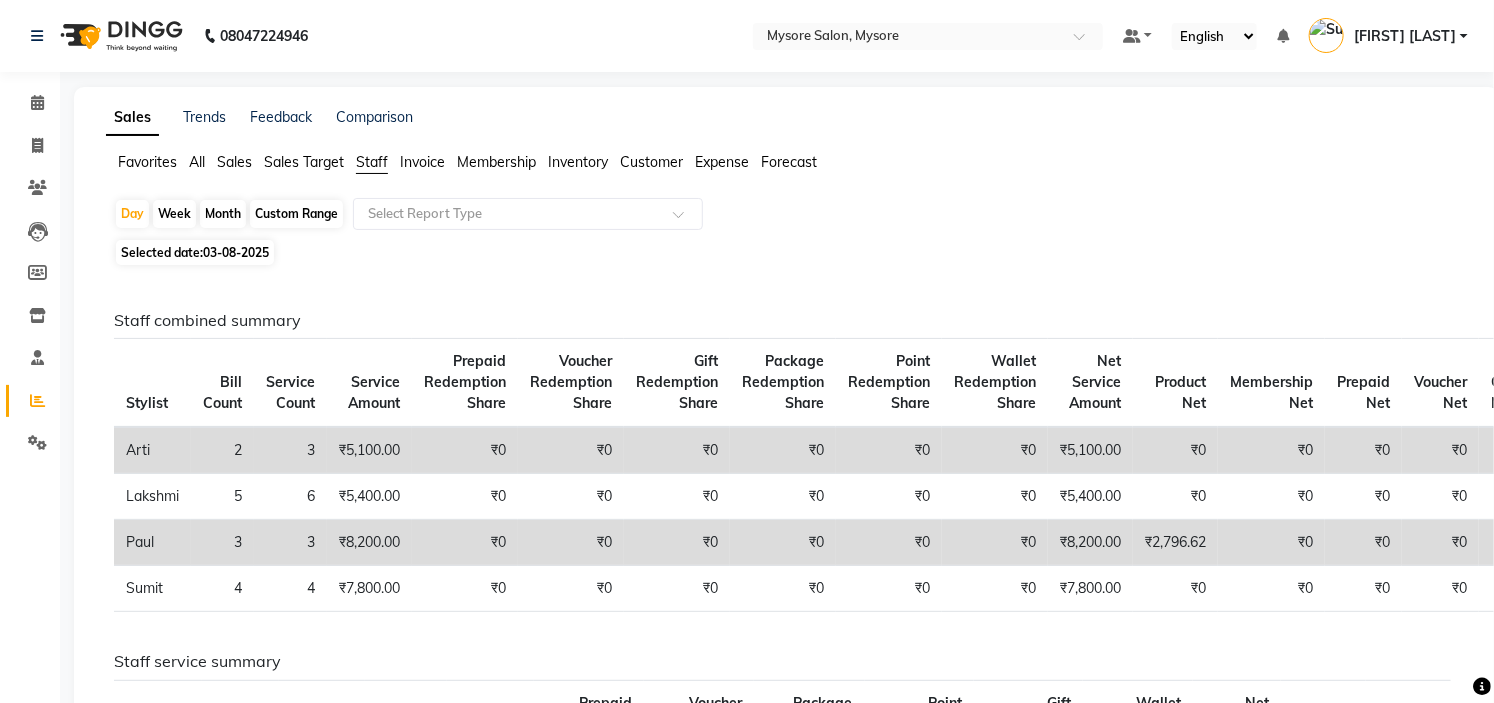 click on "Week" 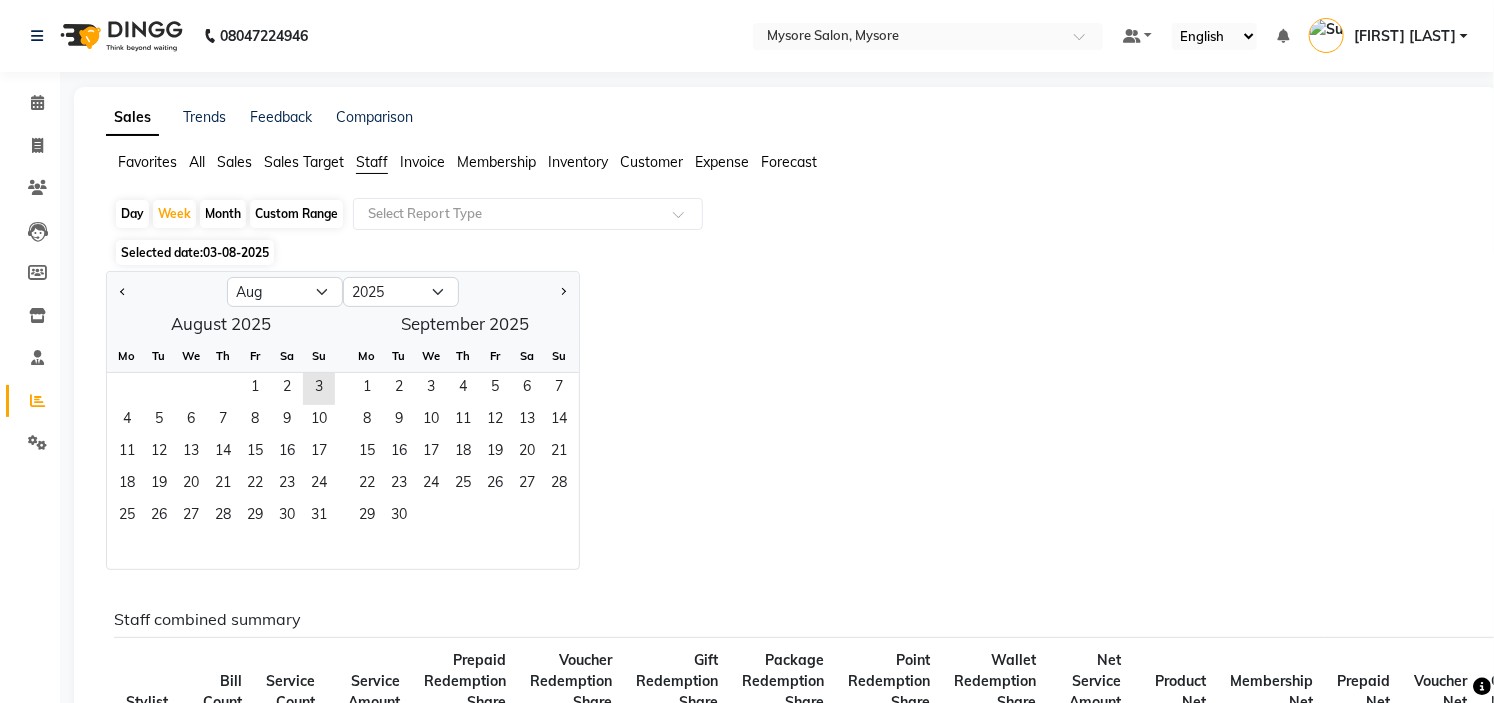 click on "Month" 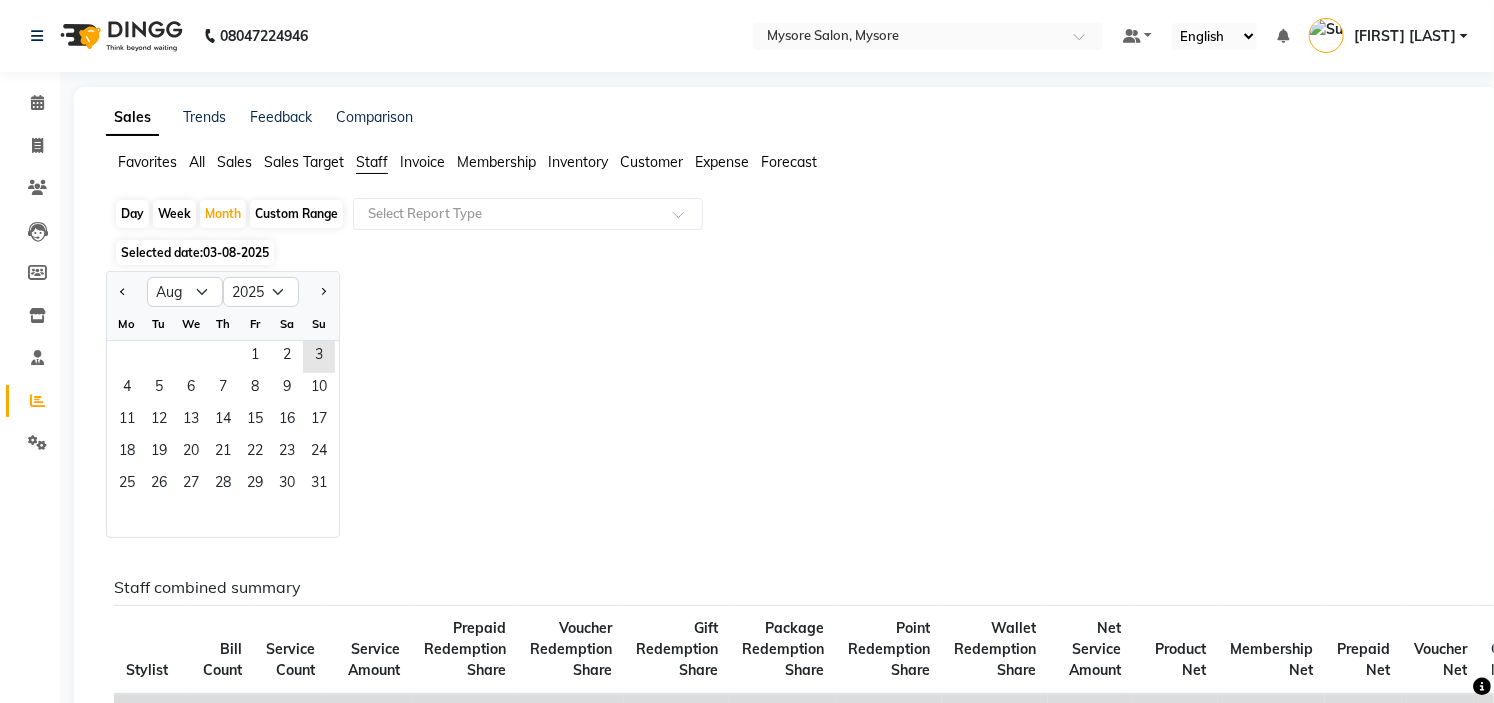 click on "Custom Range" 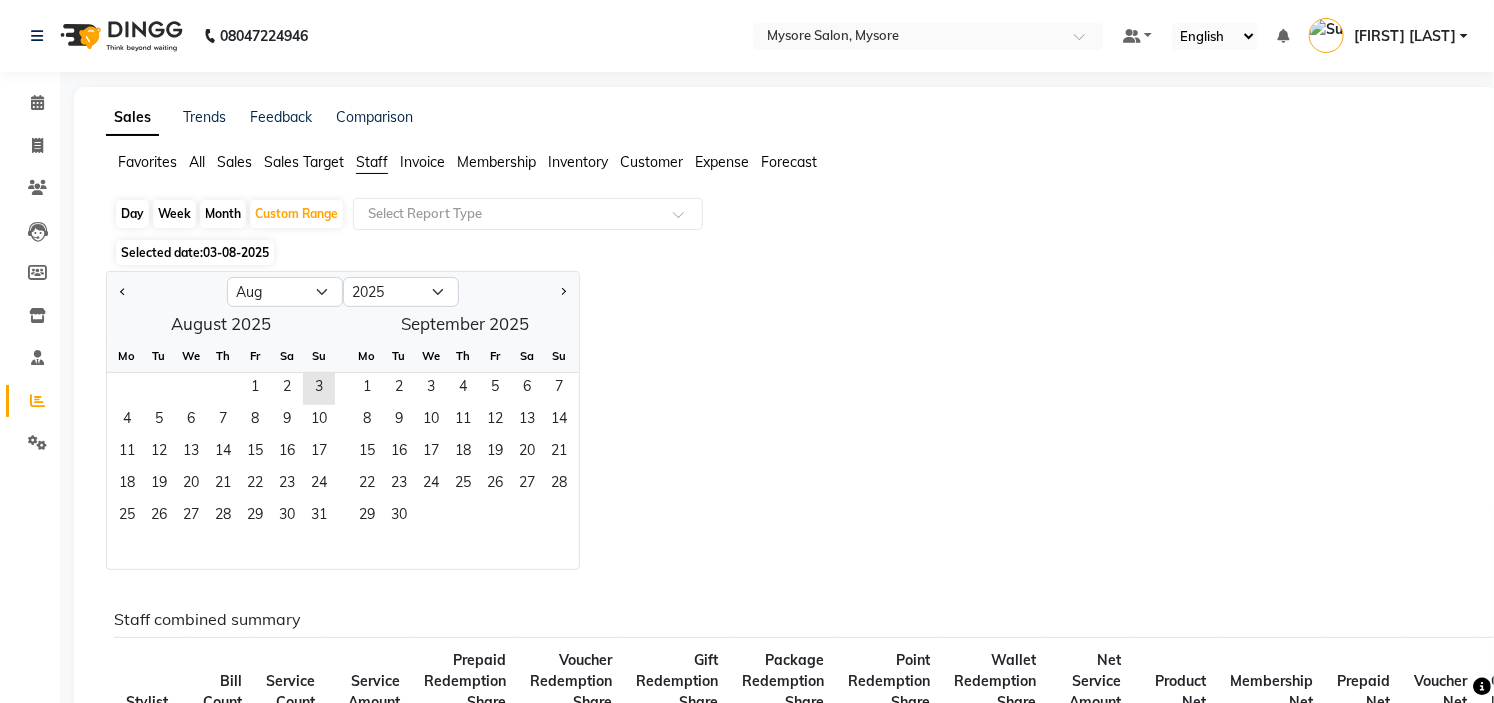 click on "Month" 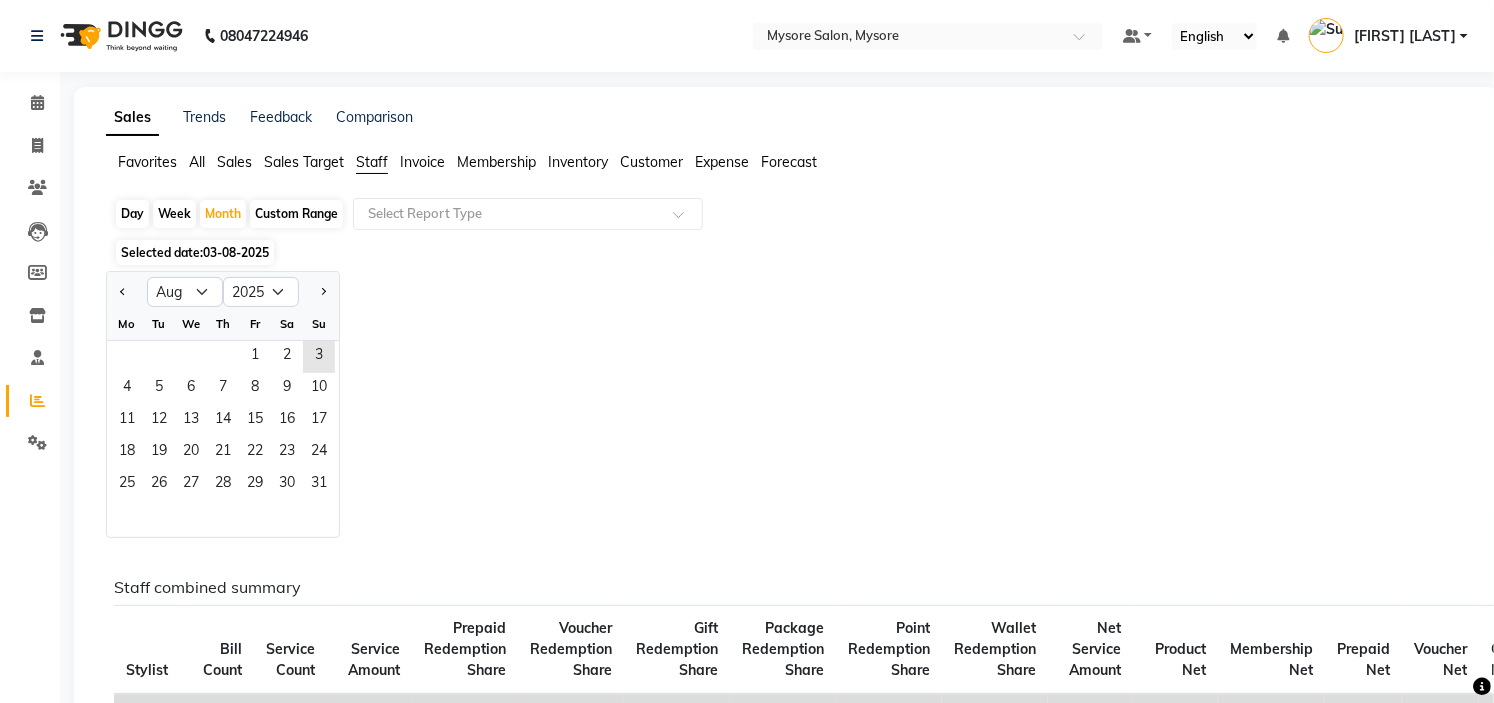 click on "Week" 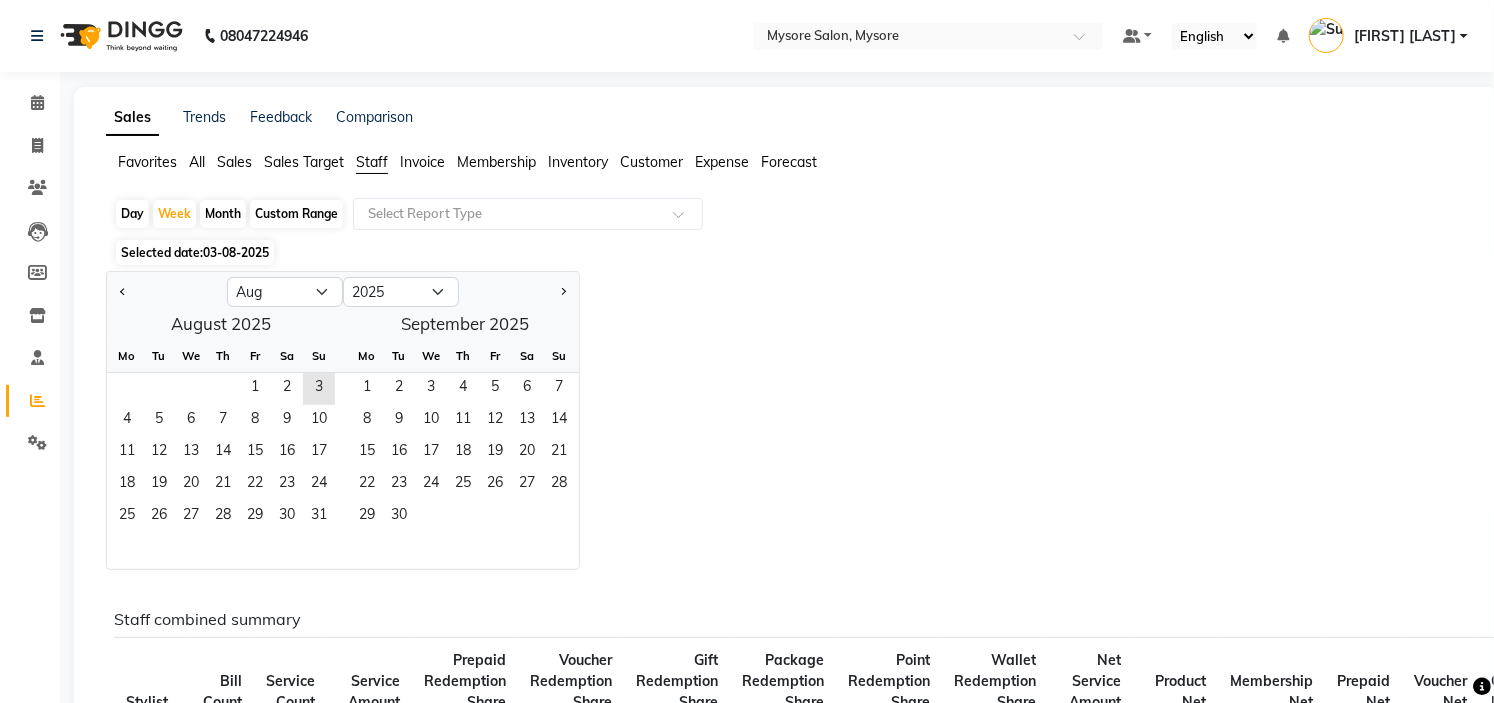 click on "Day" 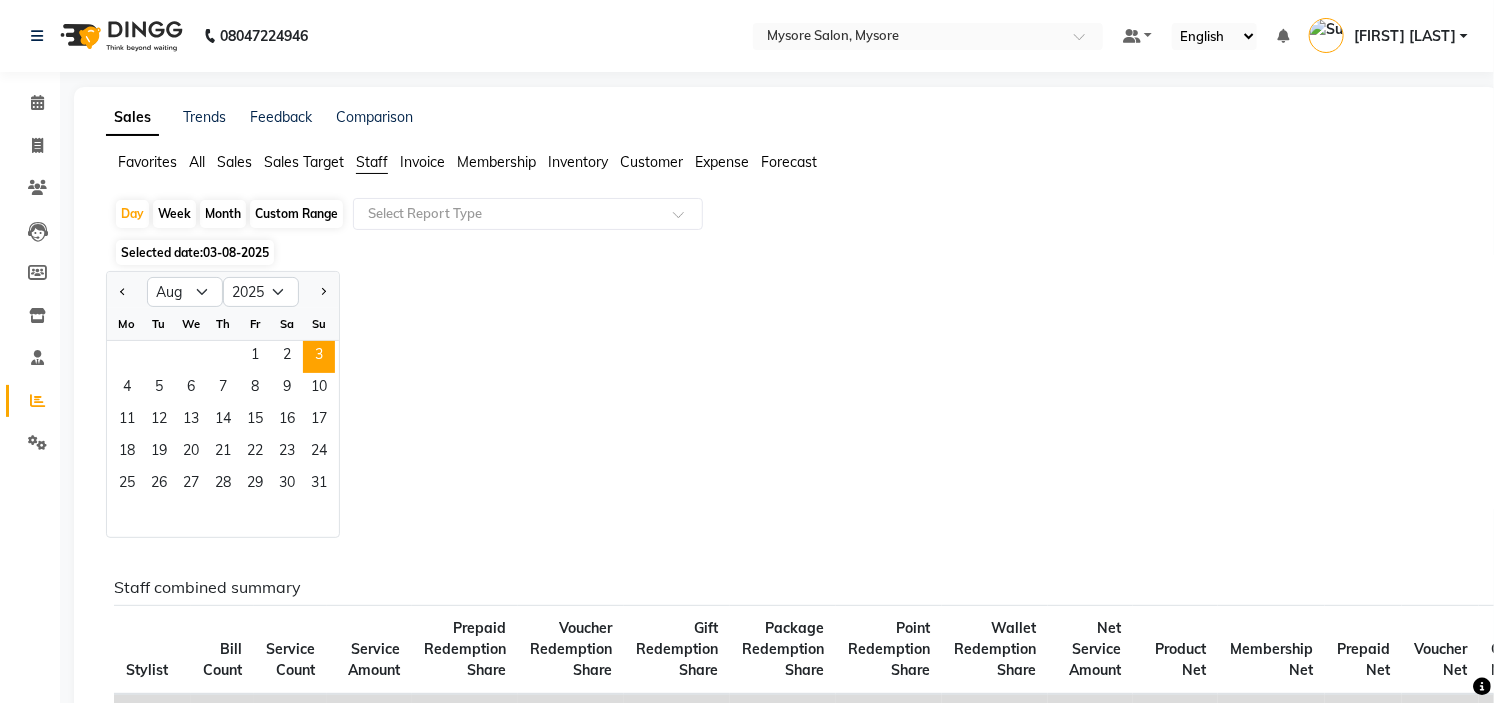 click on "Week" 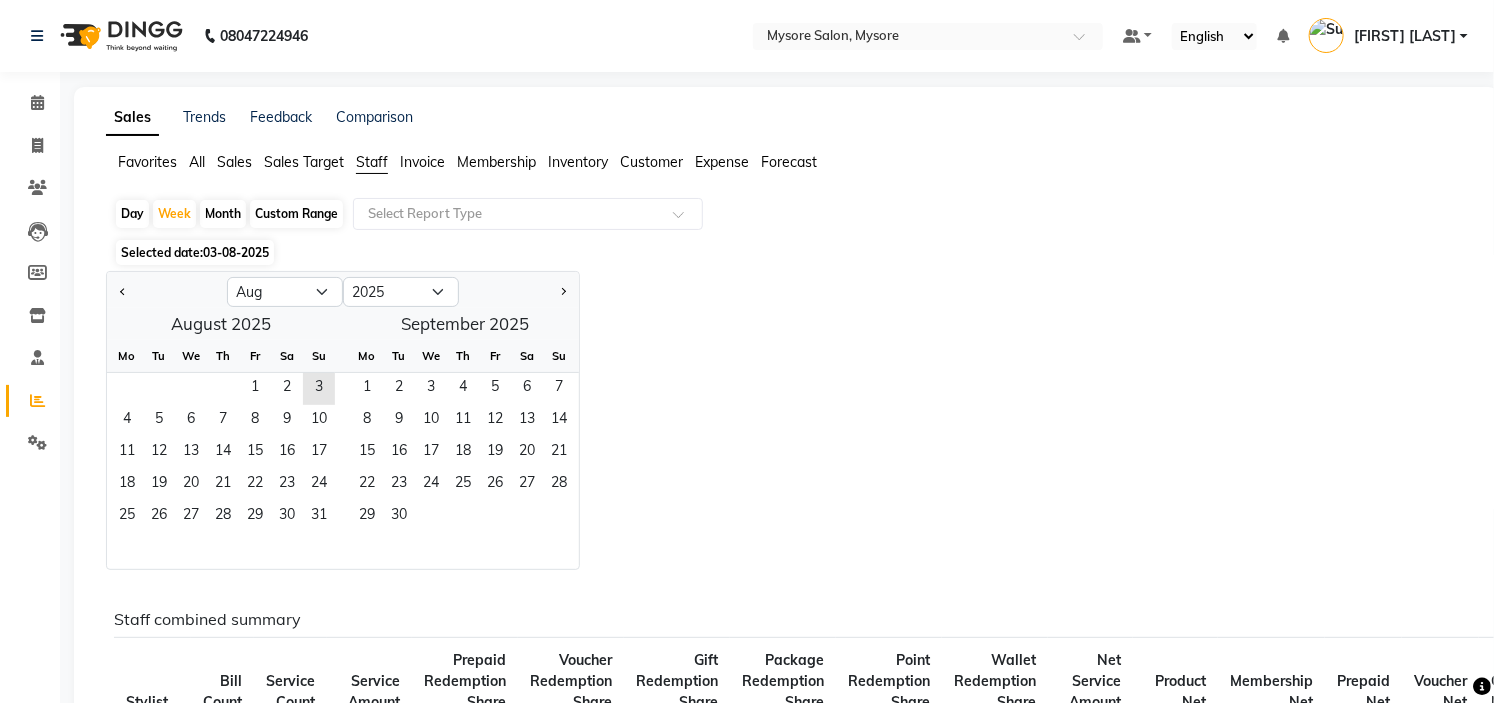click on "Day" 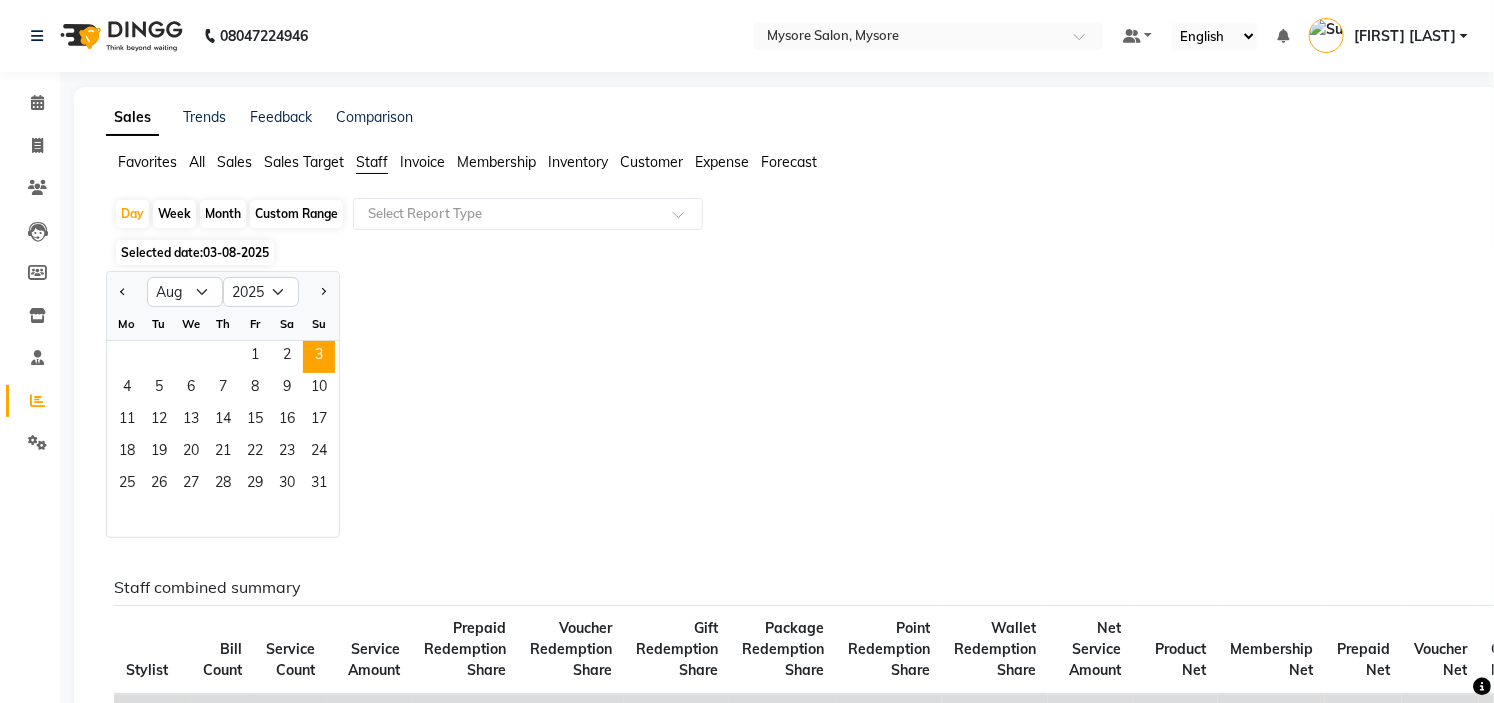 click on "Custom Range" 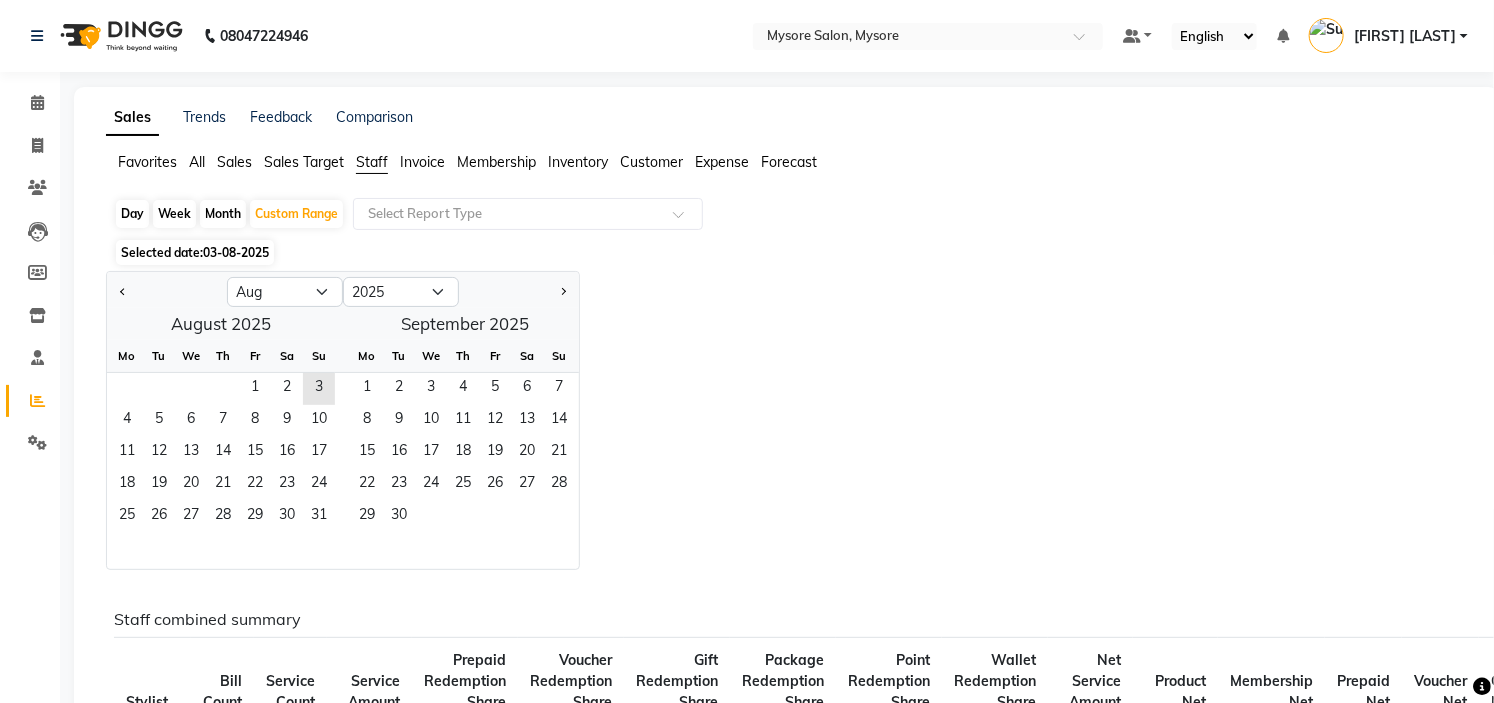 click on "Day" 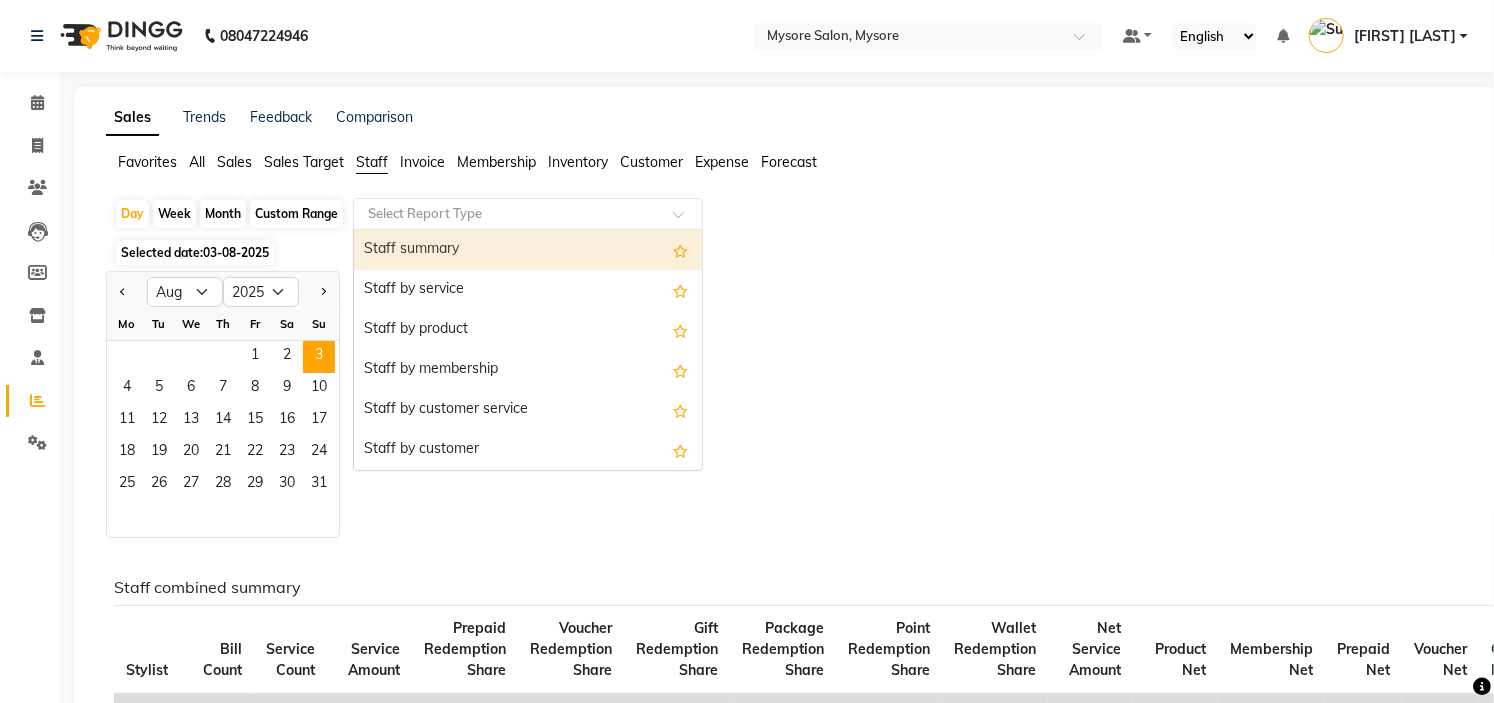 click 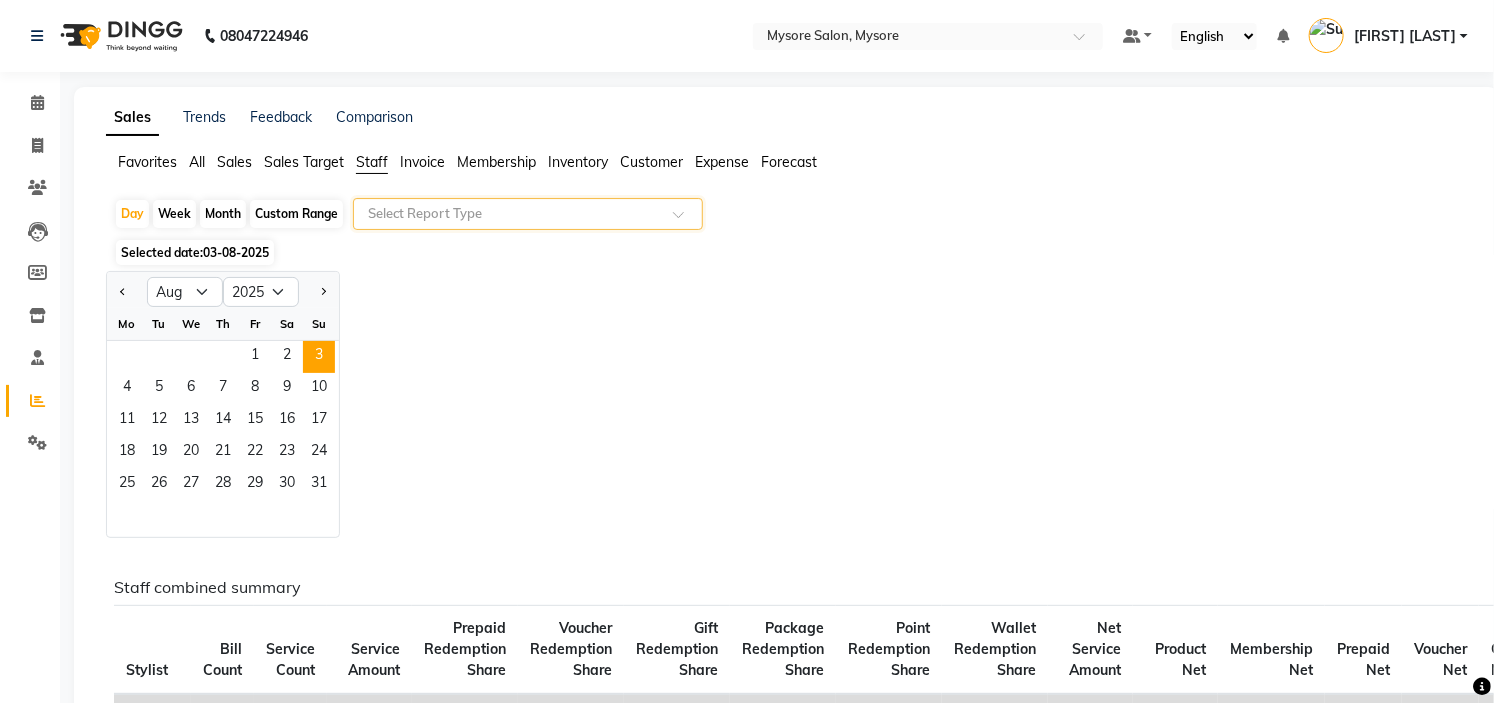 click 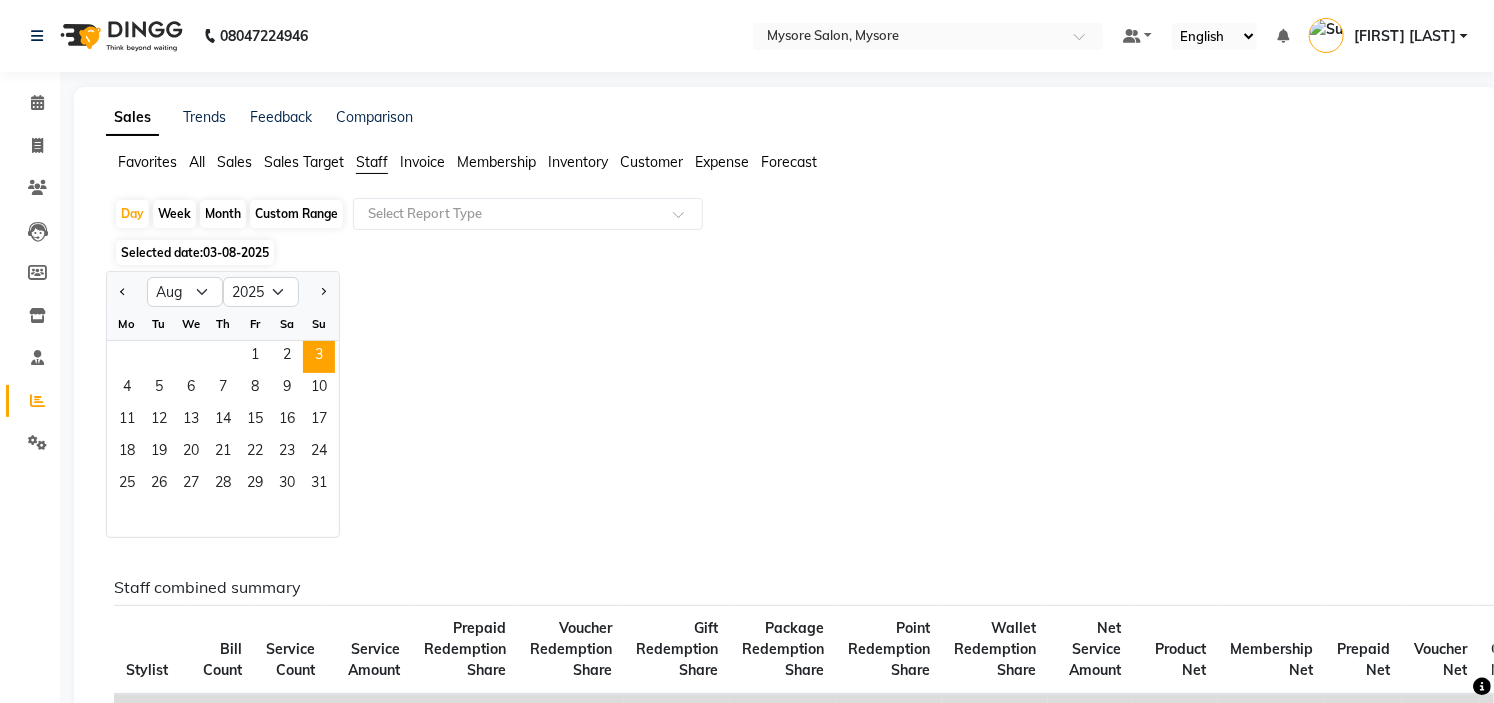 click on "Staff" 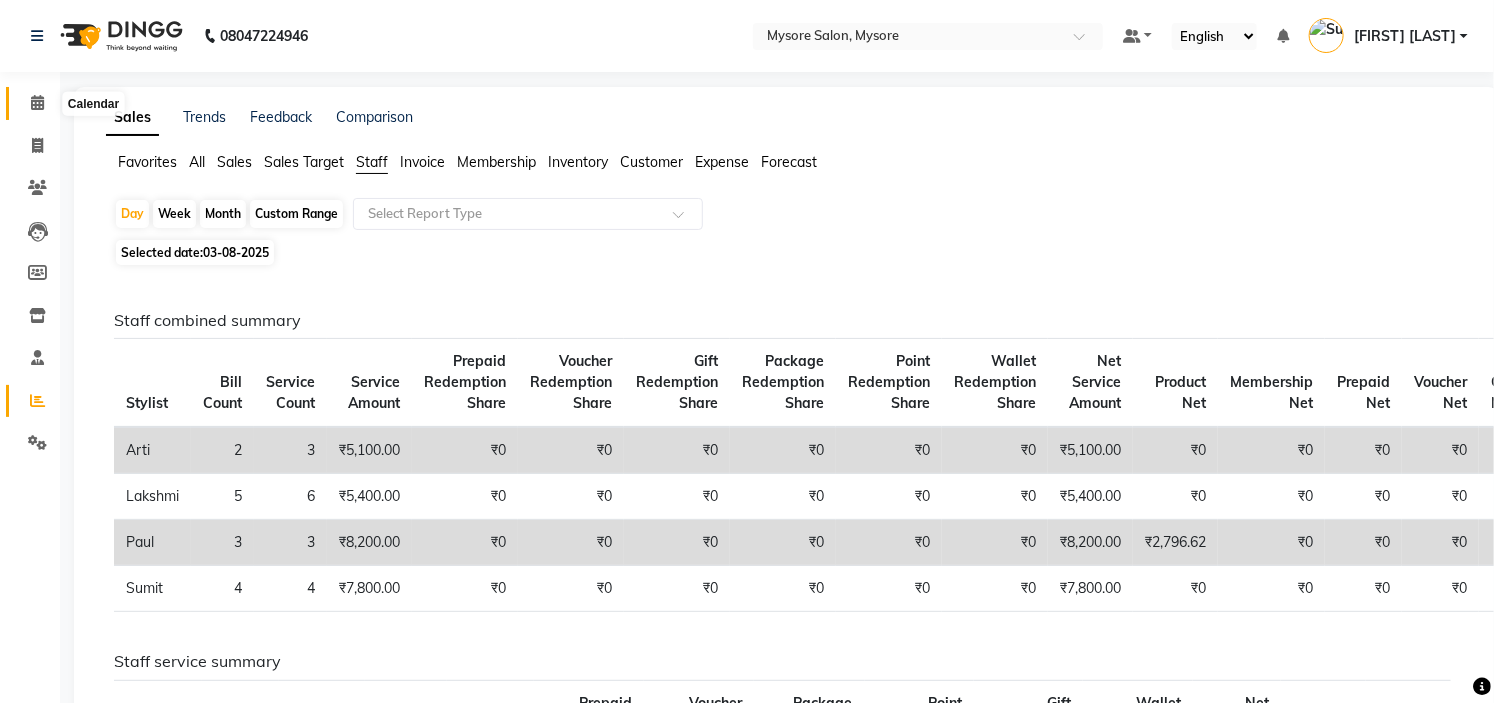 click 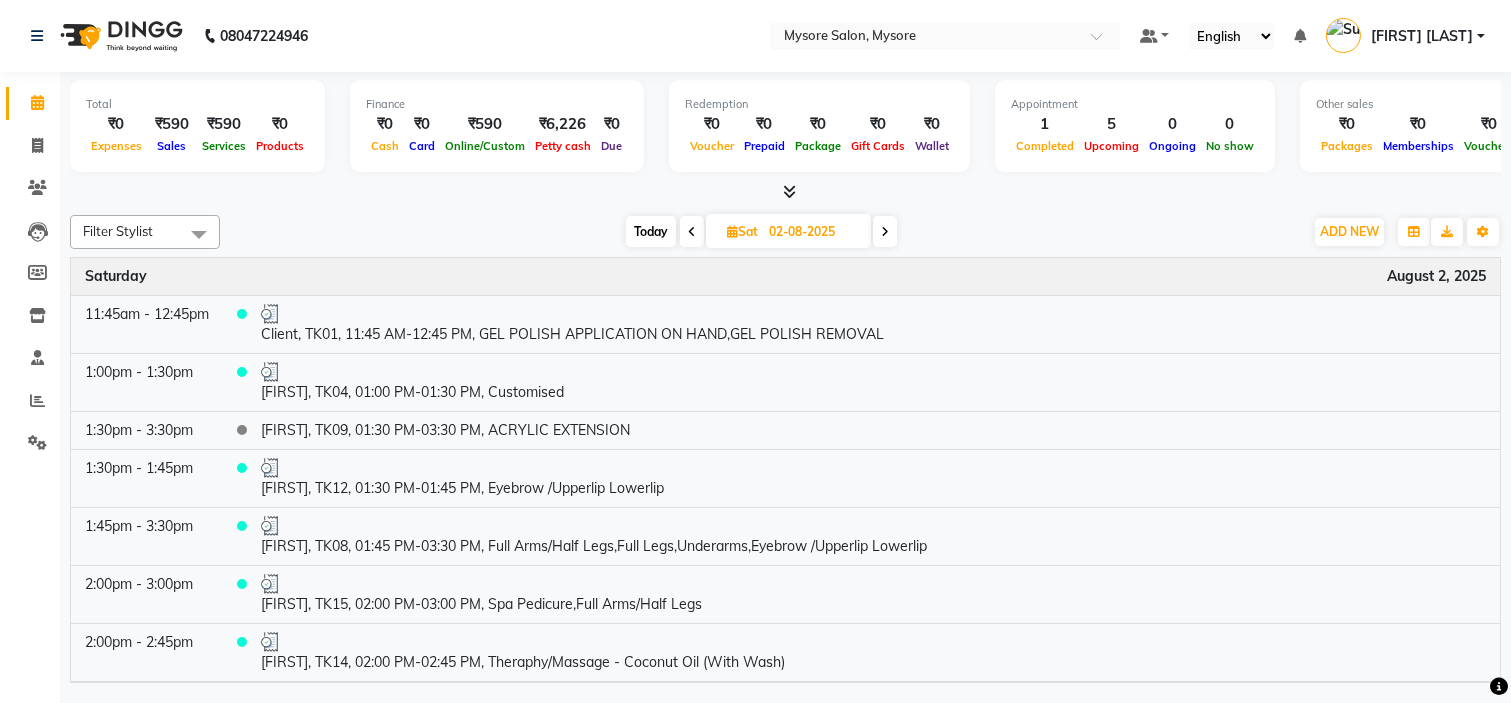 click at bounding box center [885, 232] 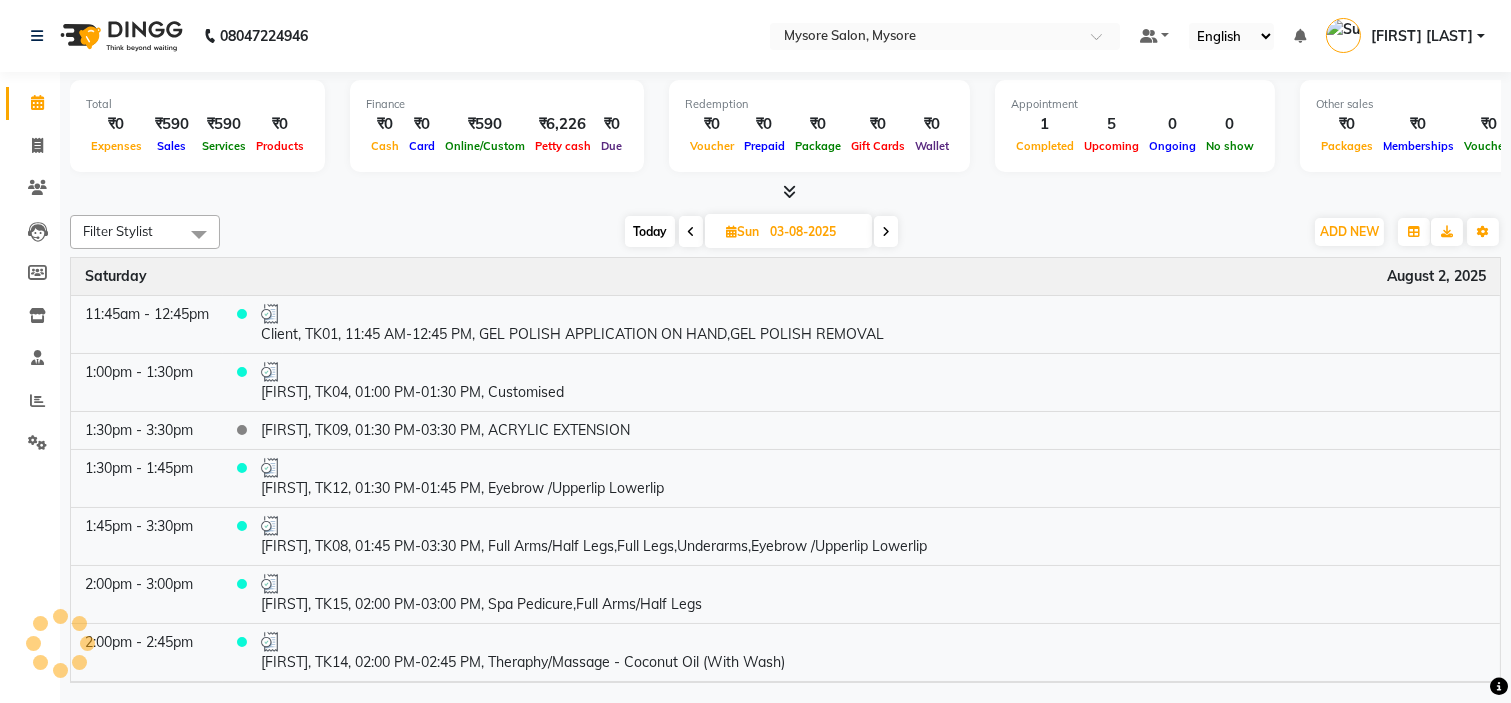 click at bounding box center (886, 232) 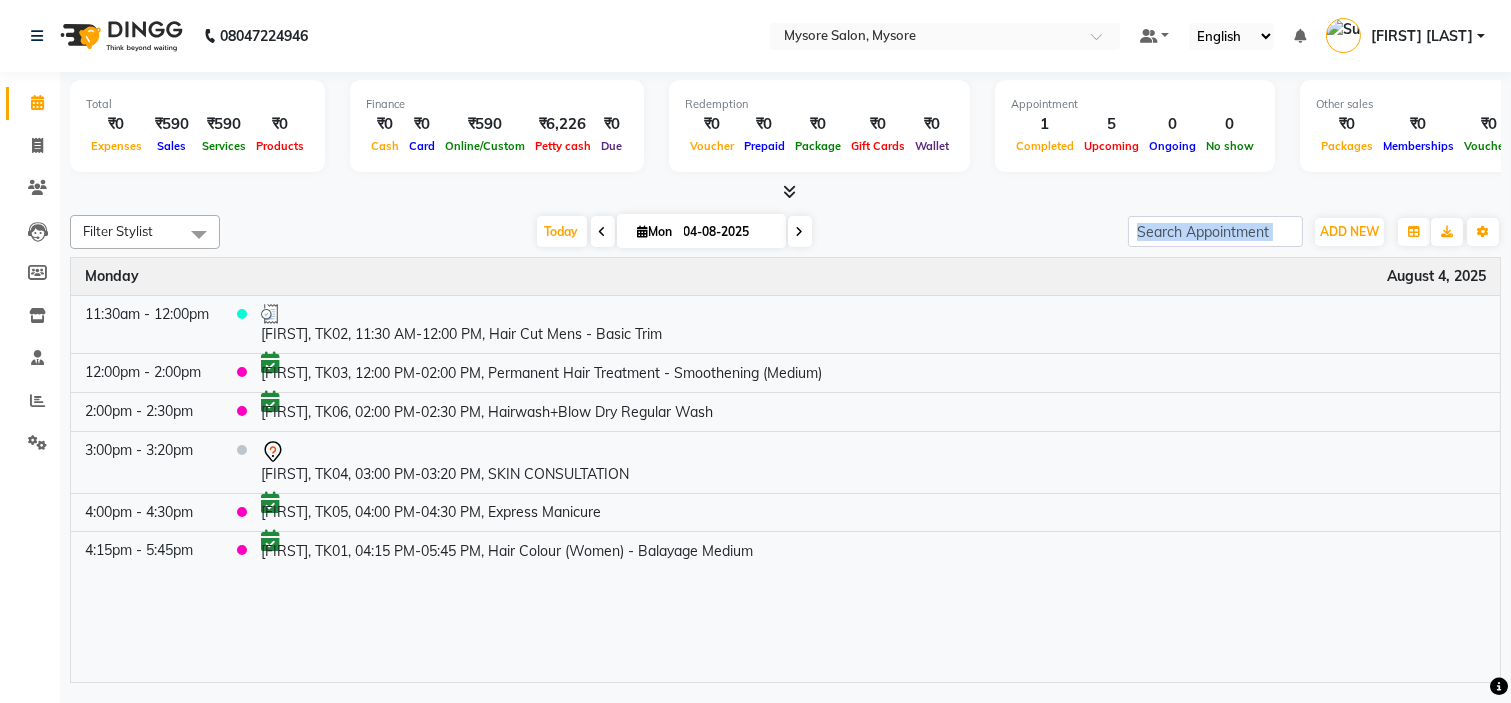 click on "Today  Mon 04-08-2025" at bounding box center [674, 232] 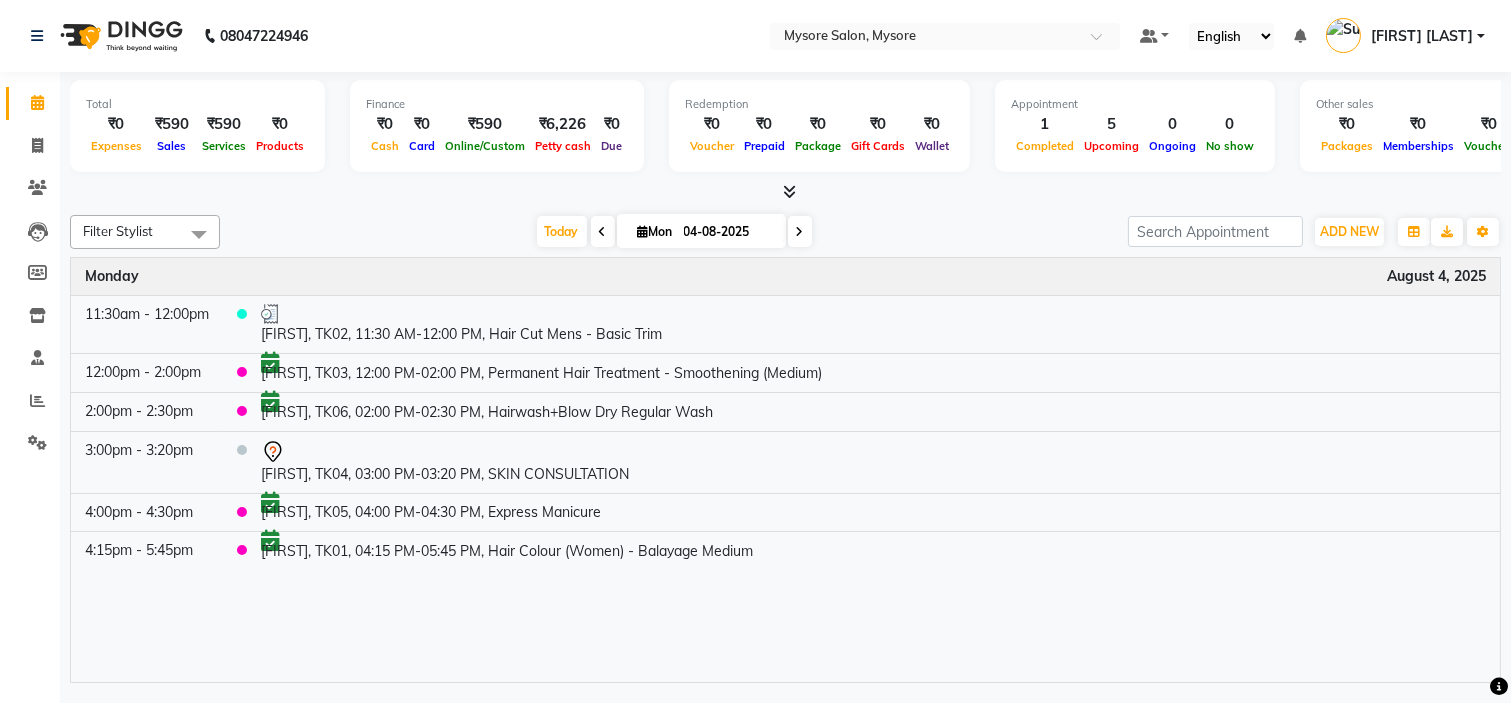 click at bounding box center [603, 232] 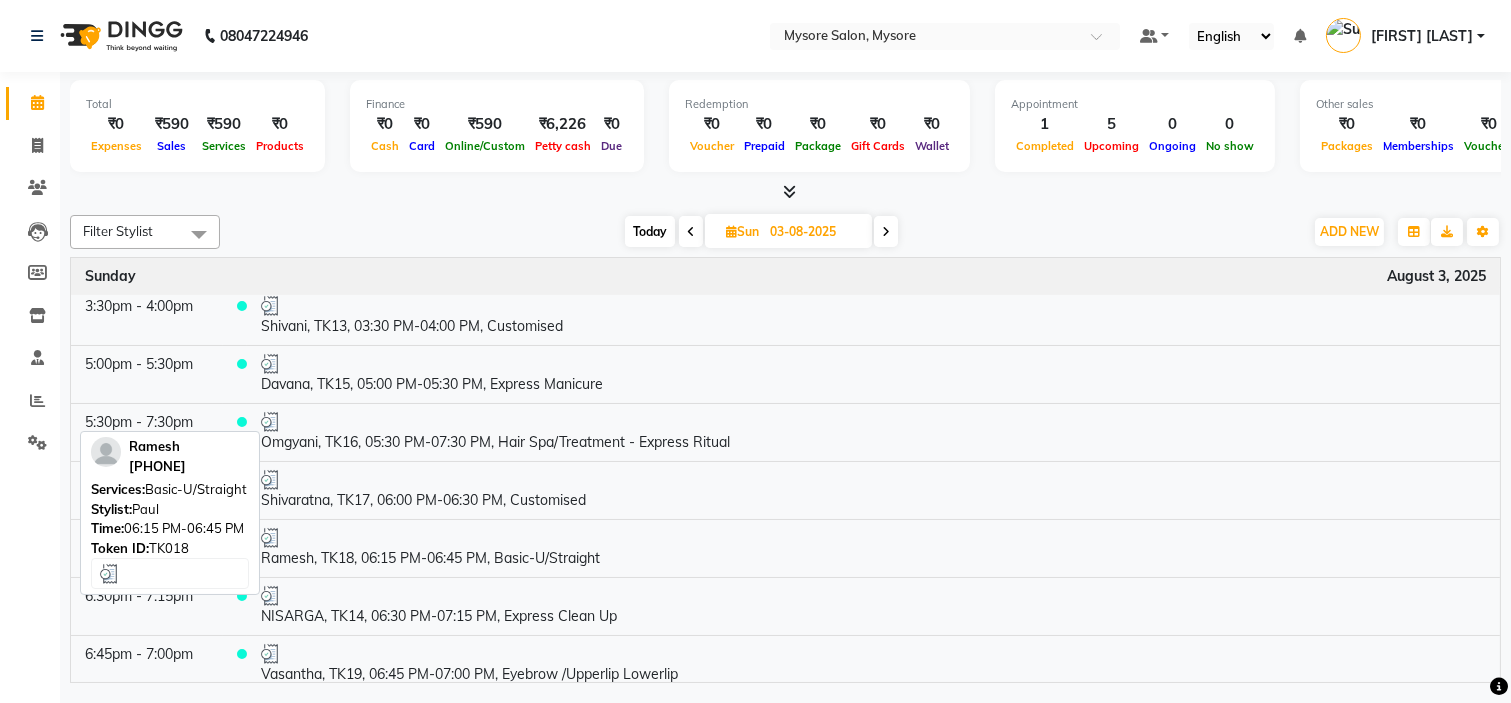 scroll, scrollTop: 454, scrollLeft: 0, axis: vertical 